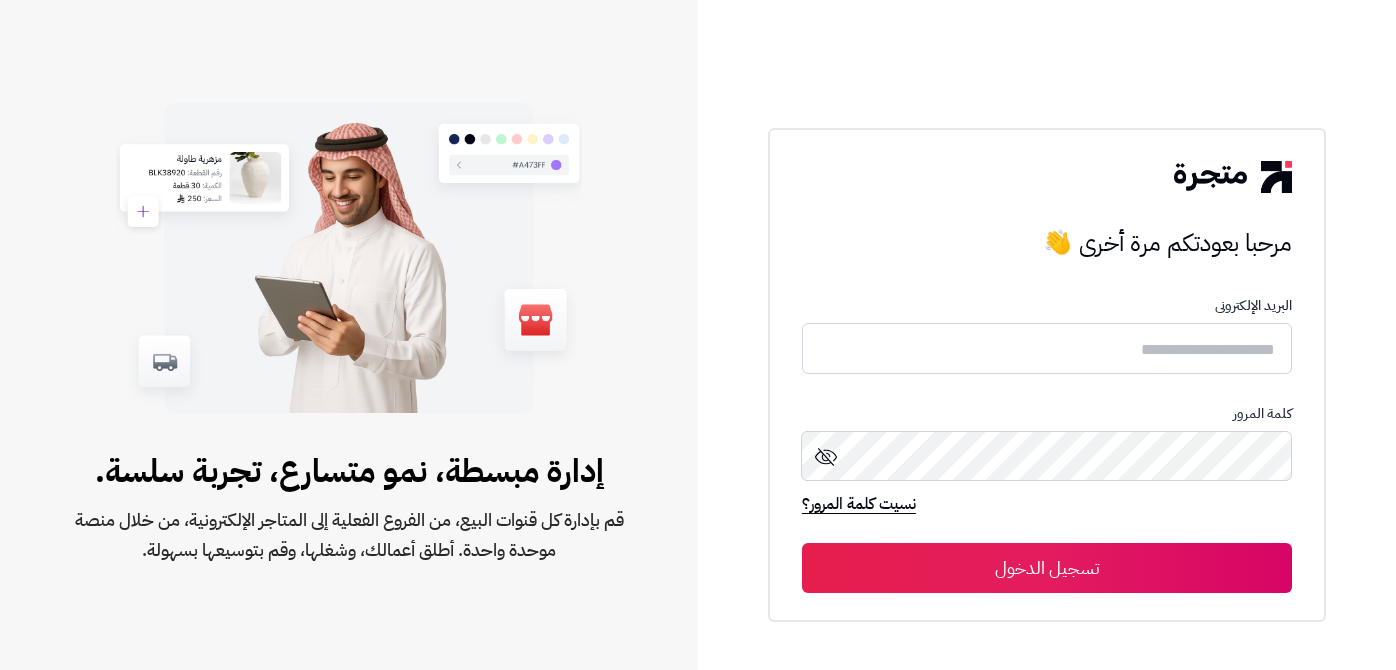 scroll, scrollTop: 0, scrollLeft: 0, axis: both 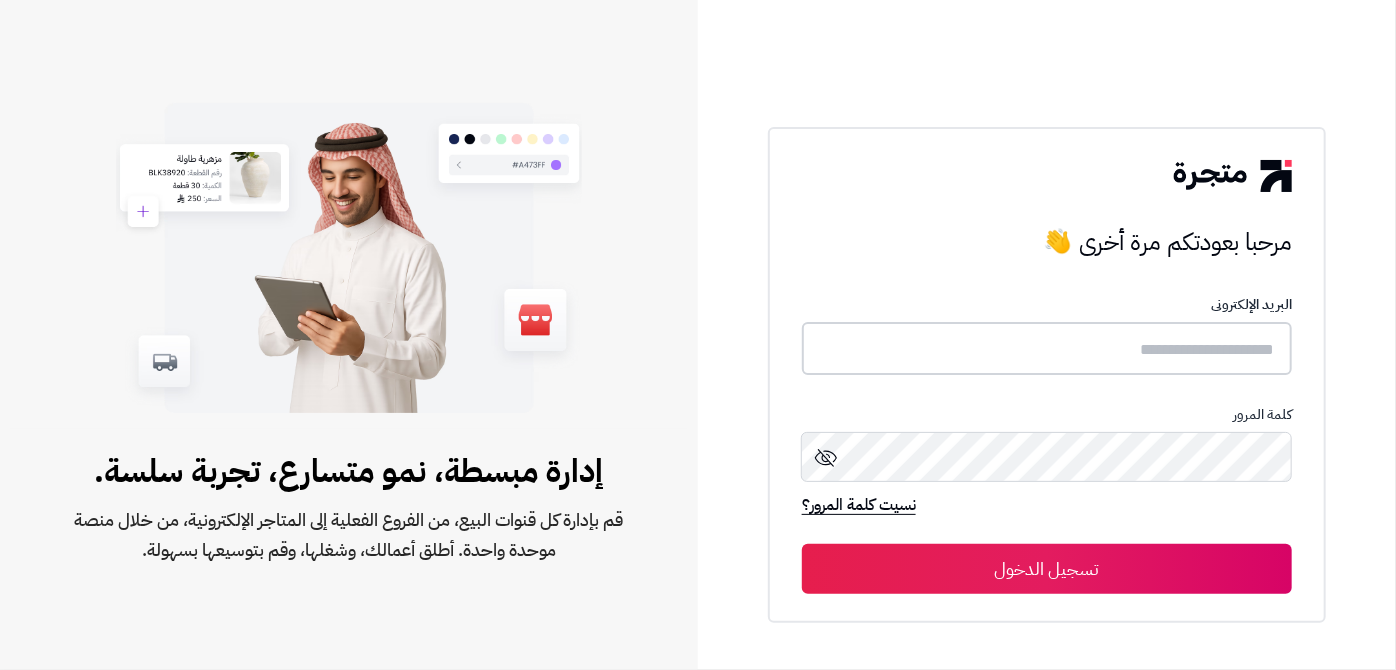type on "**********" 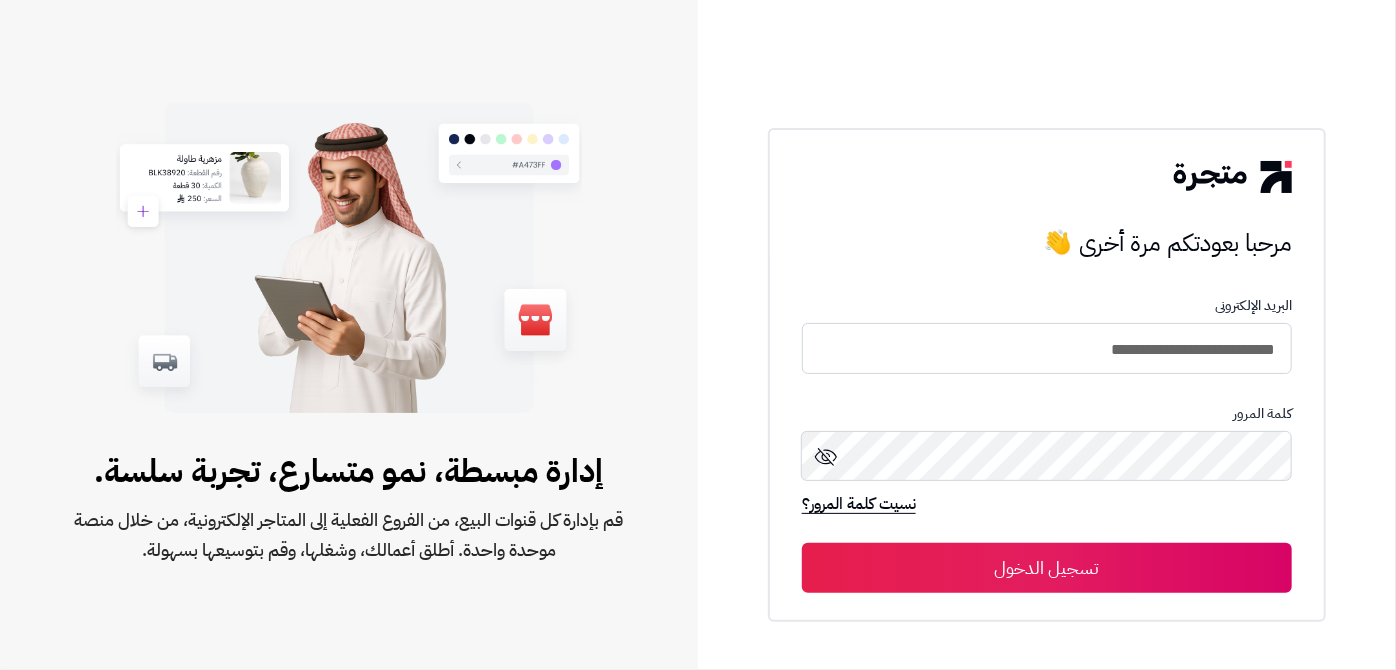 click on "تسجيل الدخول" at bounding box center [1047, 568] 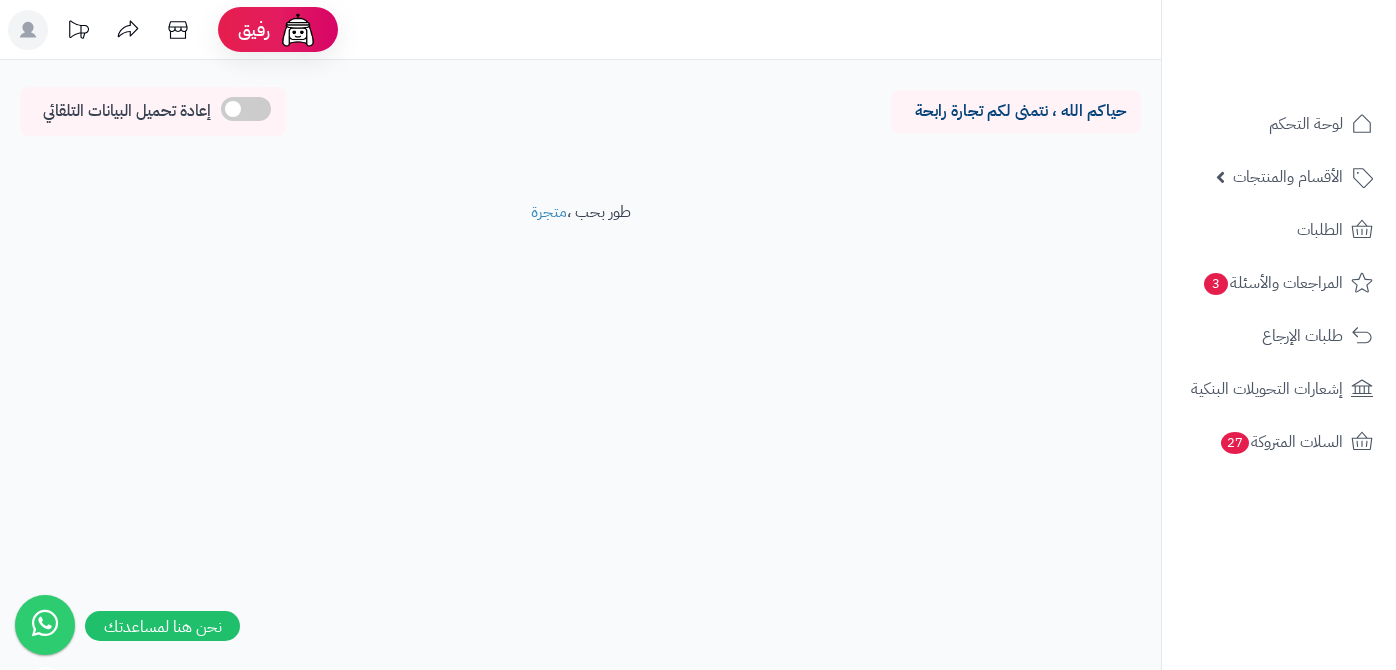 scroll, scrollTop: 0, scrollLeft: 0, axis: both 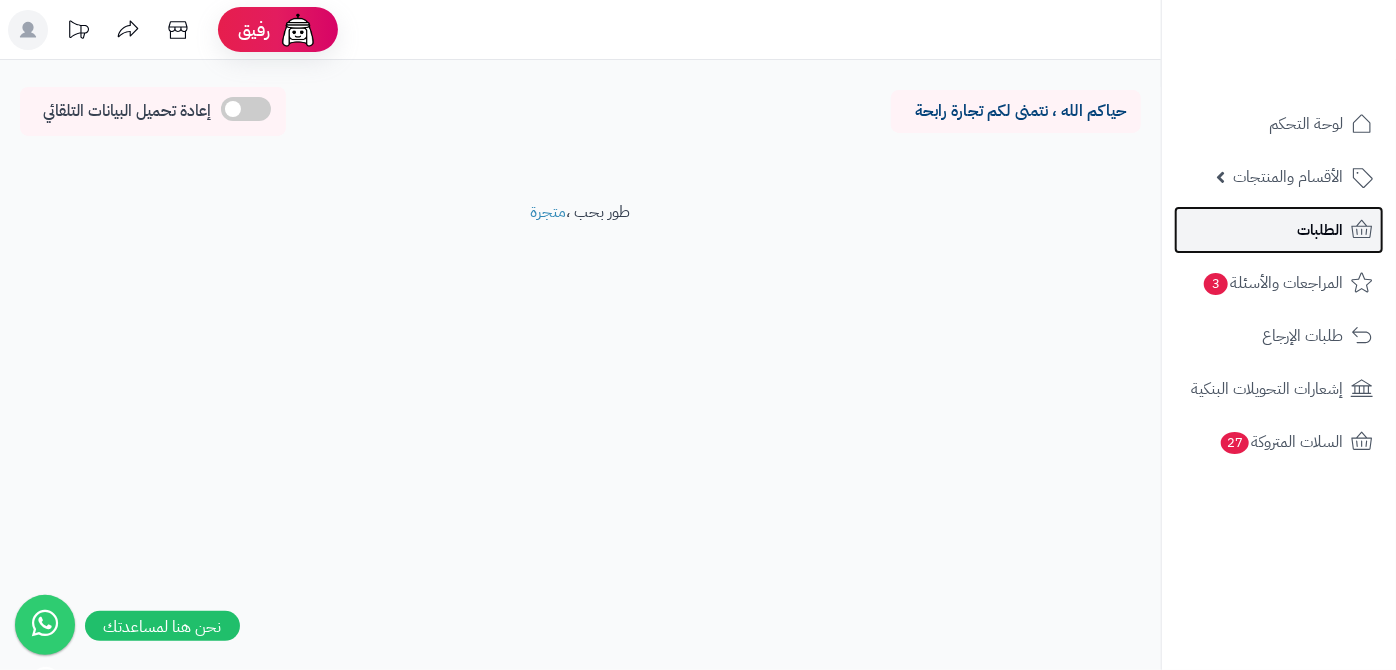 click on "الطلبات" at bounding box center (1279, 230) 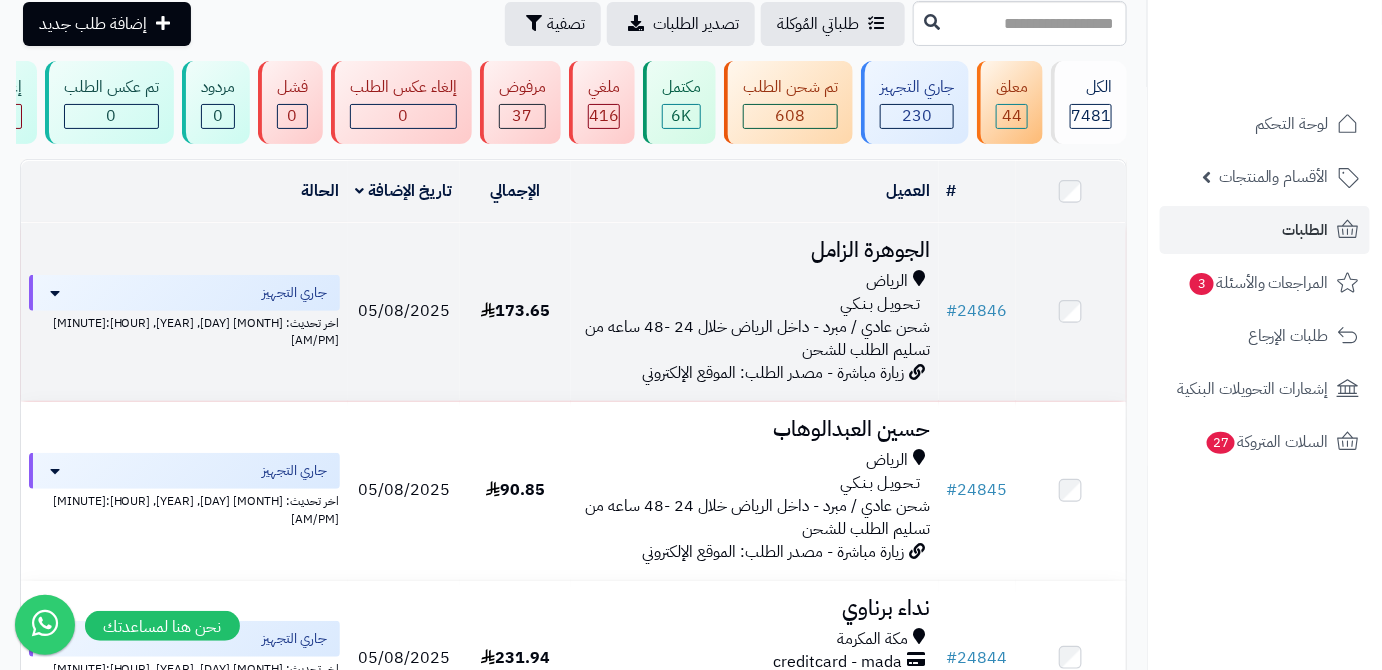 scroll, scrollTop: 181, scrollLeft: 0, axis: vertical 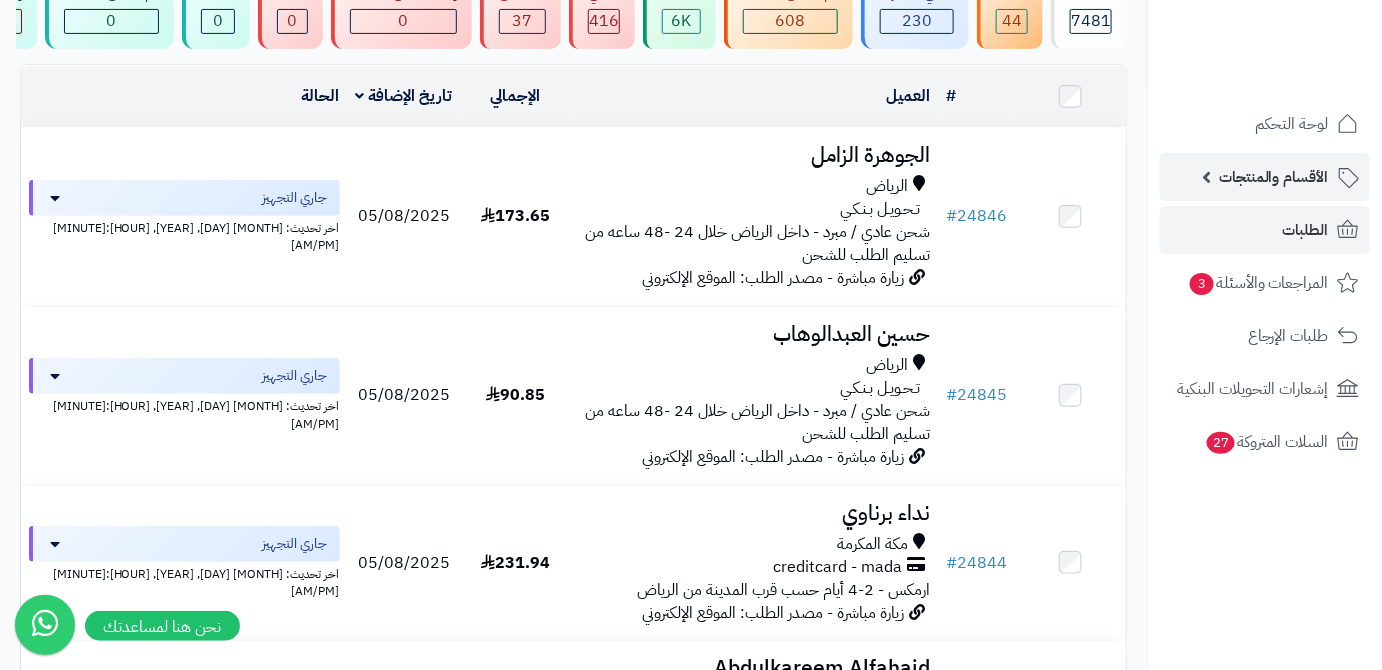 click on "الأقسام والمنتجات" at bounding box center [1274, 177] 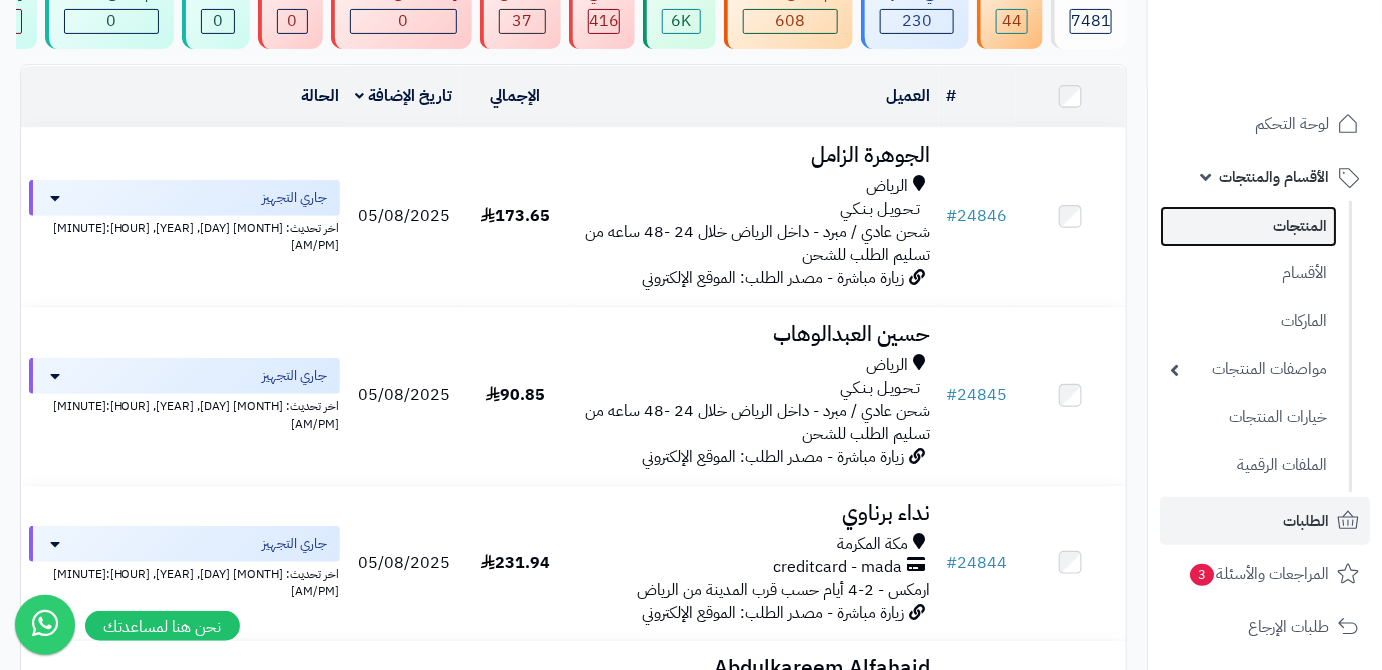 click on "المنتجات" at bounding box center (1248, 226) 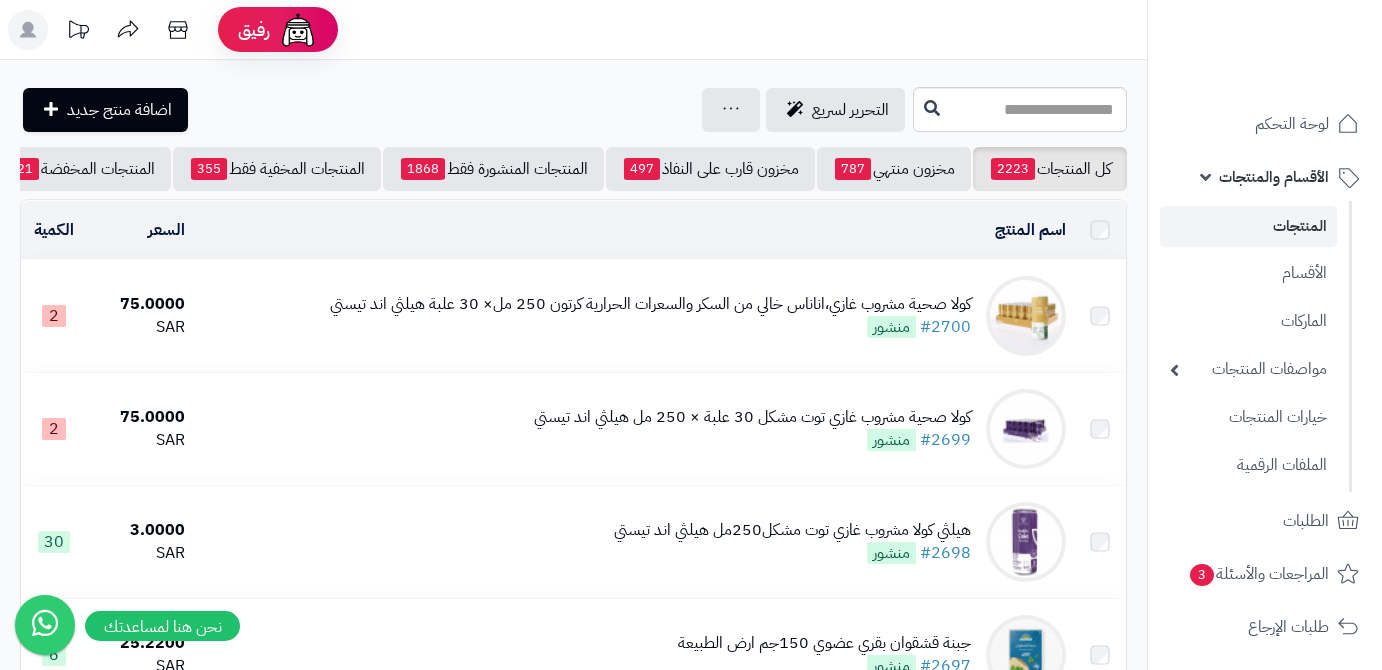 scroll, scrollTop: 0, scrollLeft: 0, axis: both 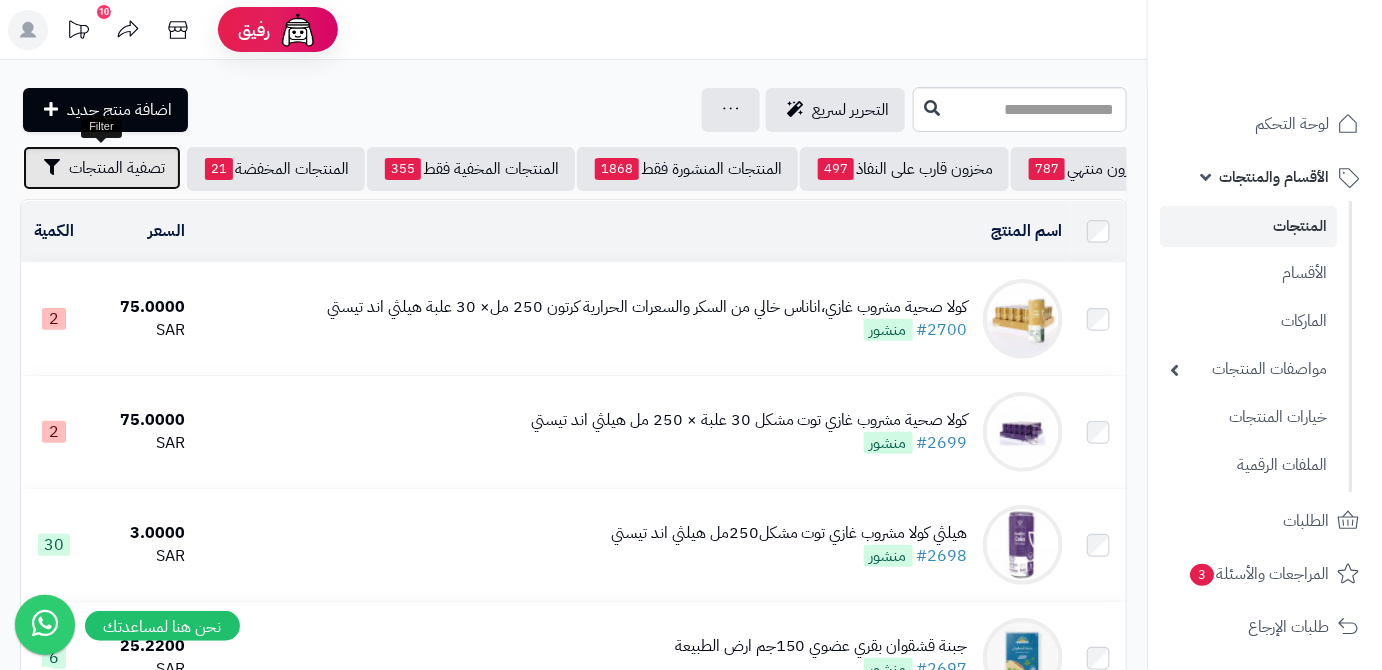 click on "تصفية المنتجات" at bounding box center (117, 168) 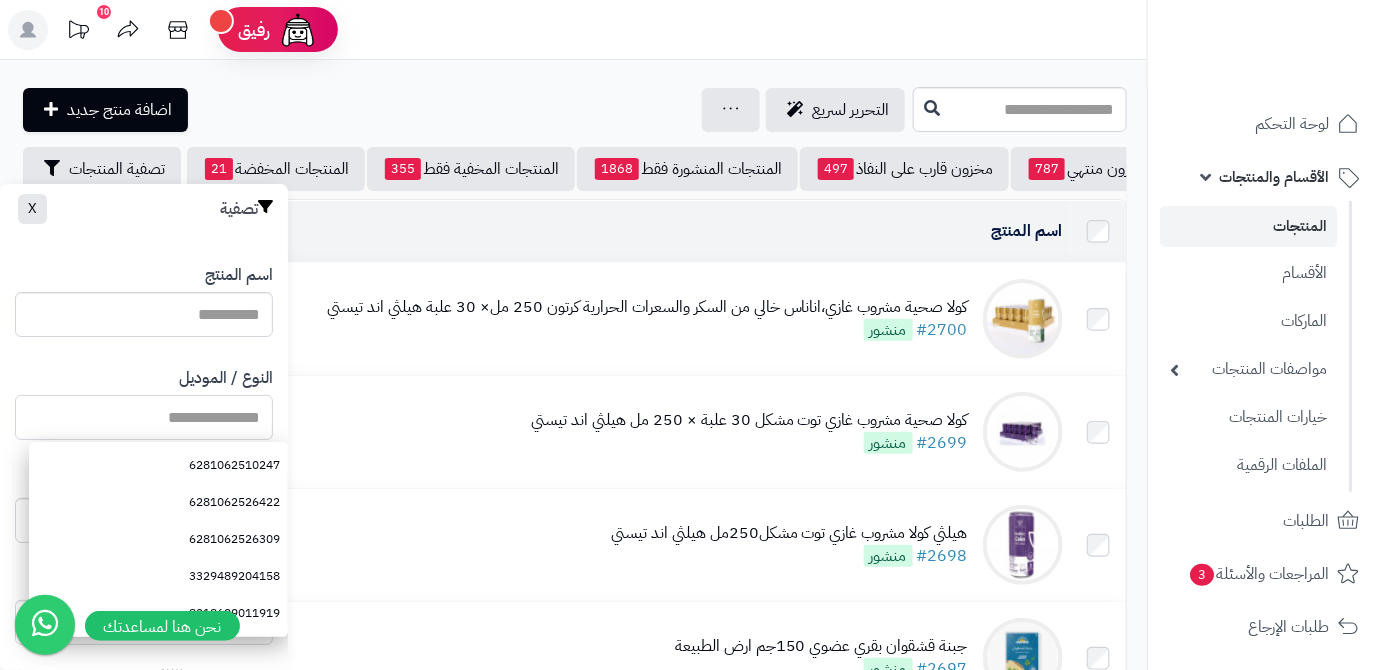 paste on "**********" 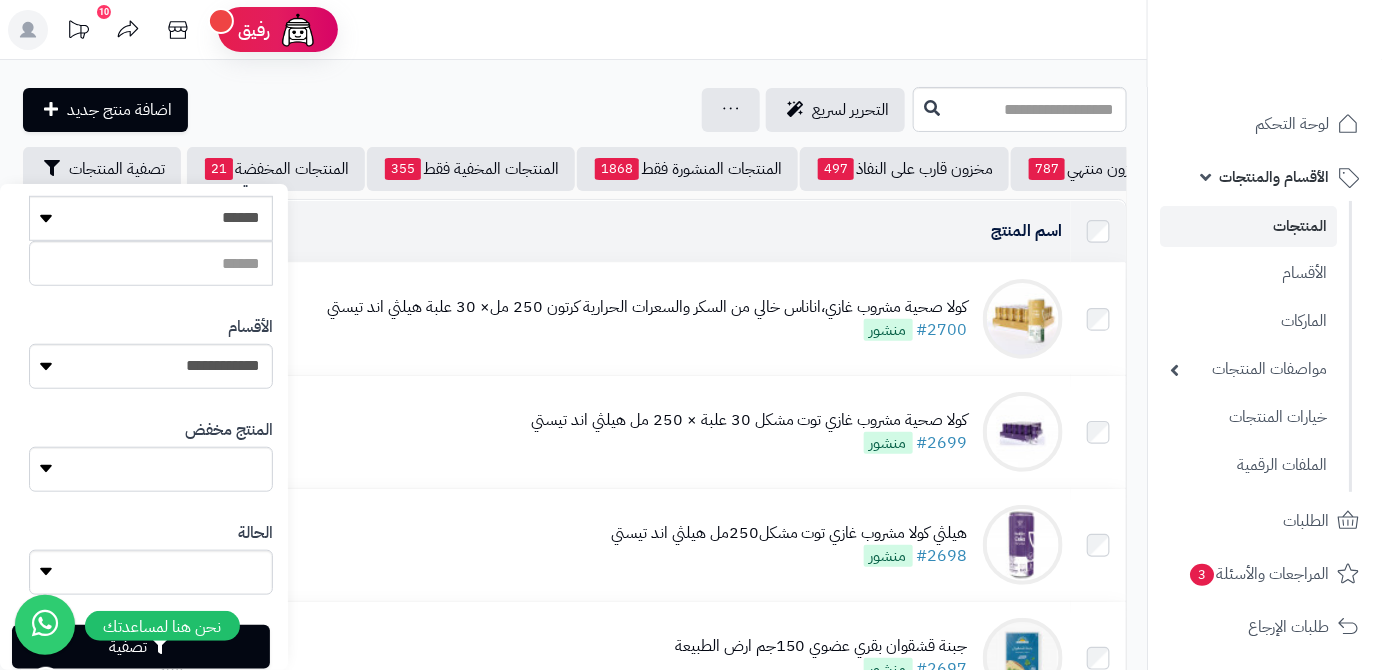 scroll, scrollTop: 552, scrollLeft: 0, axis: vertical 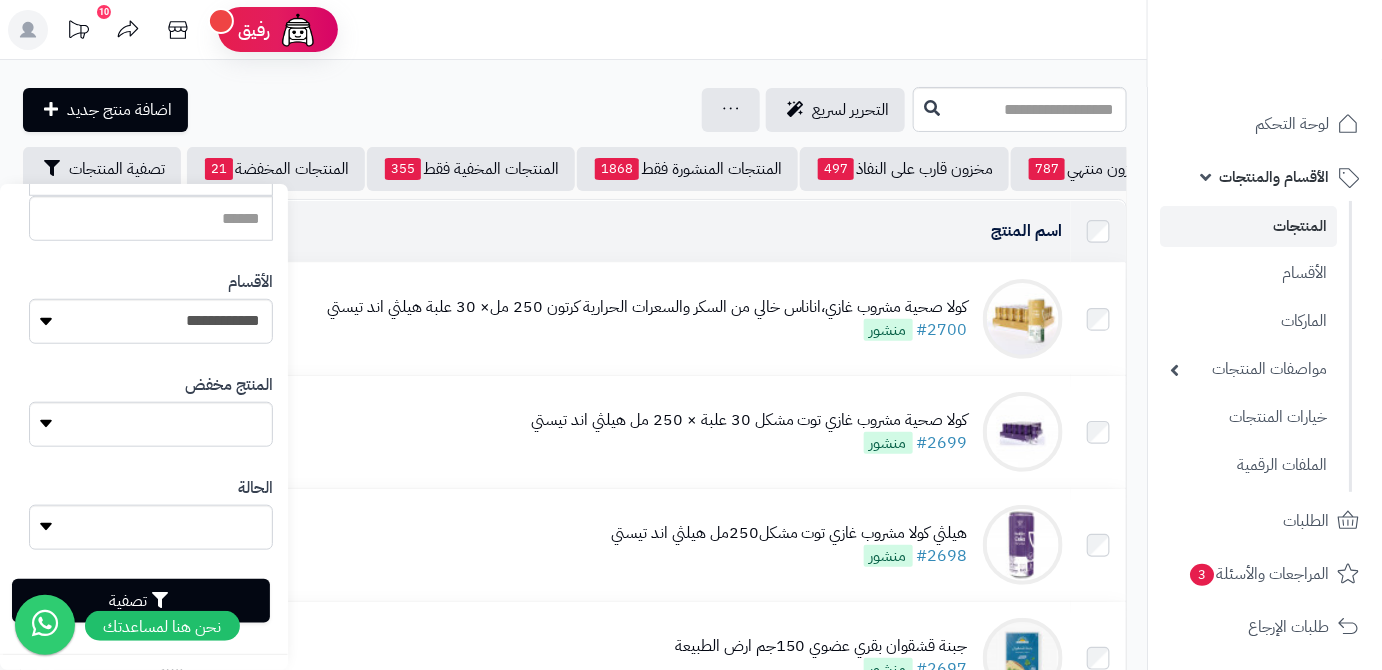 type on "**********" 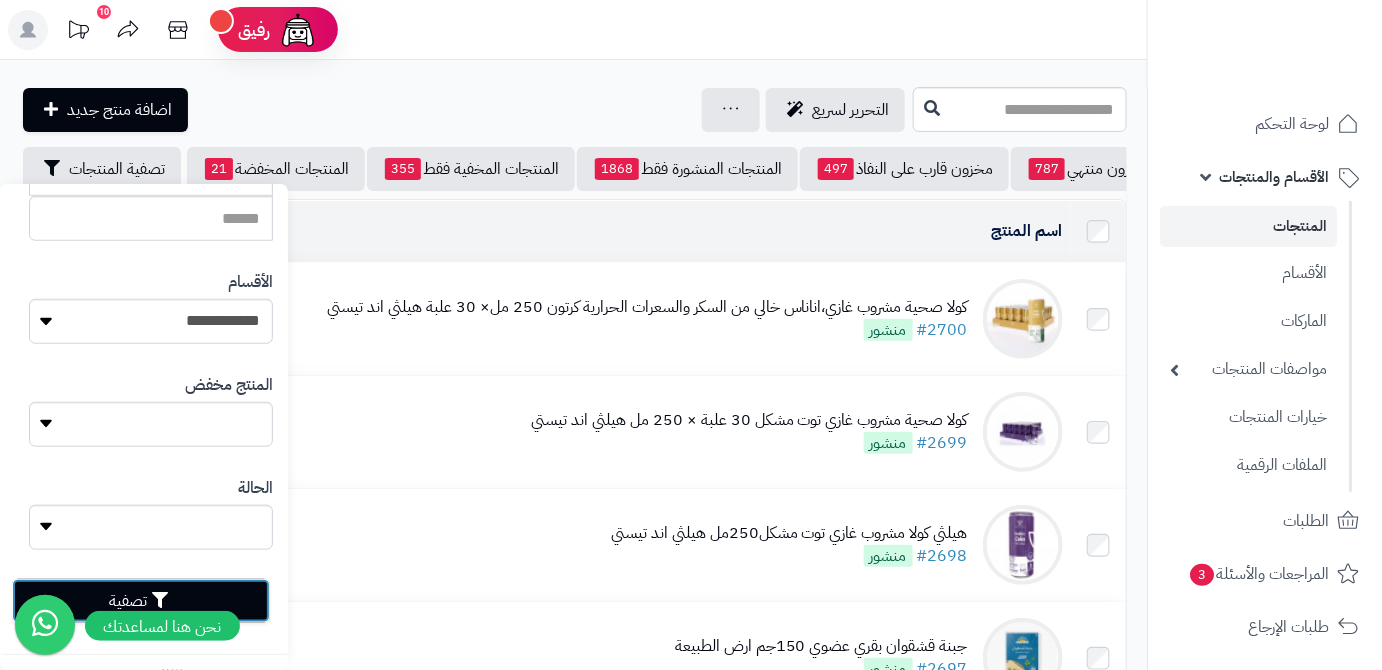 click on "تصفية" at bounding box center (141, 601) 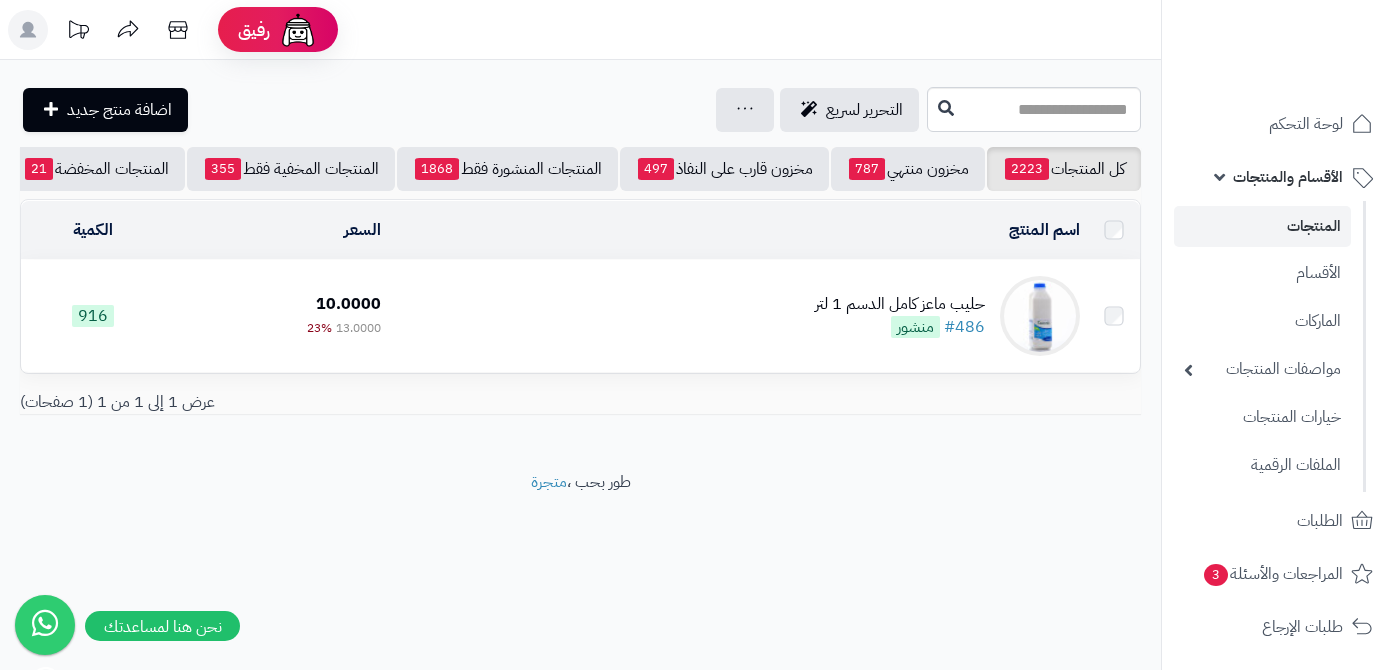scroll, scrollTop: 0, scrollLeft: 0, axis: both 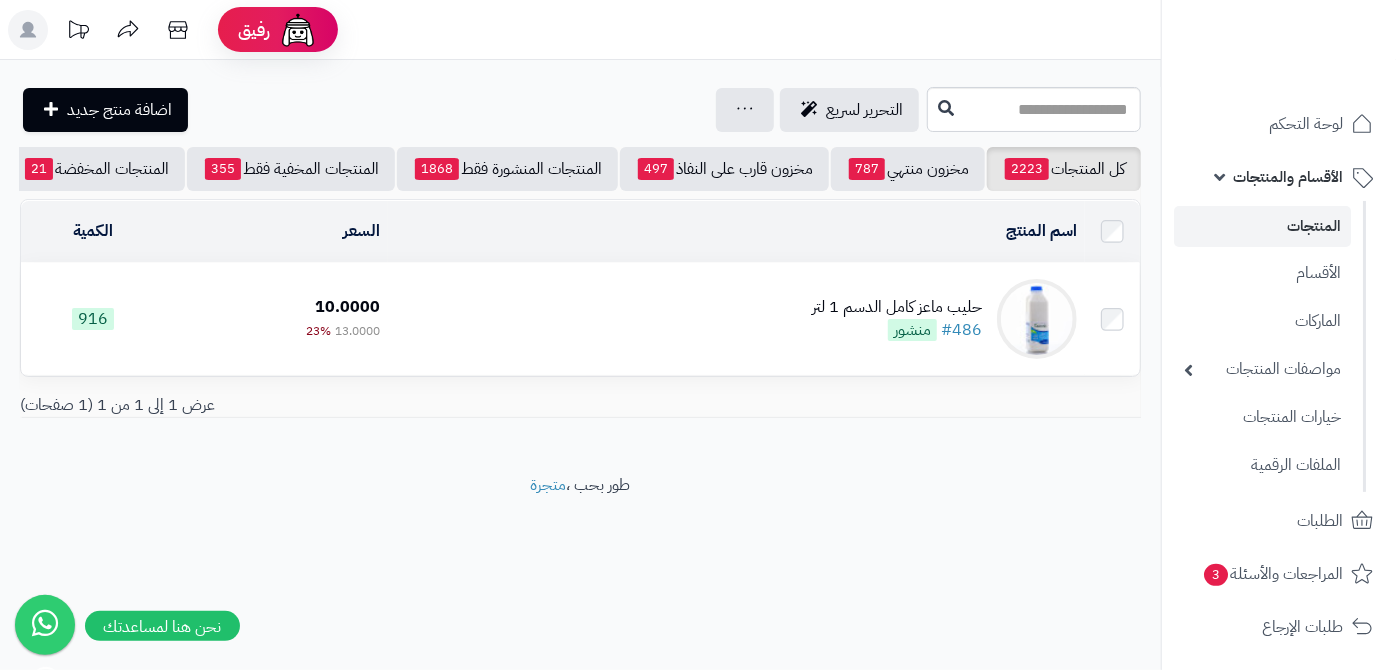 click at bounding box center (1037, 319) 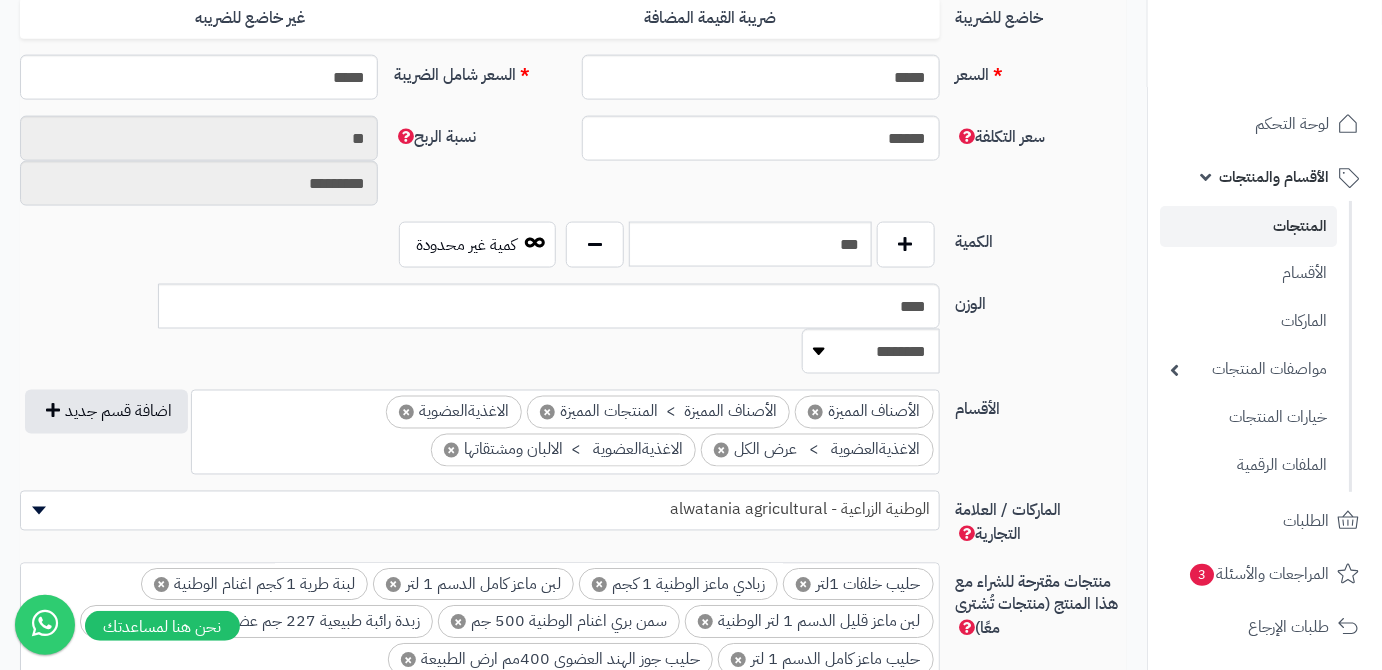 scroll, scrollTop: 909, scrollLeft: 0, axis: vertical 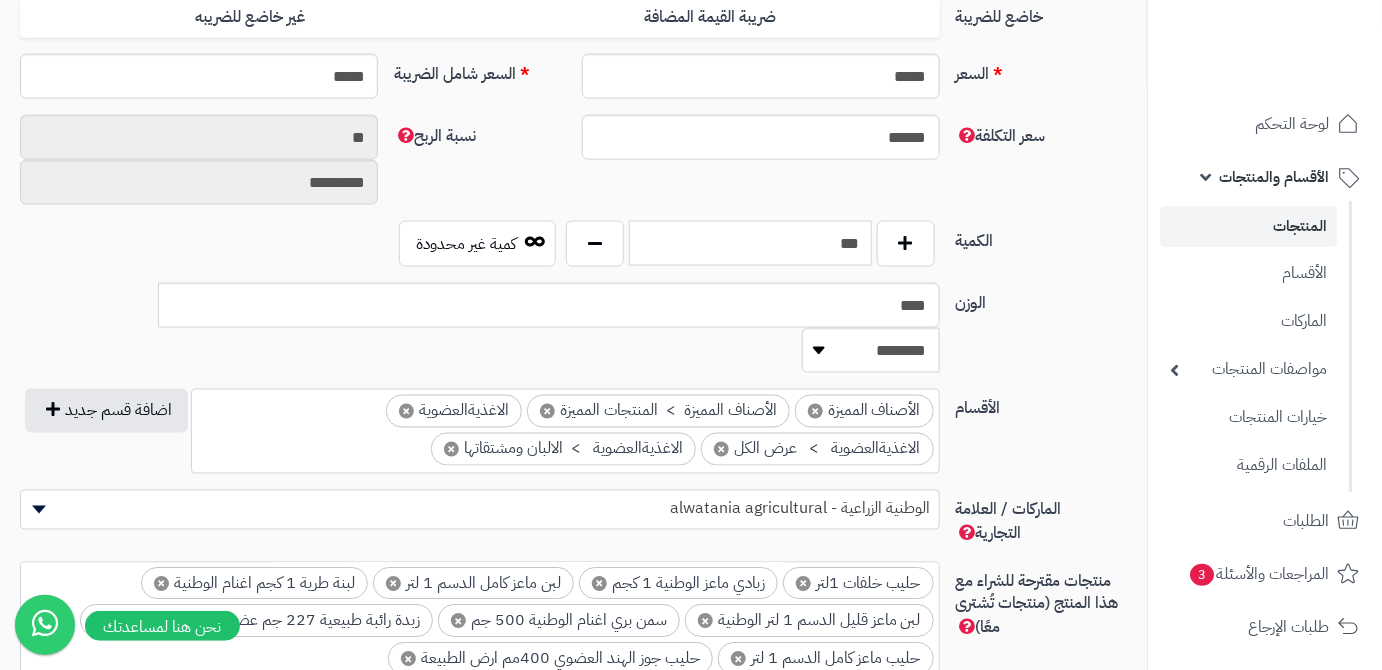 click on "***" at bounding box center (750, 243) 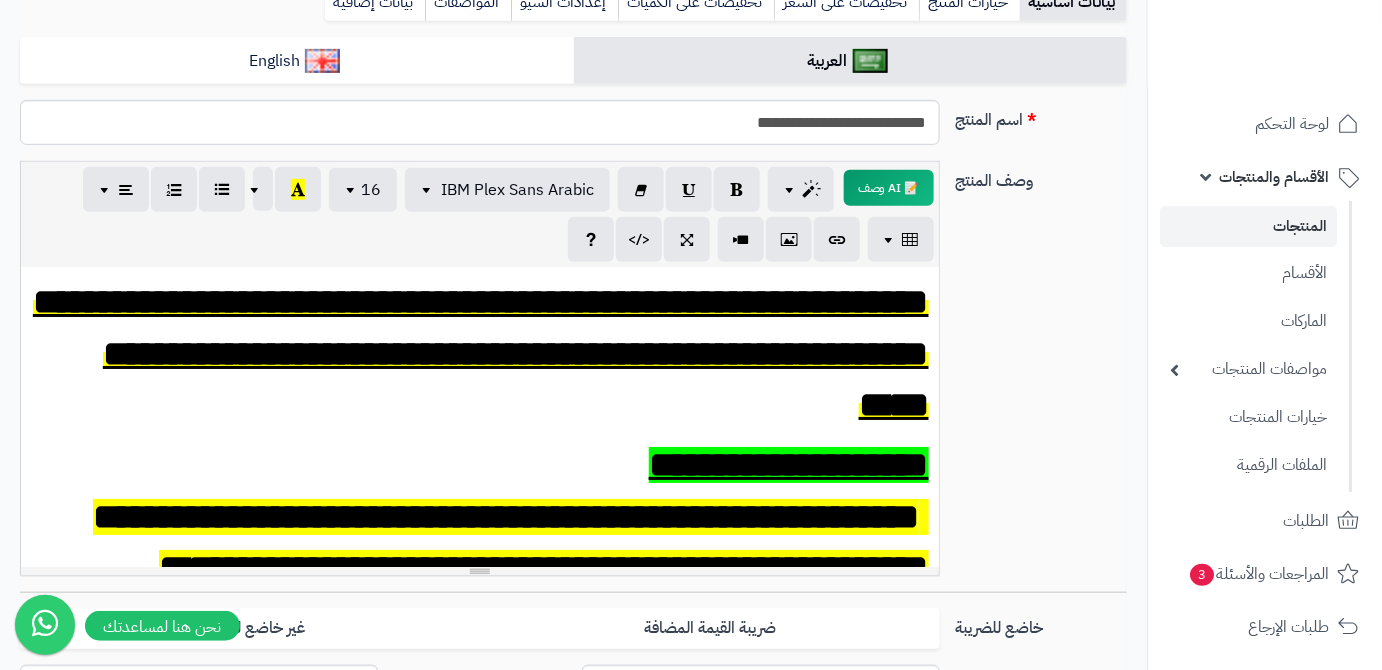 scroll, scrollTop: 0, scrollLeft: 0, axis: both 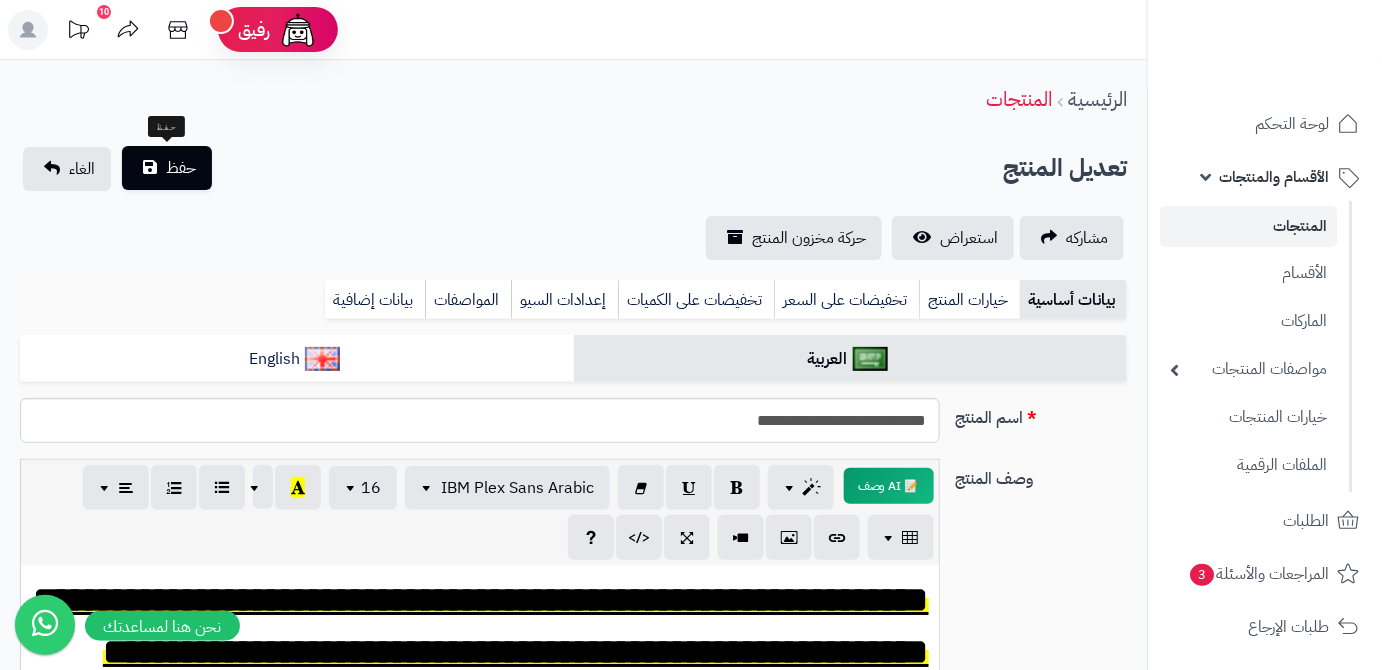 type on "*" 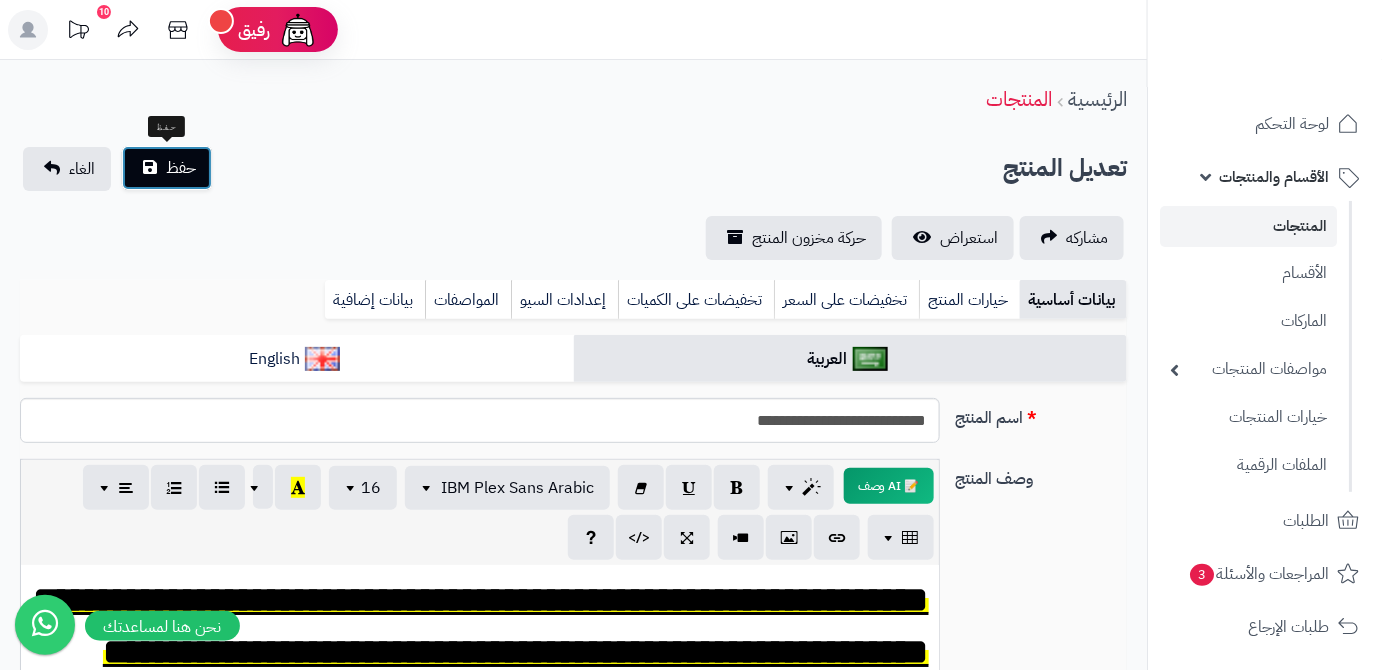 click on "حفظ" at bounding box center [181, 168] 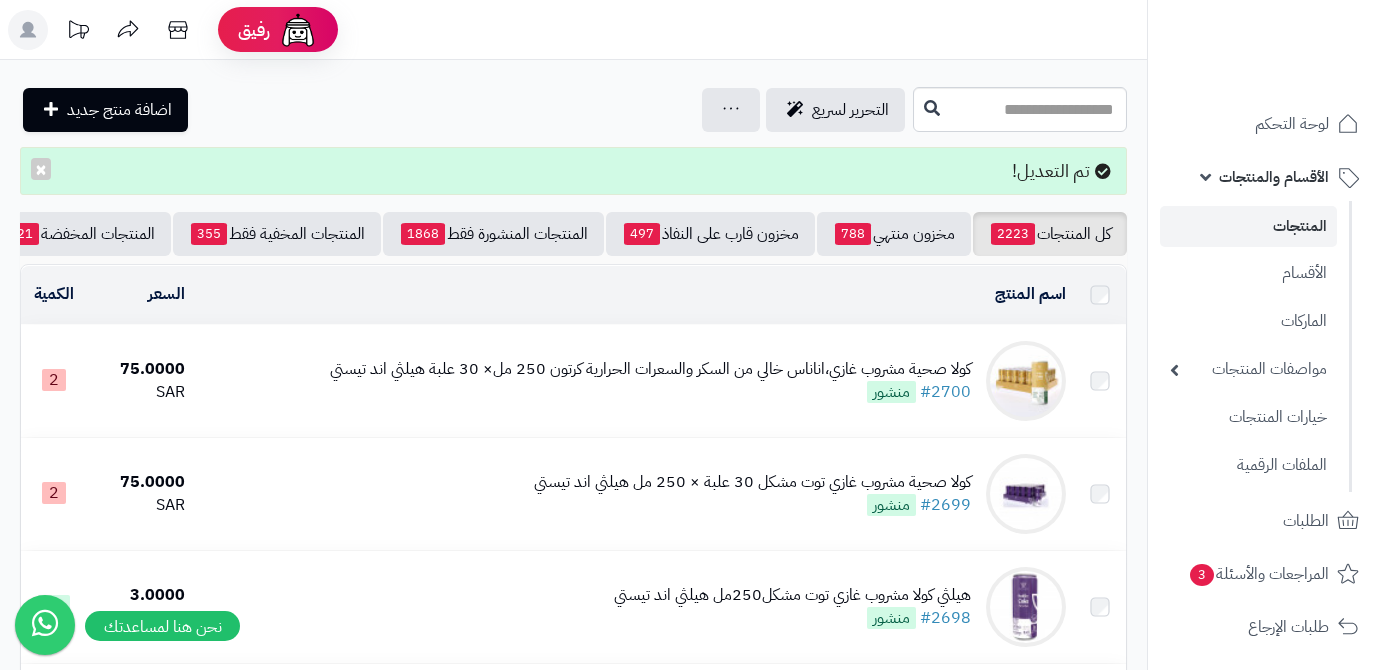 scroll, scrollTop: 0, scrollLeft: 0, axis: both 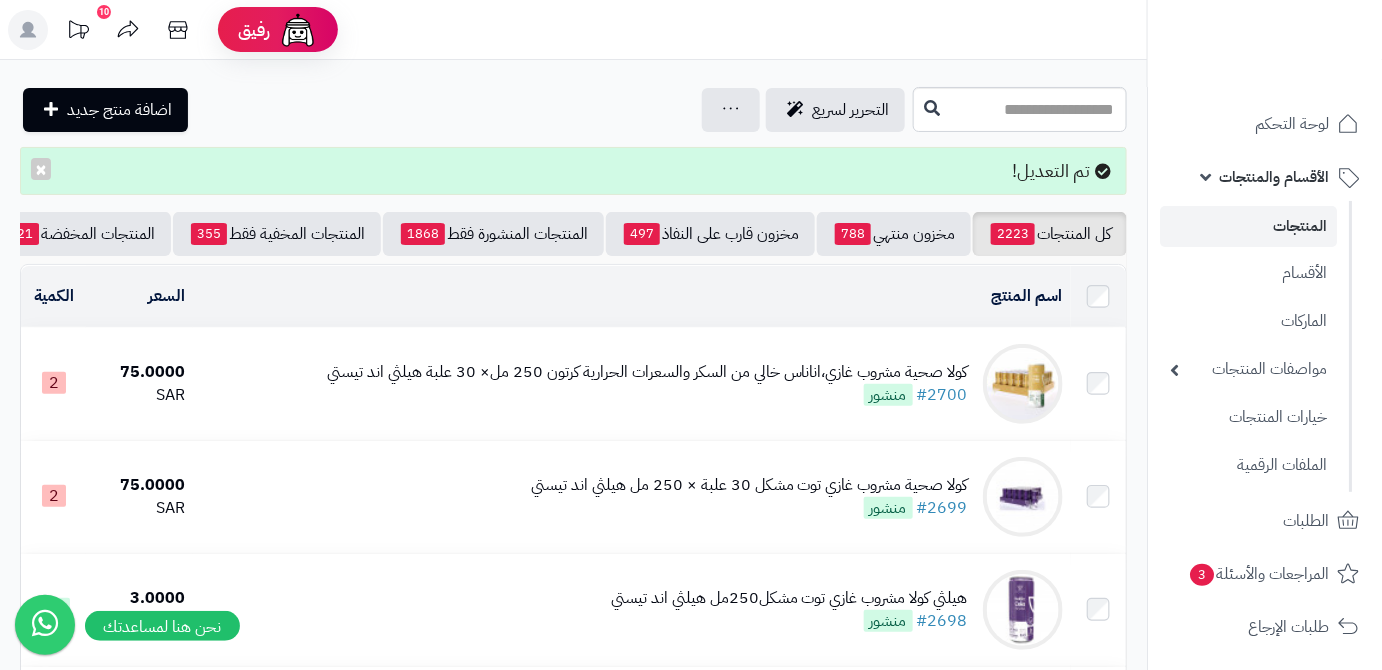 click on "كل المنتجات
2223
مخزون منتهي
788
مخزون قارب على النفاذ
497
المنتجات المنشورة فقط
1868
المنتجات المخفية فقط
355
المنتجات المخفضة
21
تصفية المنتجات
اسم المنتج المحدد:  0
نسخ
حذف                             السعر                          الكمية
كولا صحية مشروب غازي،اناناس خالي من السكر والسعرات الحرارية كرتون  250 مل× 30 علبة   هيلثي اند تيستي
#2700
منشور
75.0000 SAR                          2
كولا صحية  مشروب غازي توت مشكل 30 علبة × 250 مل هيلثي اند تيستي
#2699
منشور
75.0000 SAR                          2
30" at bounding box center (573, 1974) 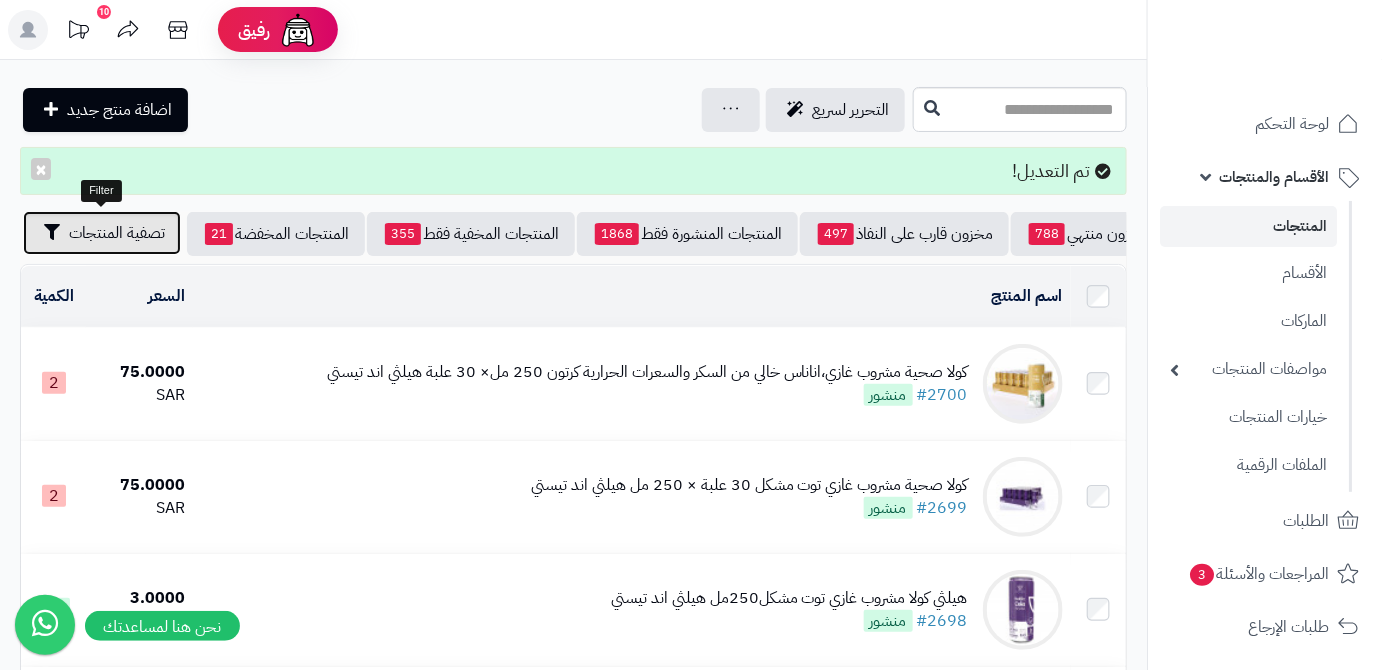 click on "تصفية المنتجات" at bounding box center [117, 233] 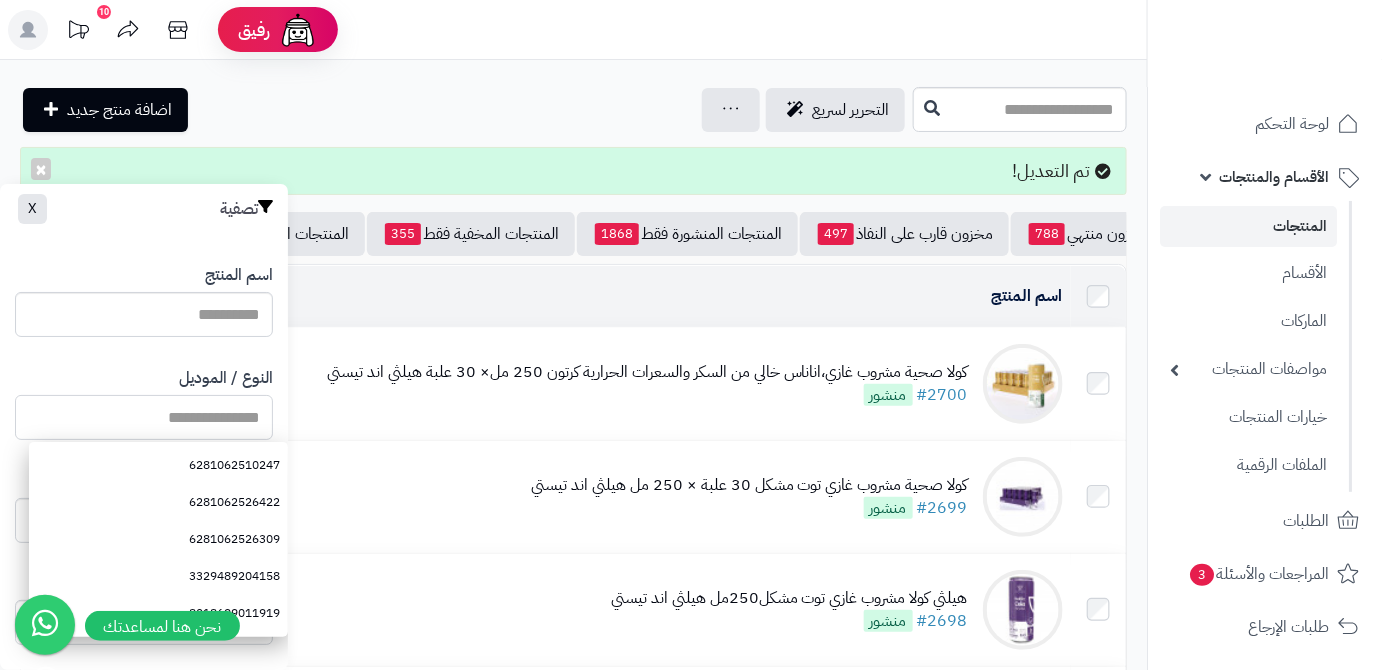 paste on "**********" 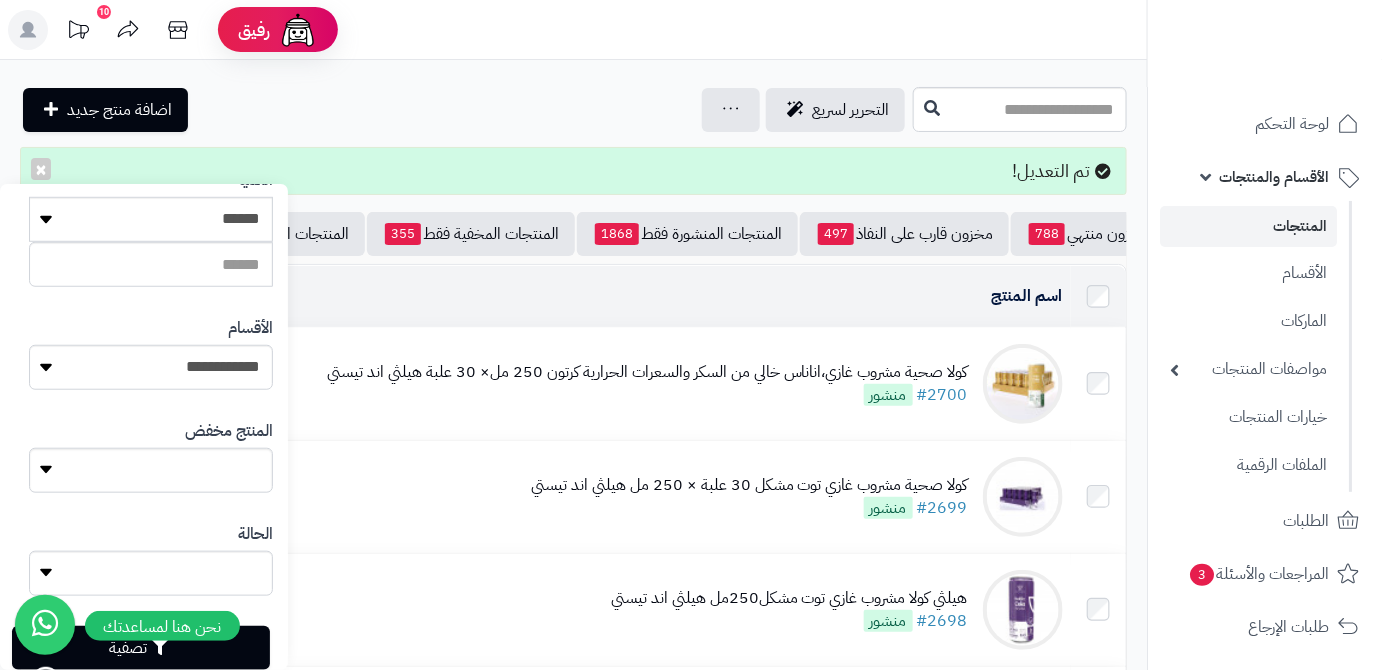 scroll, scrollTop: 552, scrollLeft: 0, axis: vertical 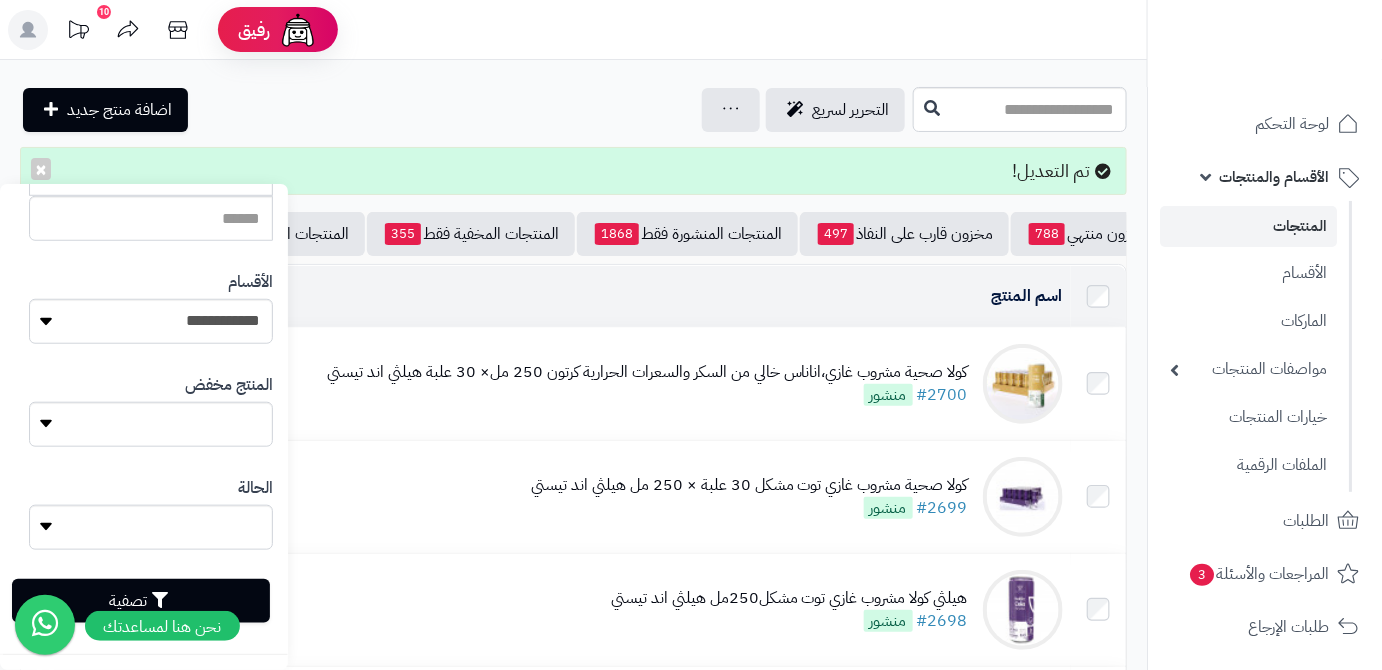 type on "**********" 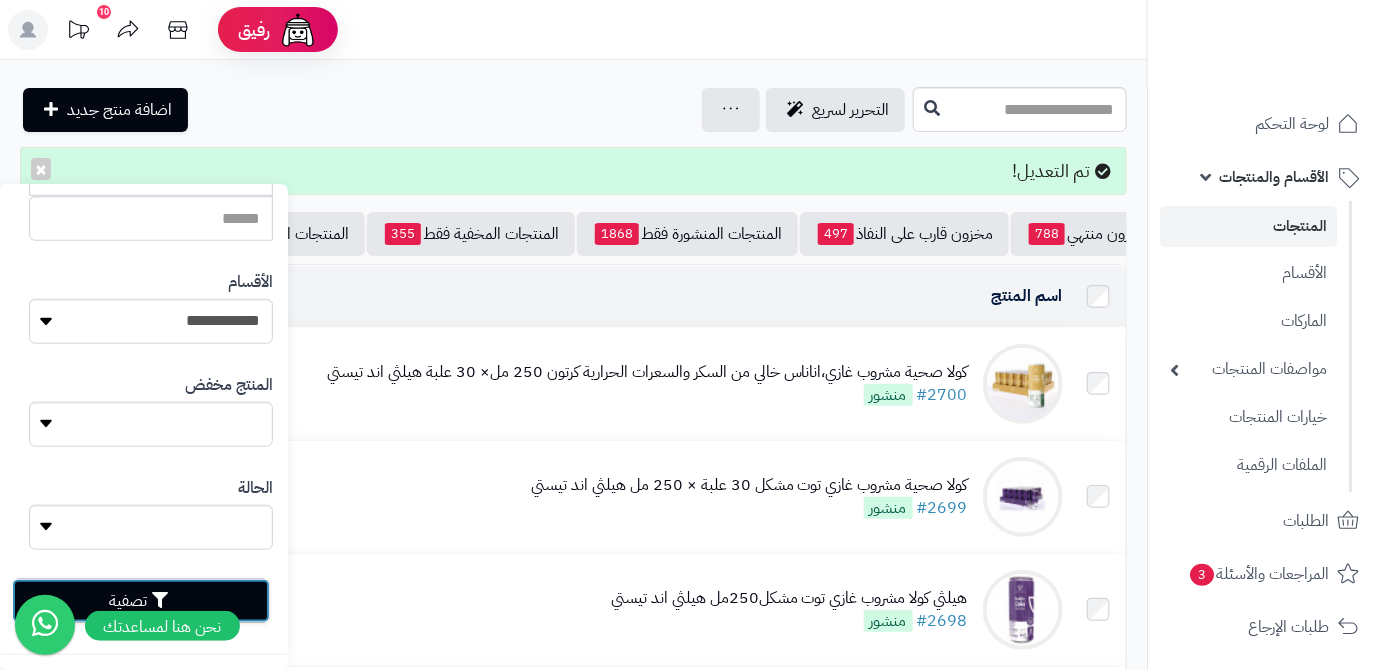 click on "تصفية" at bounding box center [141, 601] 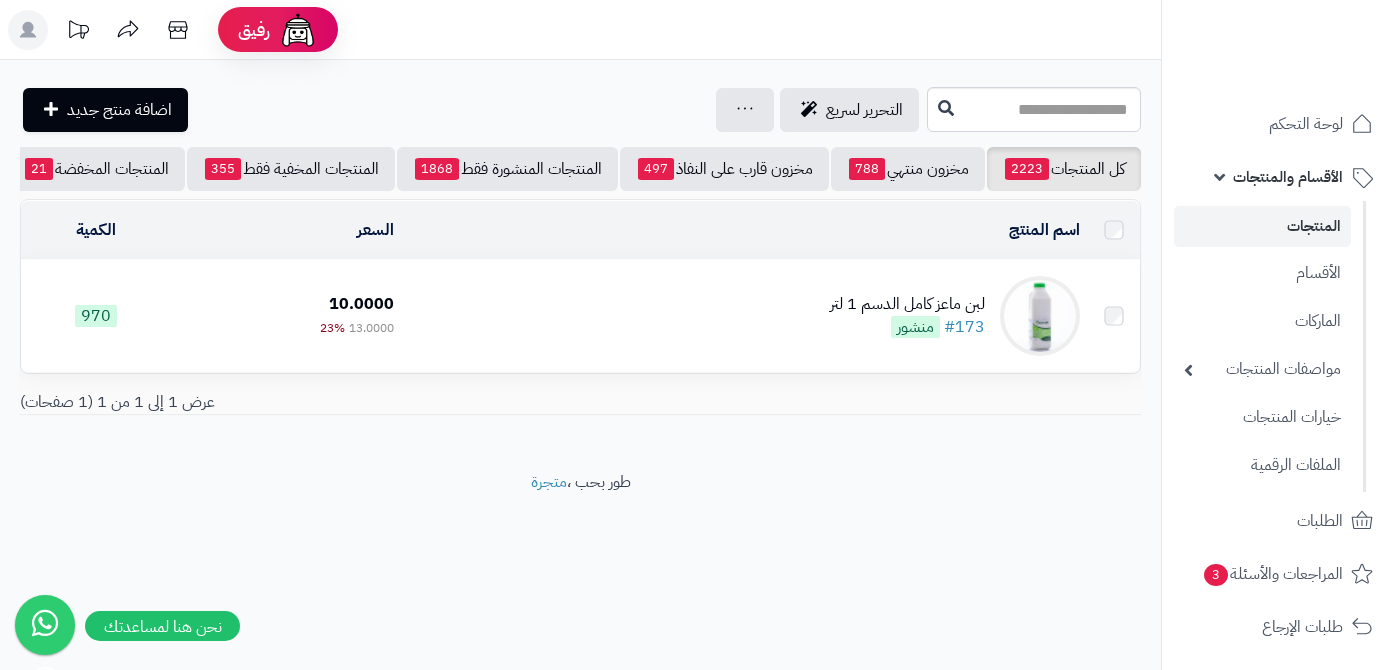 scroll, scrollTop: 0, scrollLeft: 0, axis: both 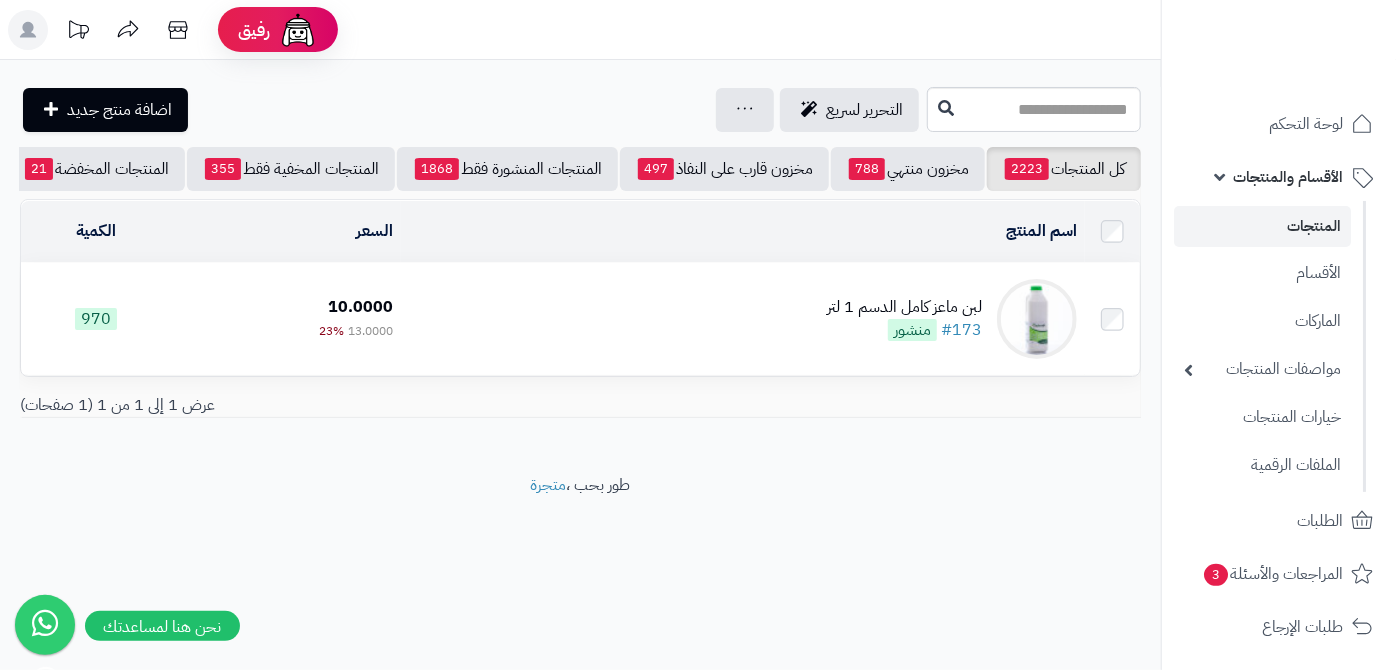 click on "لبن ماعز   كامل الدسم  1  لتر" at bounding box center (904, 307) 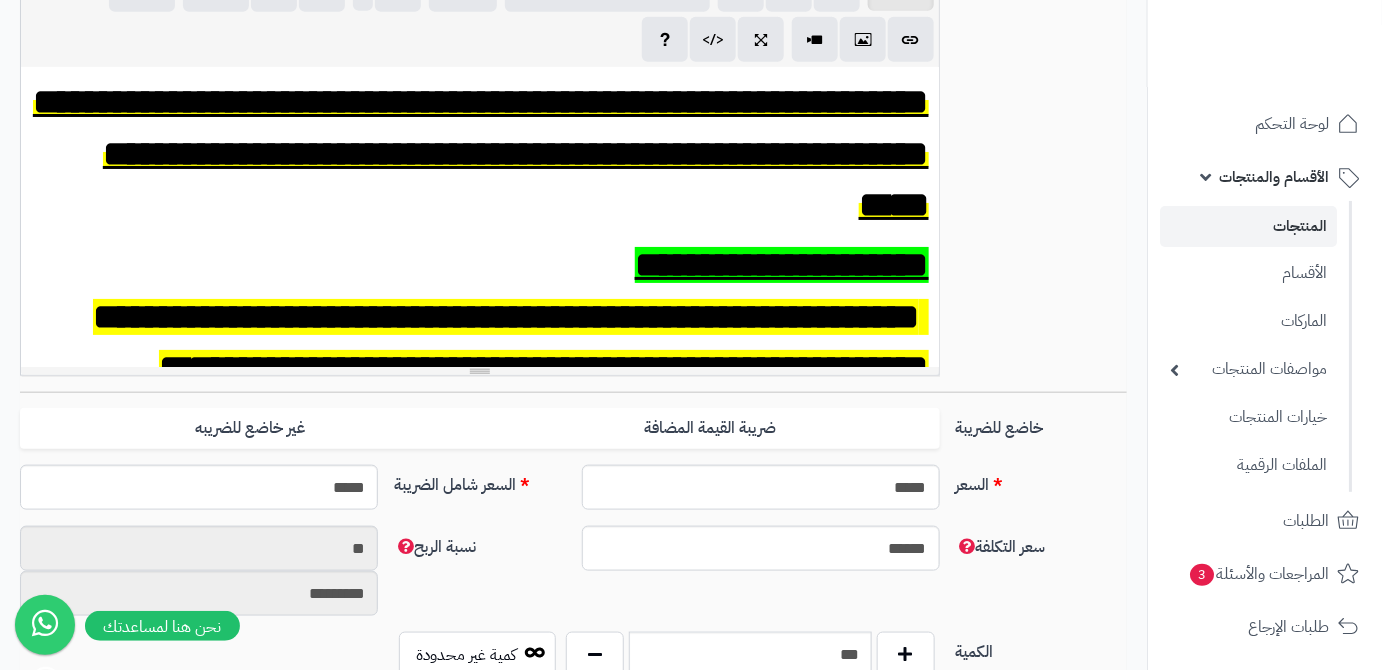 scroll, scrollTop: 636, scrollLeft: 0, axis: vertical 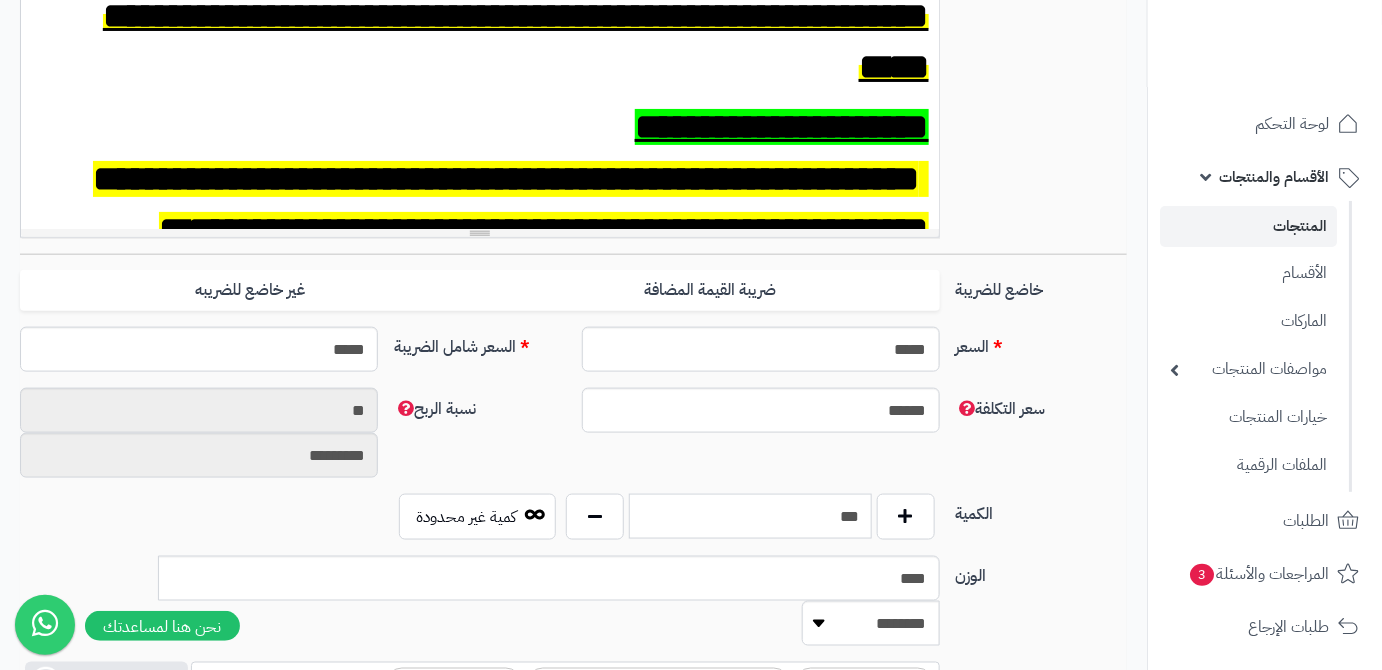 click on "***" at bounding box center (750, 516) 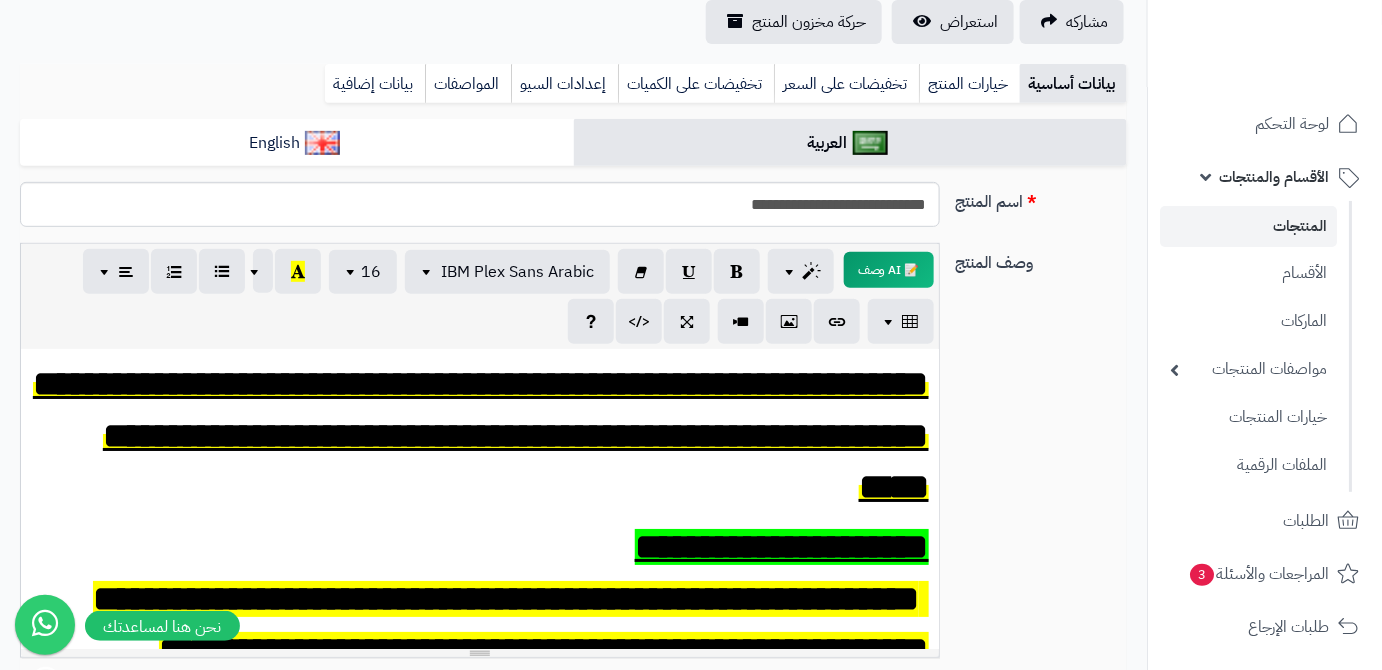 scroll, scrollTop: 0, scrollLeft: 0, axis: both 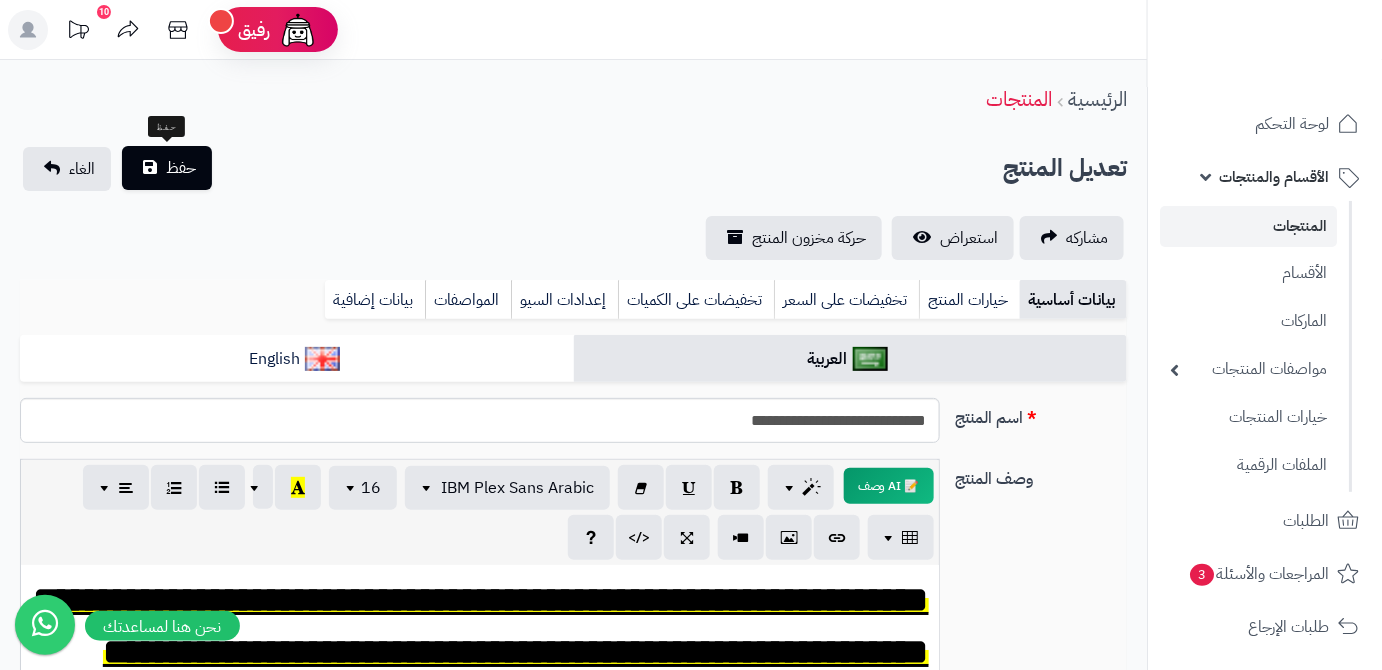 type on "*" 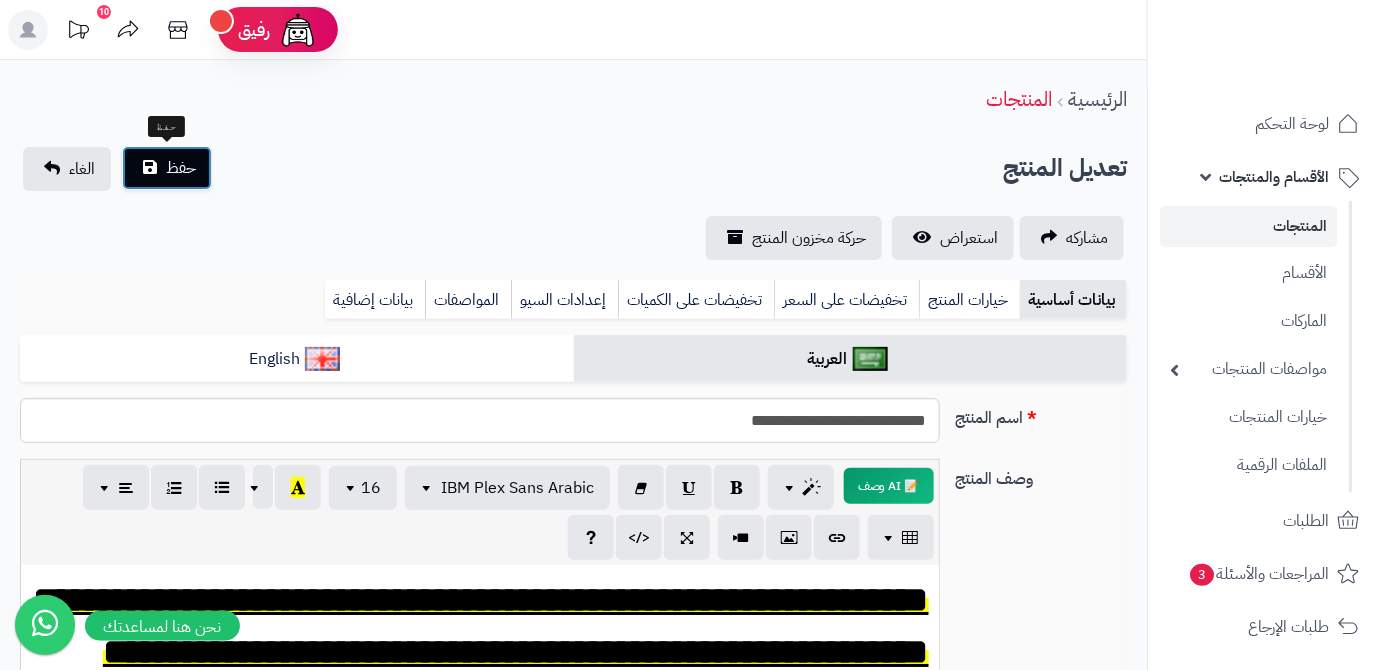 click on "حفظ" at bounding box center (181, 168) 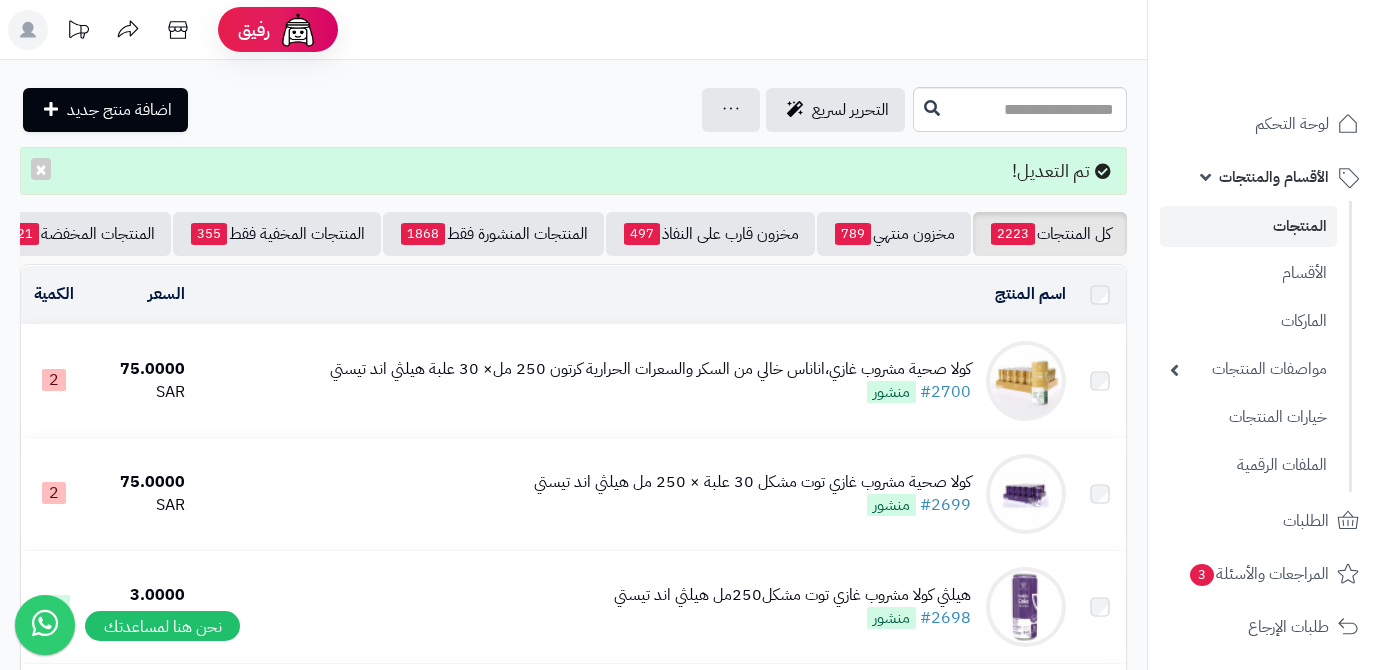 scroll, scrollTop: 0, scrollLeft: 0, axis: both 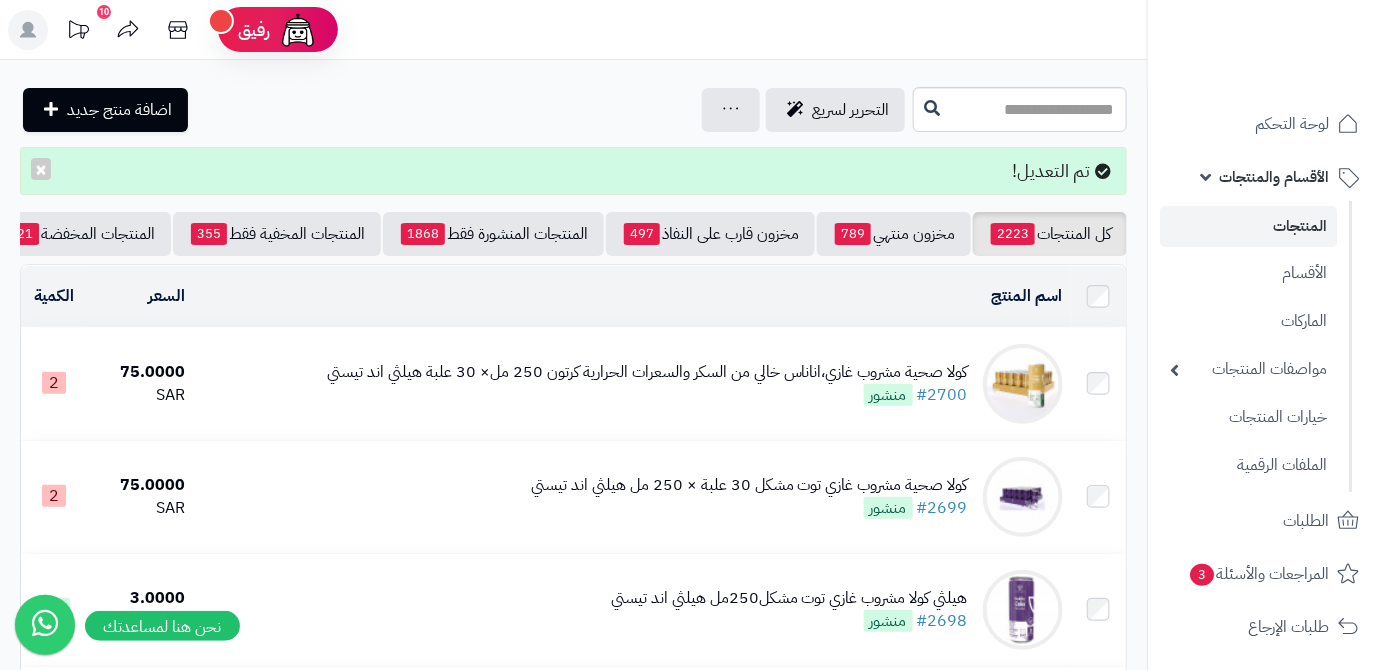 click on "كل المنتجات
2223
مخزون منتهي
789
مخزون قارب على النفاذ
497
المنتجات المنشورة فقط
1868
المنتجات المخفية فقط
355
المنتجات المخفضة
21
تصفية المنتجات
اسم المنتج المحدد:  [ID]
نسخ
حذف                             السعر                          الكمية
كولا صحية مشروب غازي،اناناس خالي من السكر والسعرات الحرارية كرتون  250 مل× 30 علبة   هيلثي اند تيستي
#[NUMBER]
منشور
[PRICE] SAR                          [QUANTITY]
كولا صحية  مشروب غازي توت مشكل 30 علبة × 250 مل هيلثي اند تيستي
#[NUMBER]
منشور
[PRICE] SAR                          [QUANTITY]
30" at bounding box center (573, 1974) 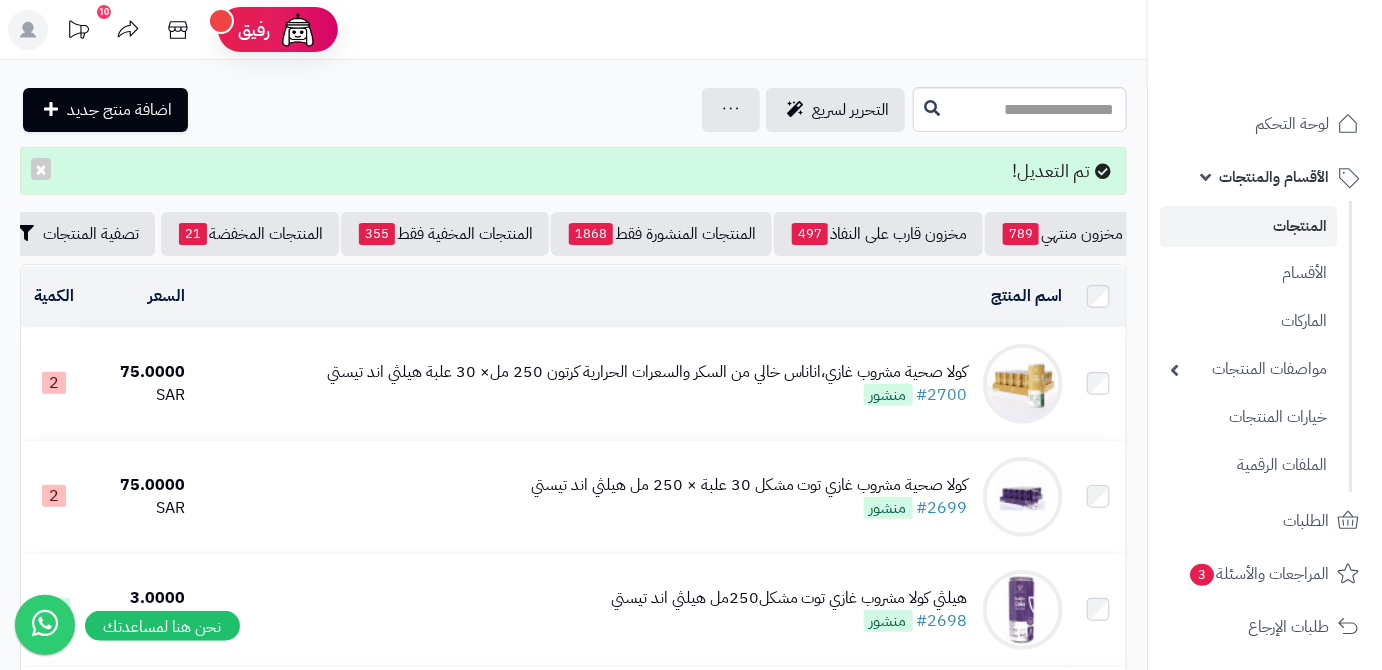 scroll, scrollTop: 0, scrollLeft: -211, axis: horizontal 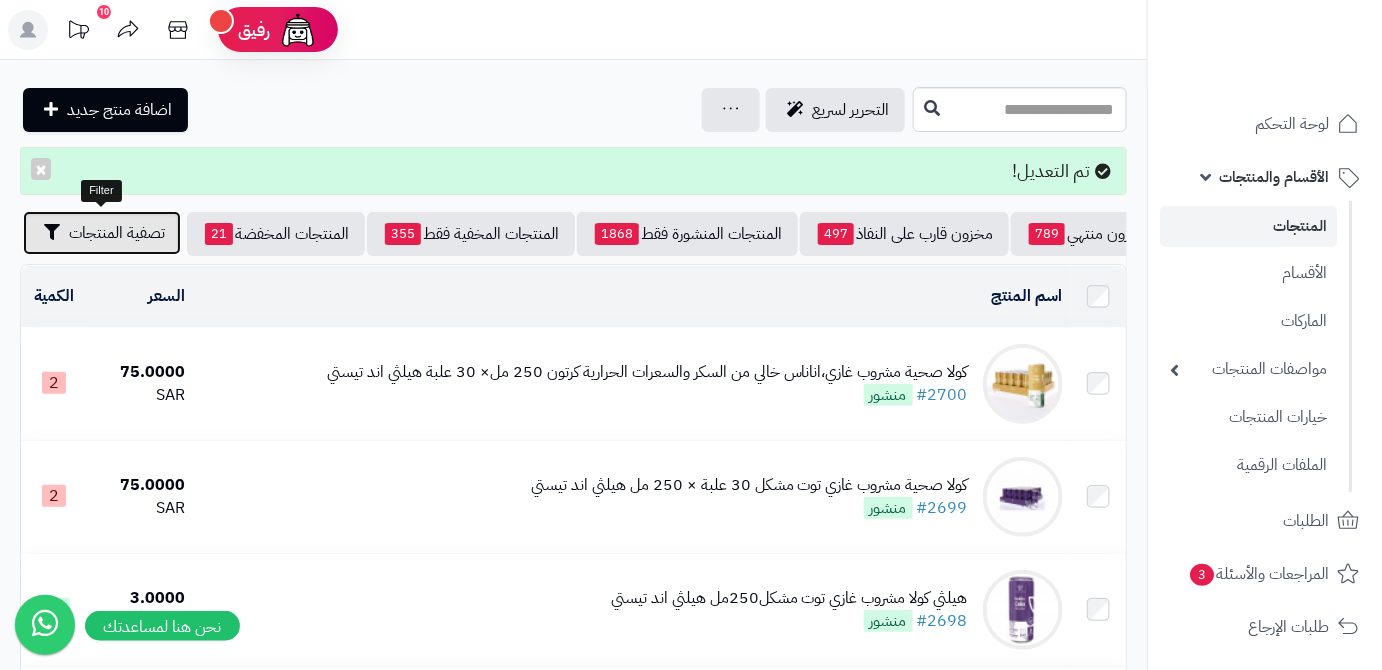 click on "تصفية المنتجات" at bounding box center [117, 233] 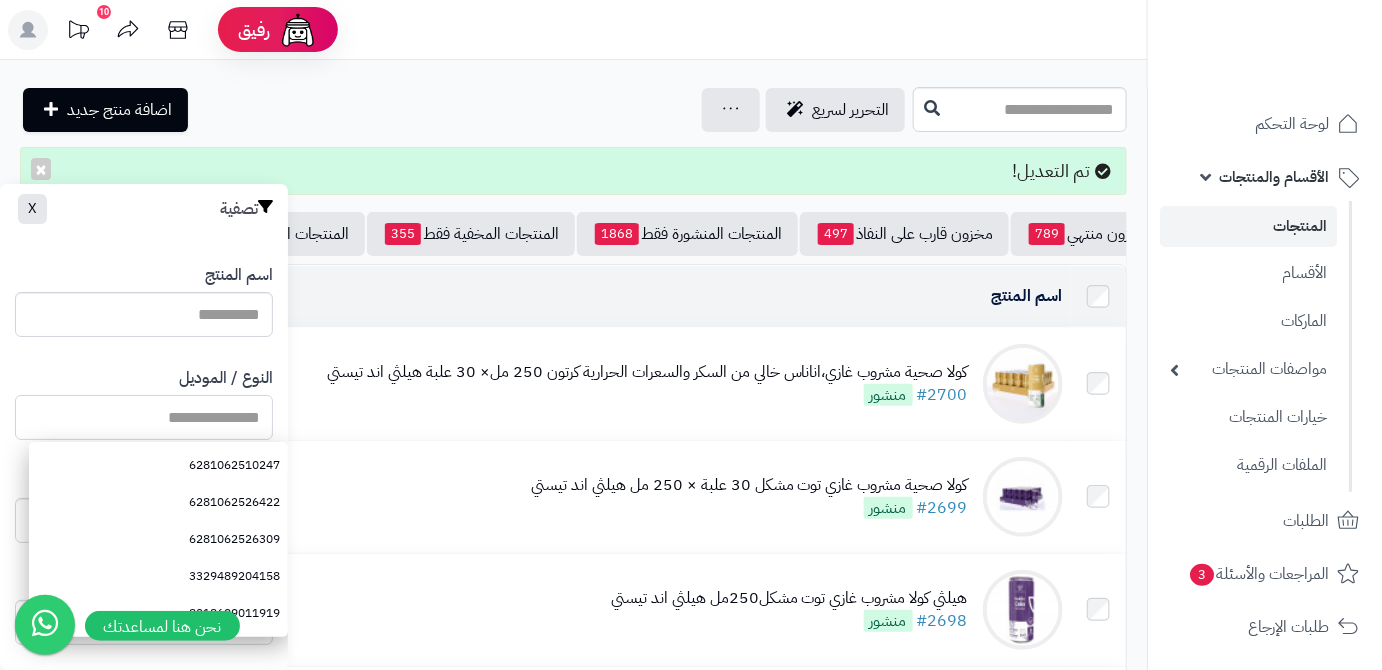 paste on "**********" 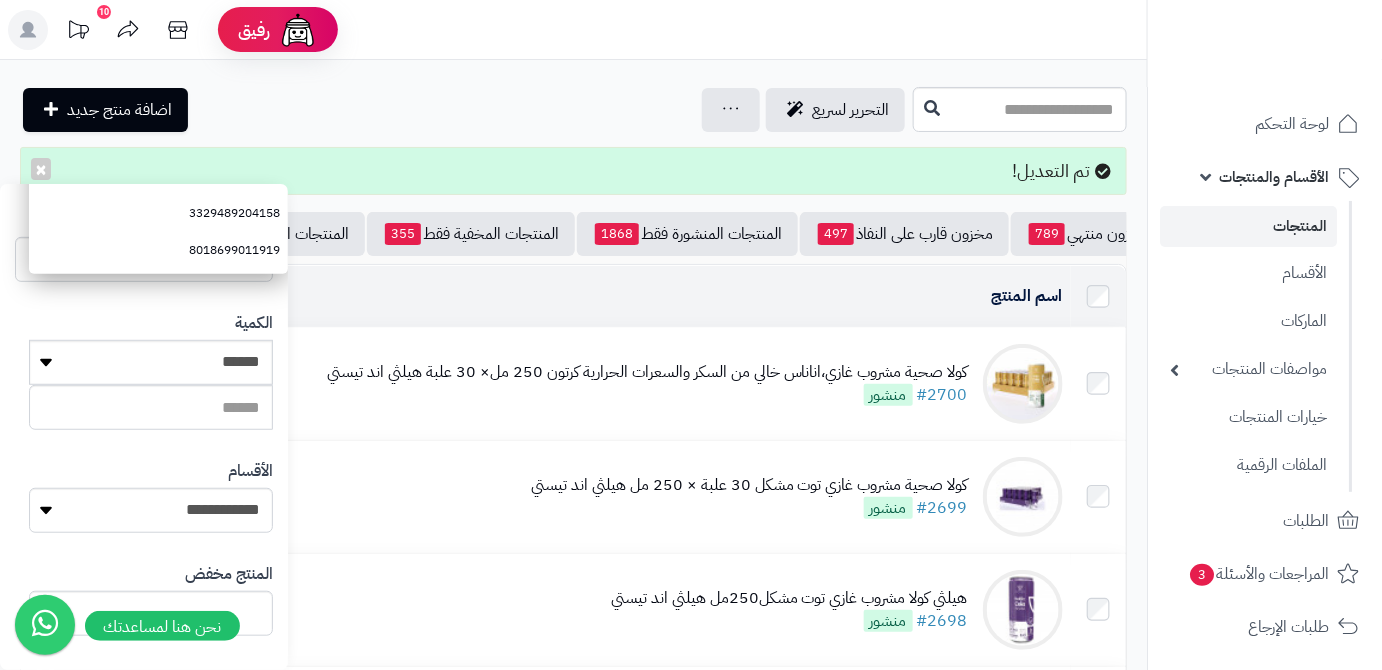scroll, scrollTop: 552, scrollLeft: 0, axis: vertical 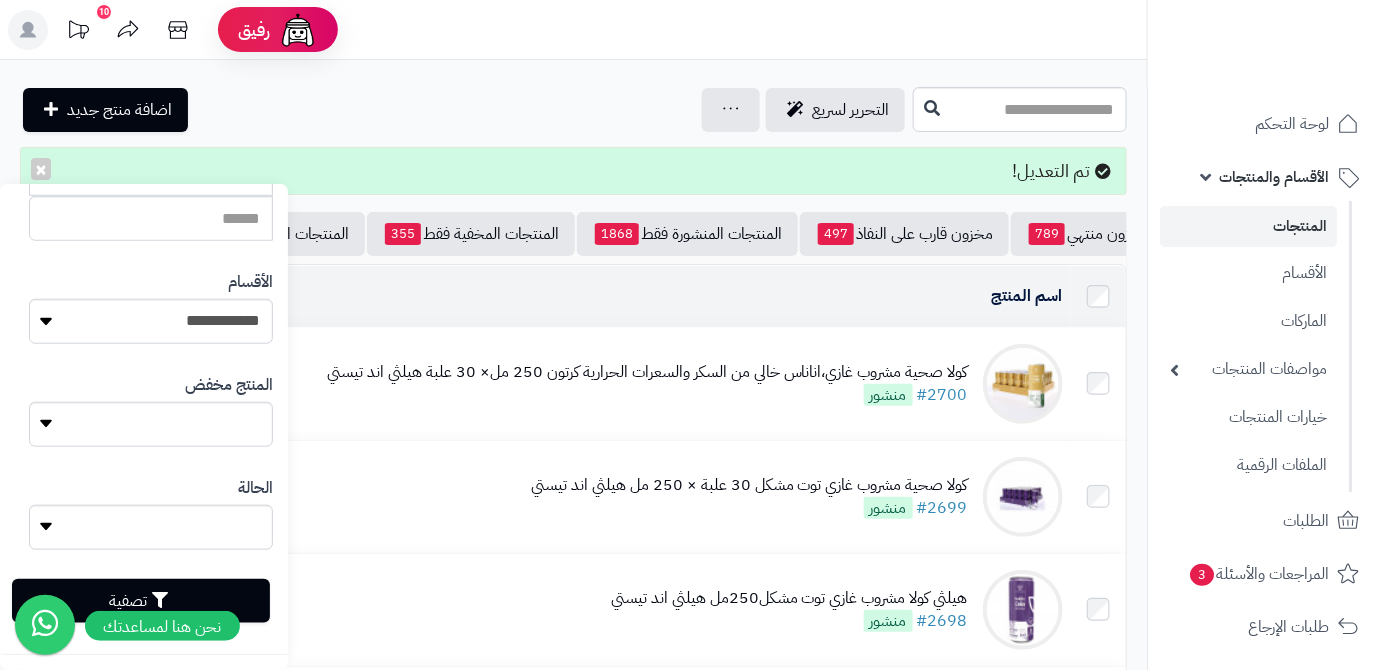type on "**********" 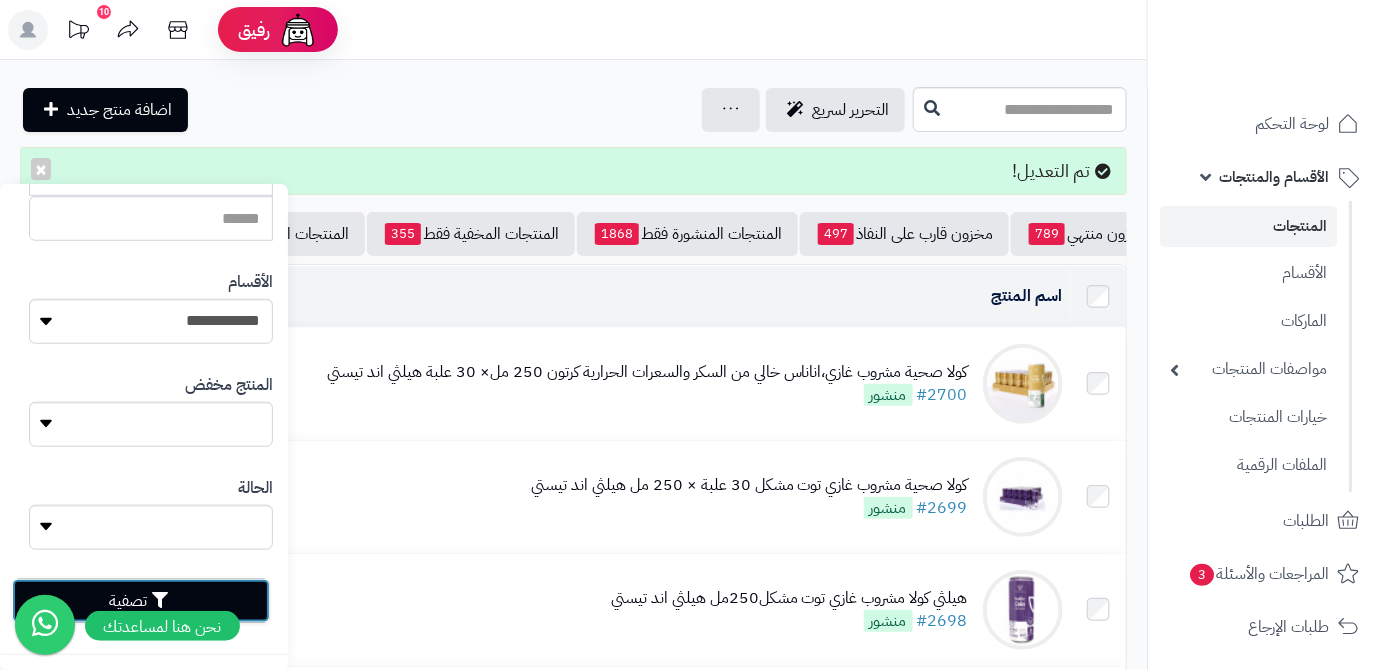 click on "تصفية" at bounding box center [141, 601] 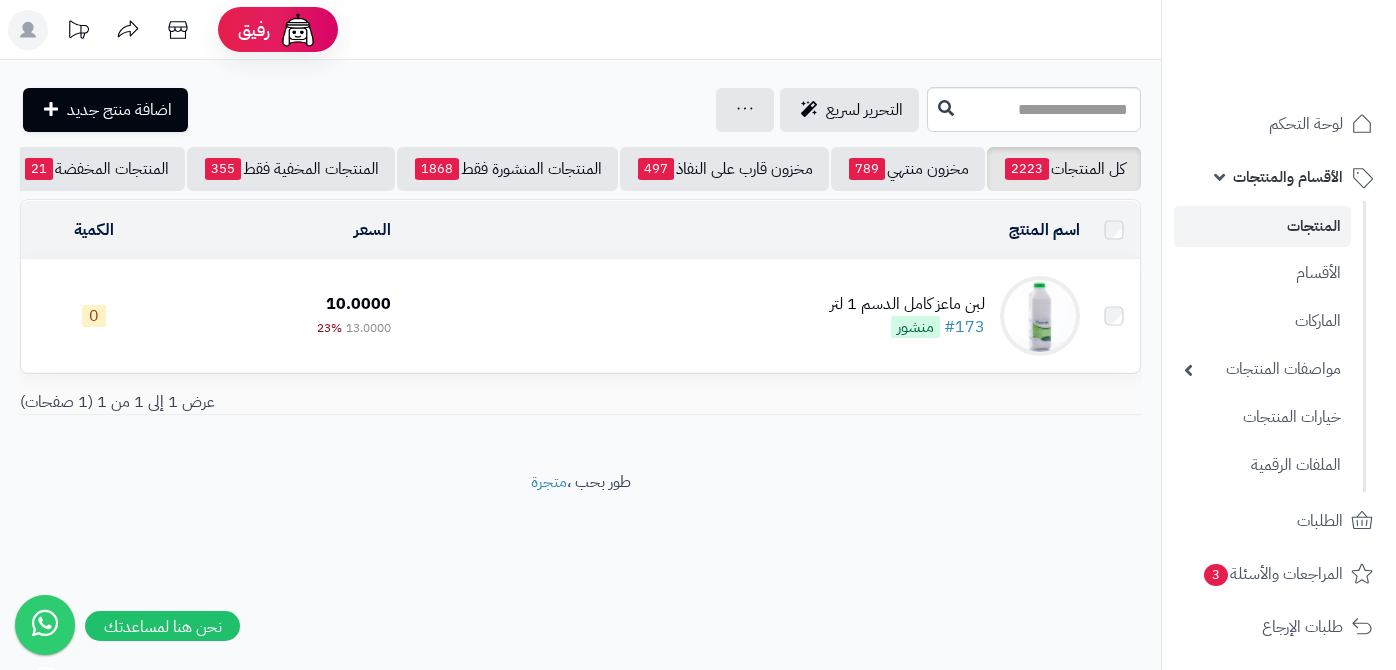 scroll, scrollTop: 0, scrollLeft: 0, axis: both 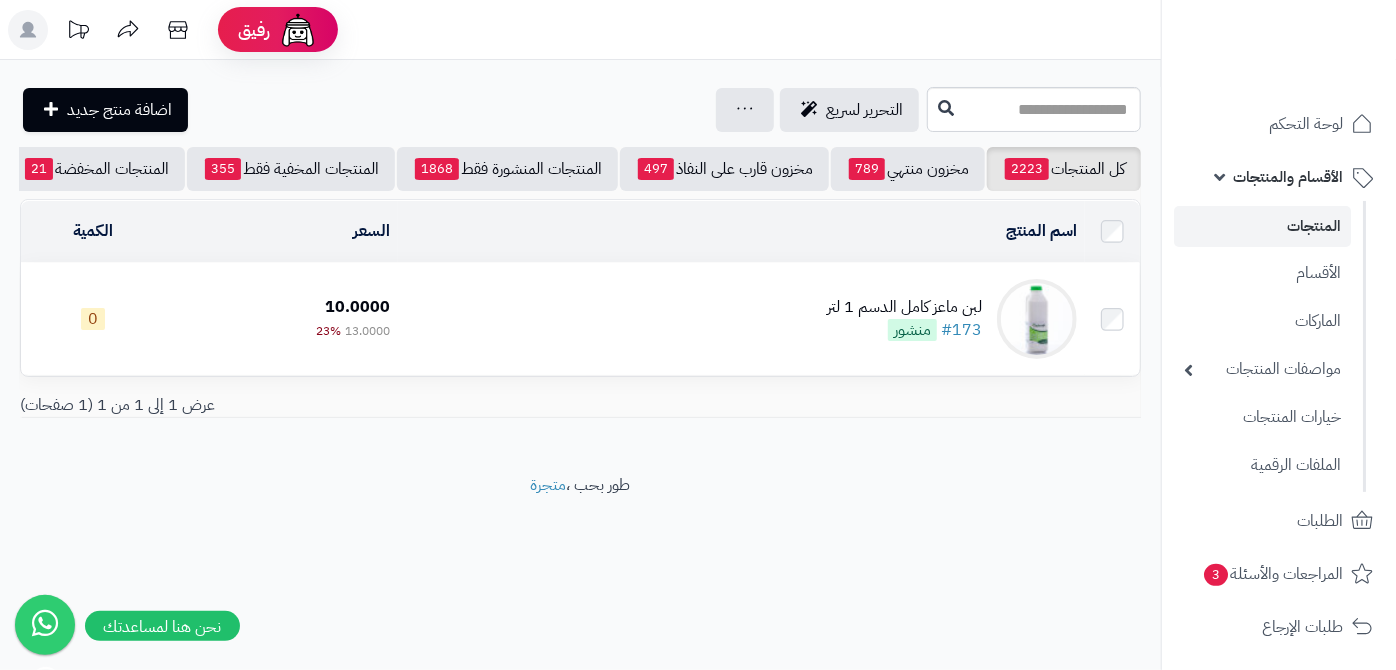 click on "لبن ماعز   كامل الدسم  1  لتر" at bounding box center [904, 307] 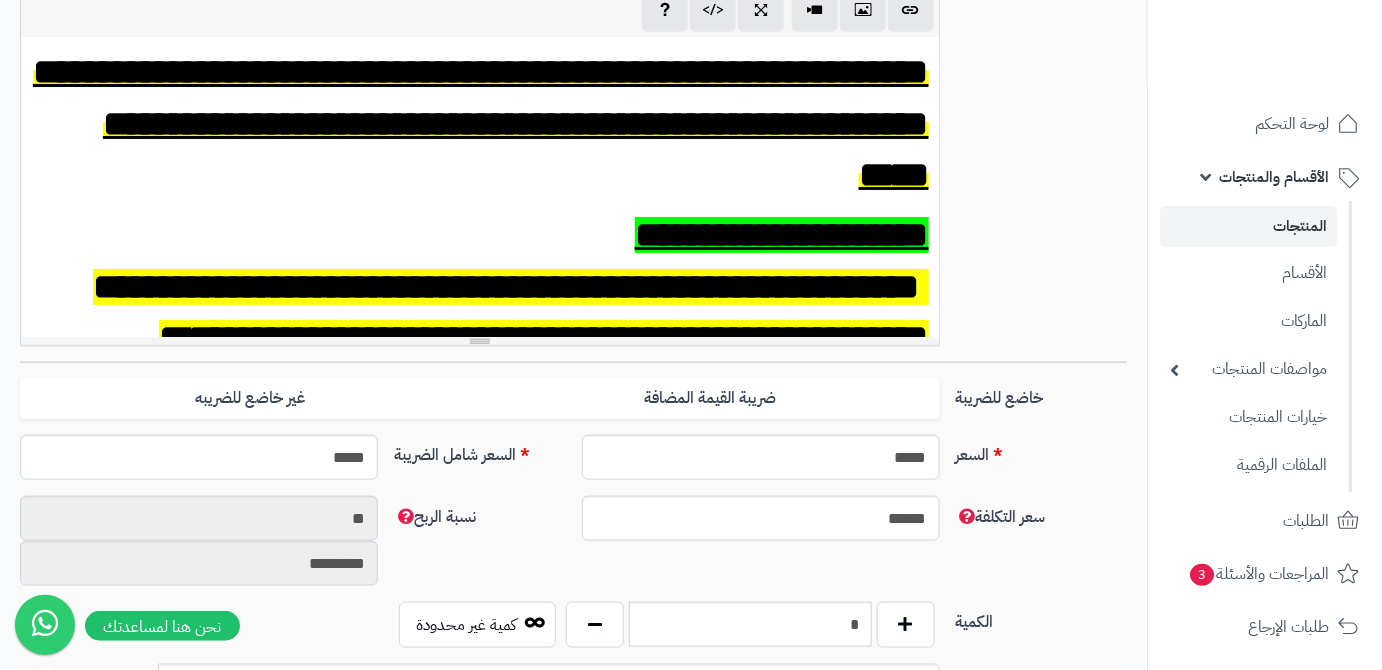 scroll, scrollTop: 727, scrollLeft: 0, axis: vertical 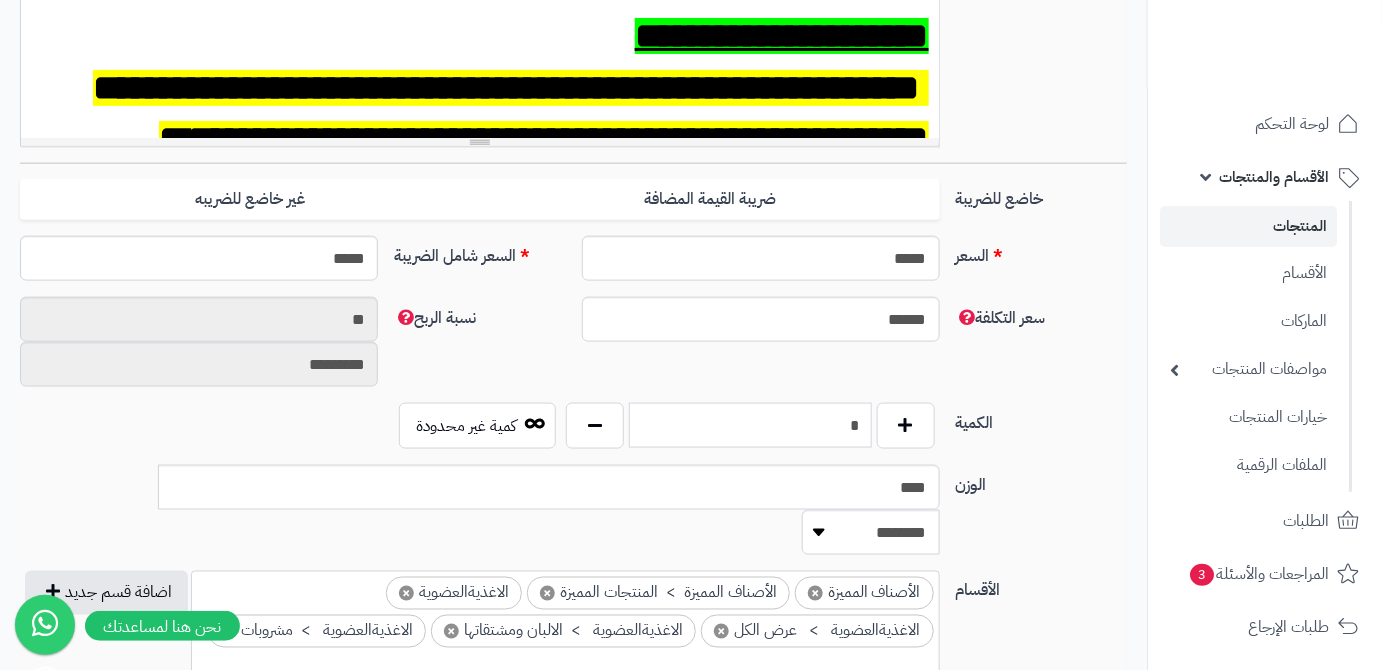 click on "*" at bounding box center [750, 425] 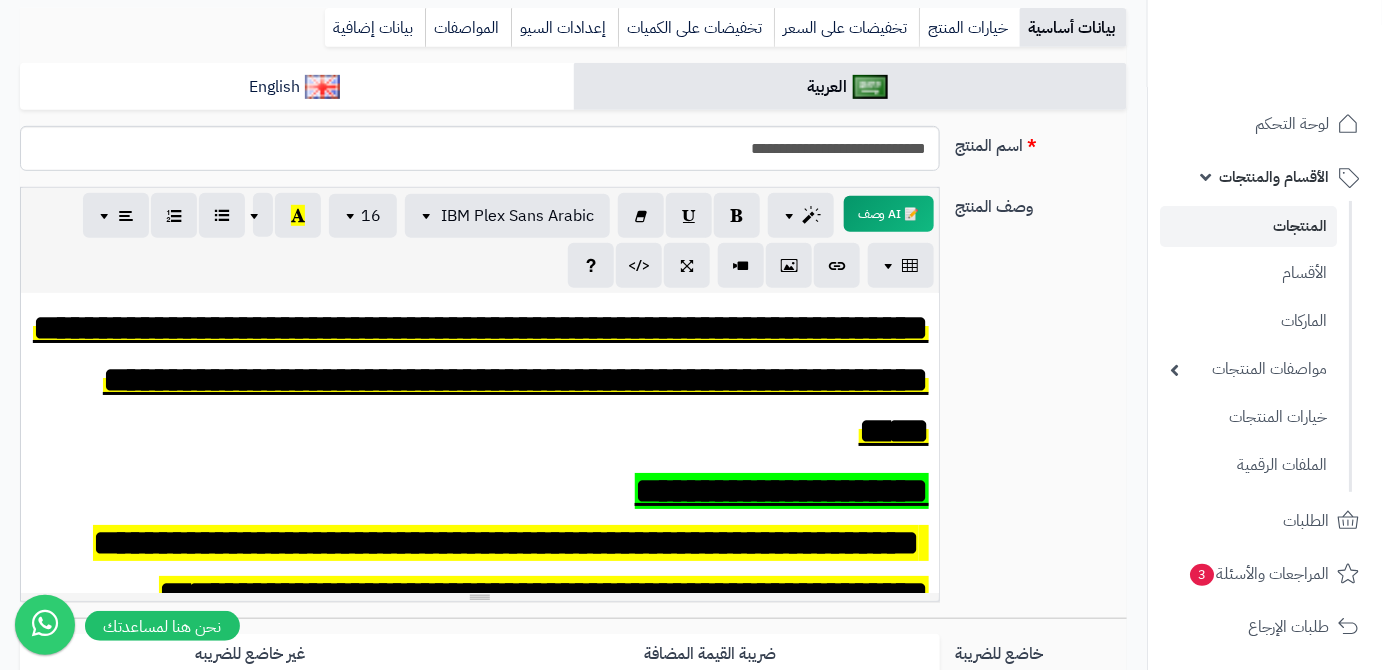 scroll, scrollTop: 0, scrollLeft: 0, axis: both 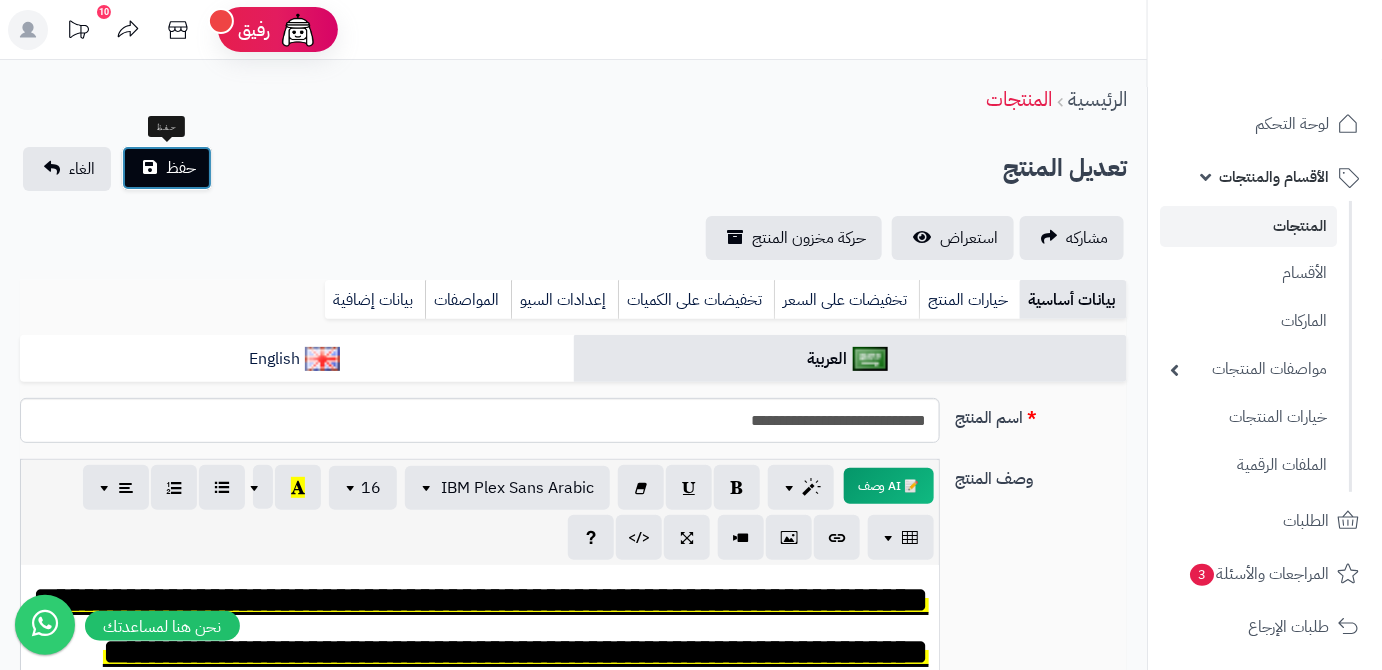 click on "حفظ" at bounding box center (181, 168) 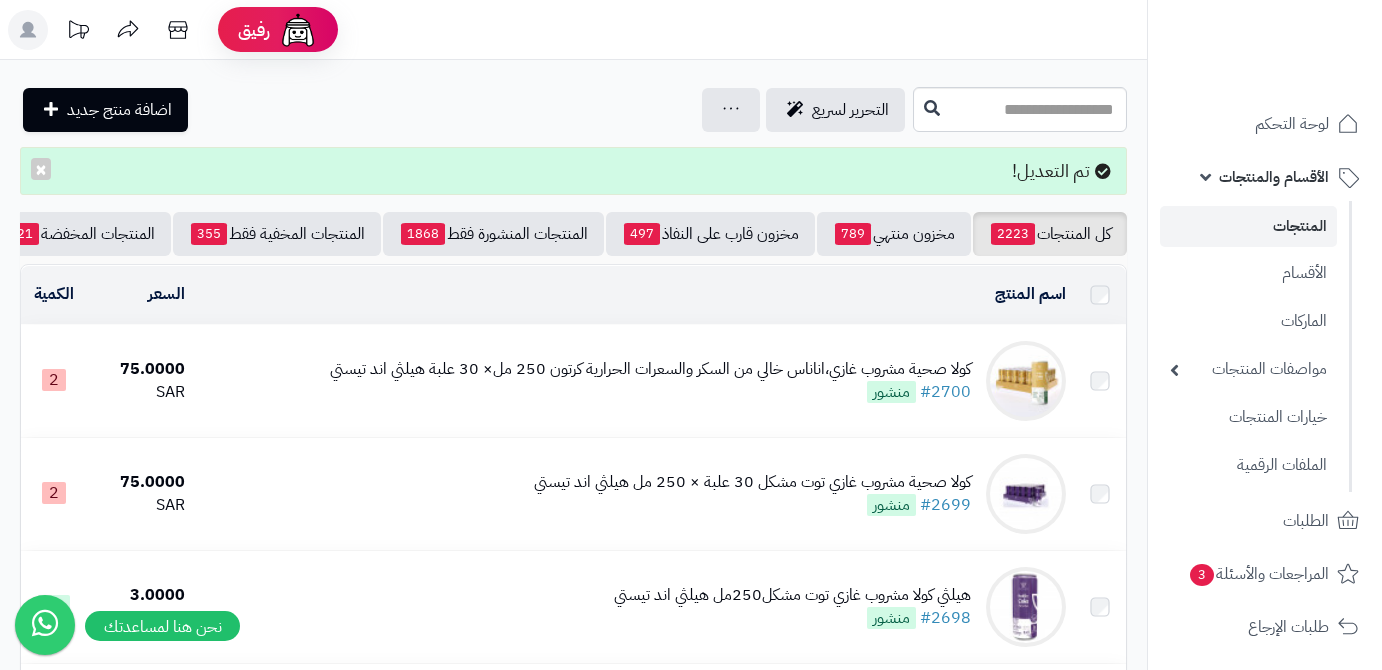 scroll, scrollTop: 0, scrollLeft: 0, axis: both 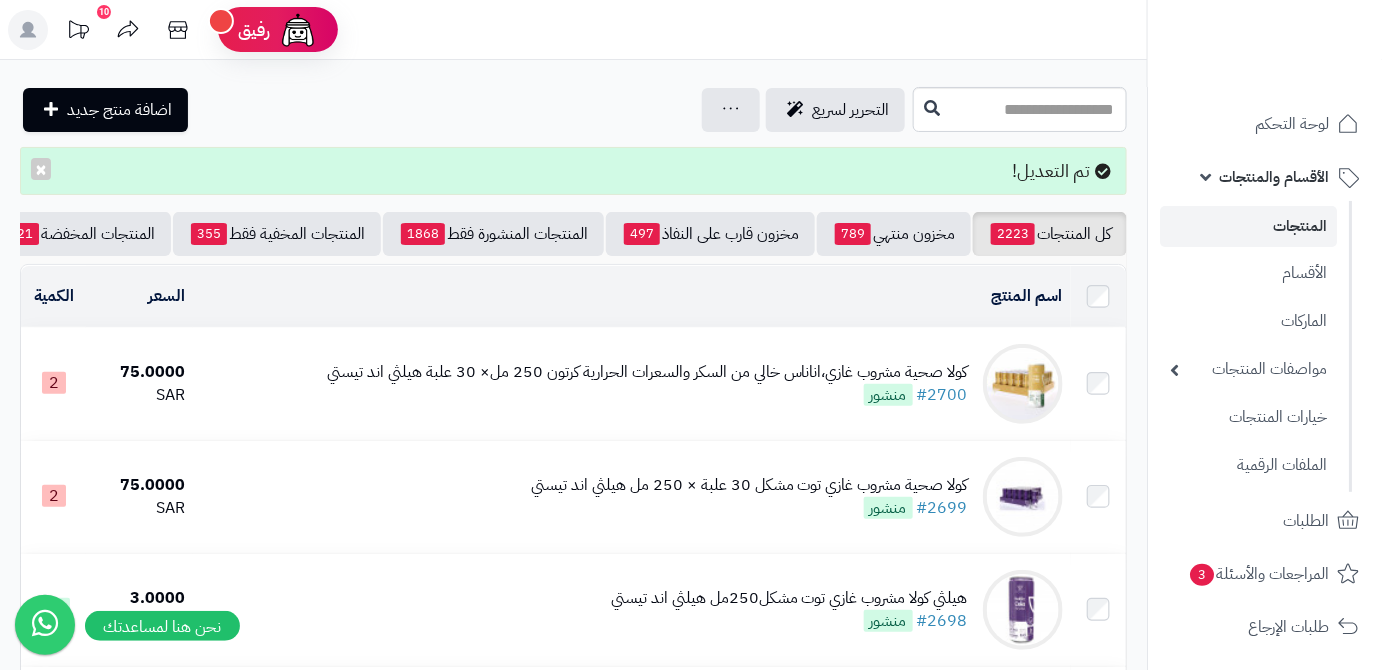 click on "كل المنتجات
2223
مخزون منتهي
789
مخزون قارب على النفاذ
497
المنتجات المنشورة فقط
1868
المنتجات المخفية فقط
355
المنتجات المخفضة
21
تصفية المنتجات
اسم المنتج المحدد:  0
نسخ
حذف                             السعر                          الكمية
كولا صحية مشروب غازي،اناناس خالي من السكر والسعرات الحرارية كرتون  250 مل× 30 علبة   هيلثي اند تيستي
#2700
منشور
75.0000 SAR                          2
كولا صحية  مشروب غازي توت مشكل 30 علبة × 250 مل هيلثي اند تيستي
#2699
منشور
75.0000 SAR                          2
30" at bounding box center (573, 1974) 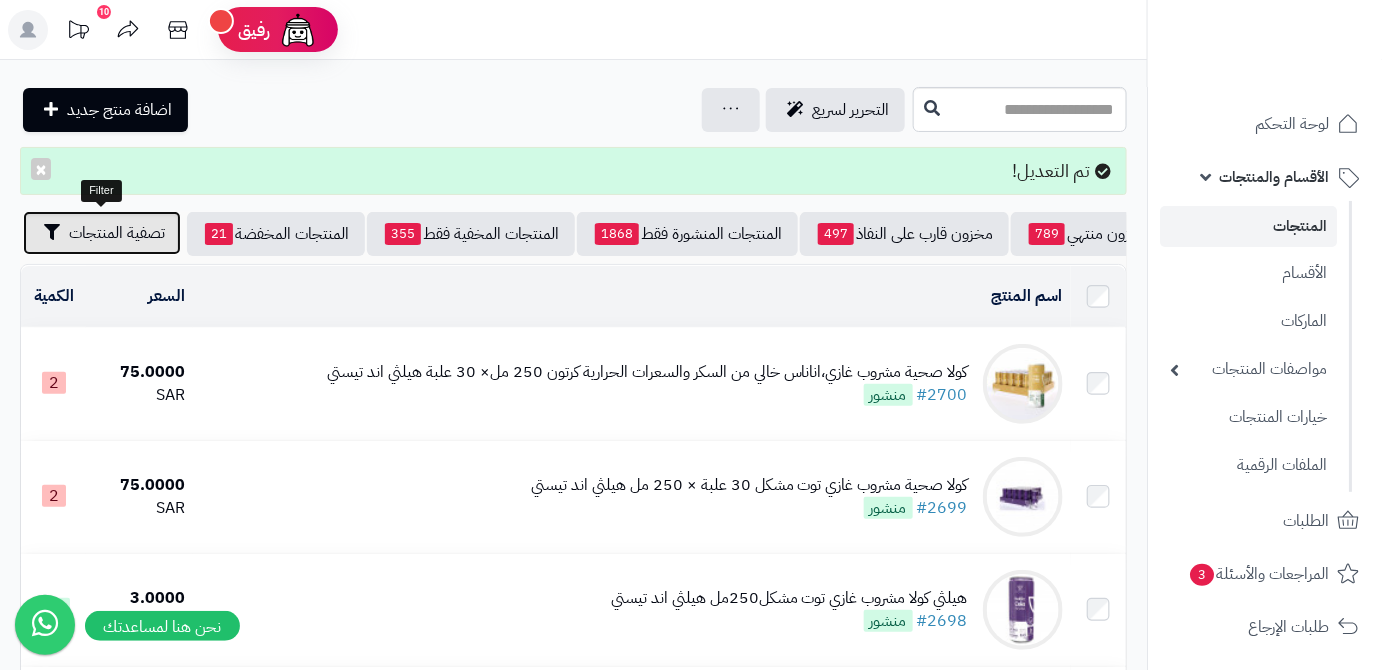 click on "تصفية المنتجات" at bounding box center (117, 233) 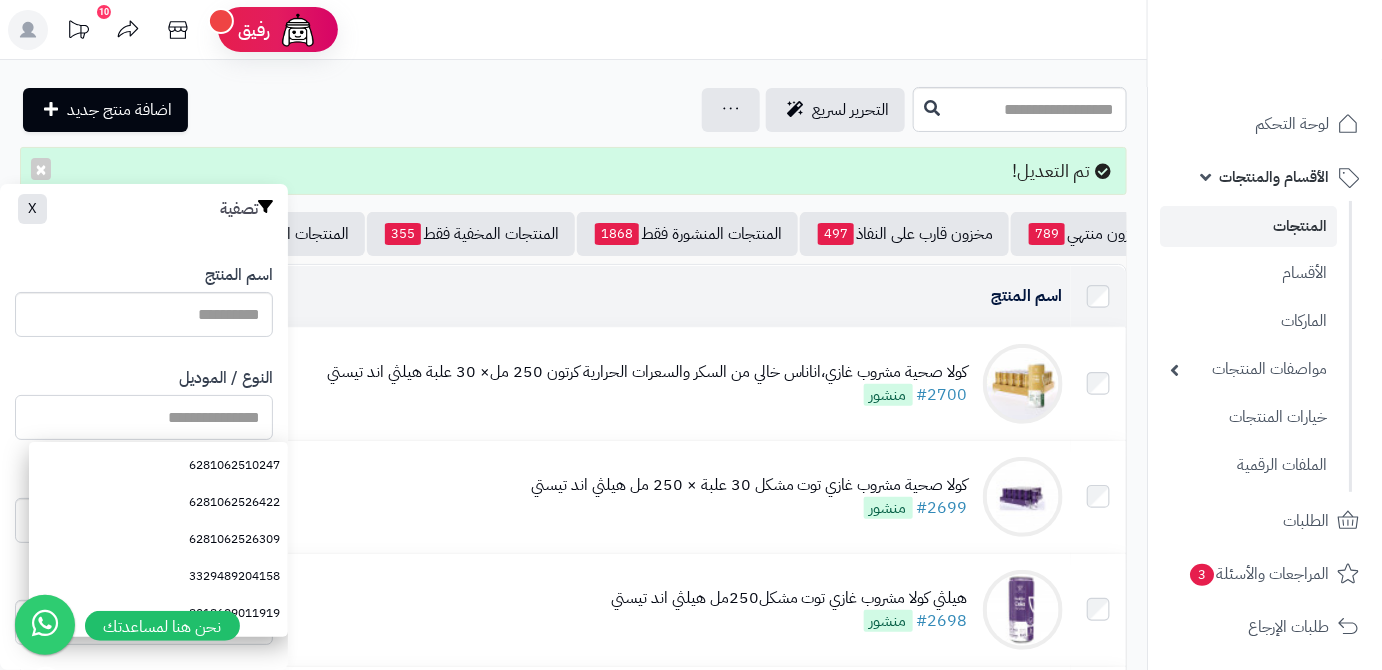 paste on "**********" 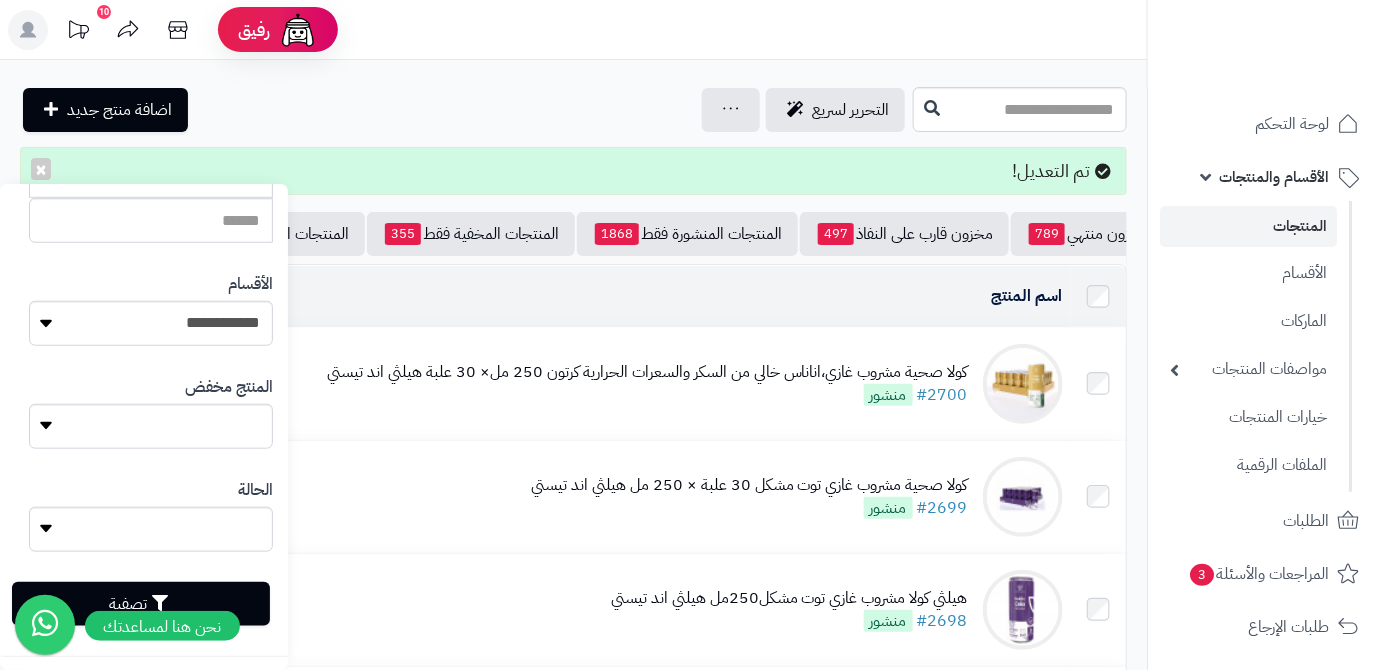 scroll, scrollTop: 552, scrollLeft: 0, axis: vertical 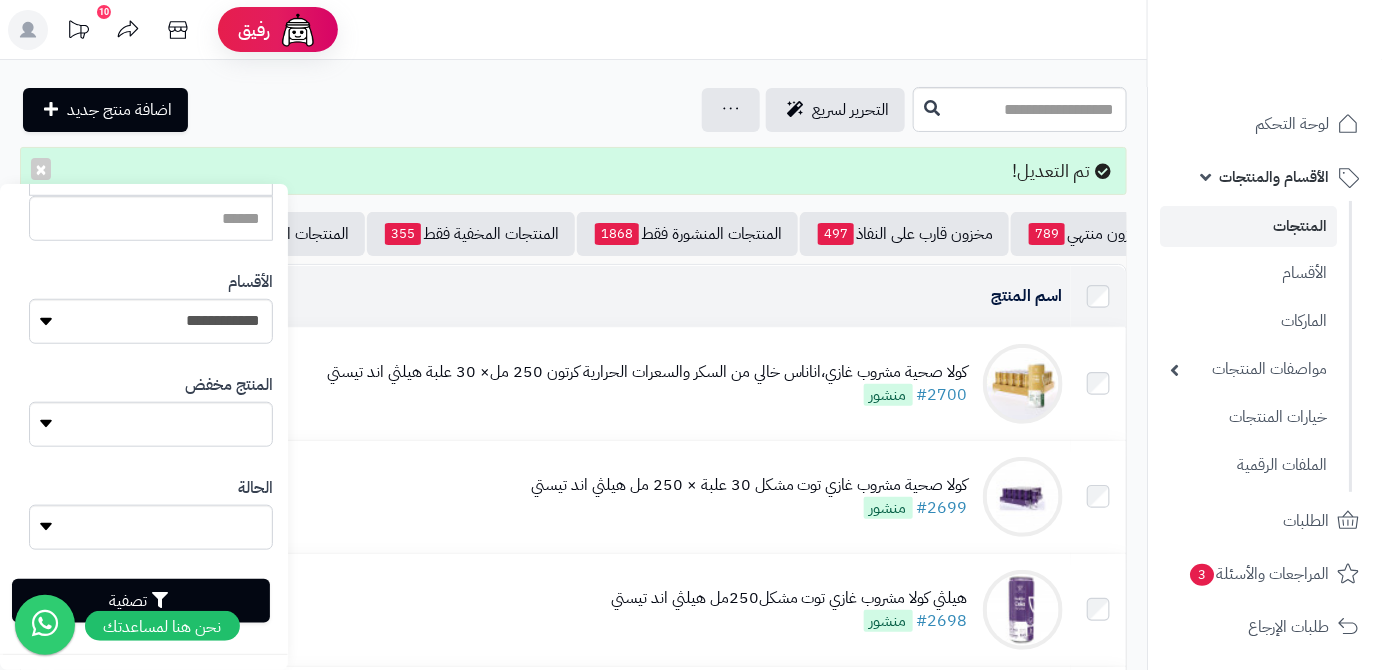 type on "**********" 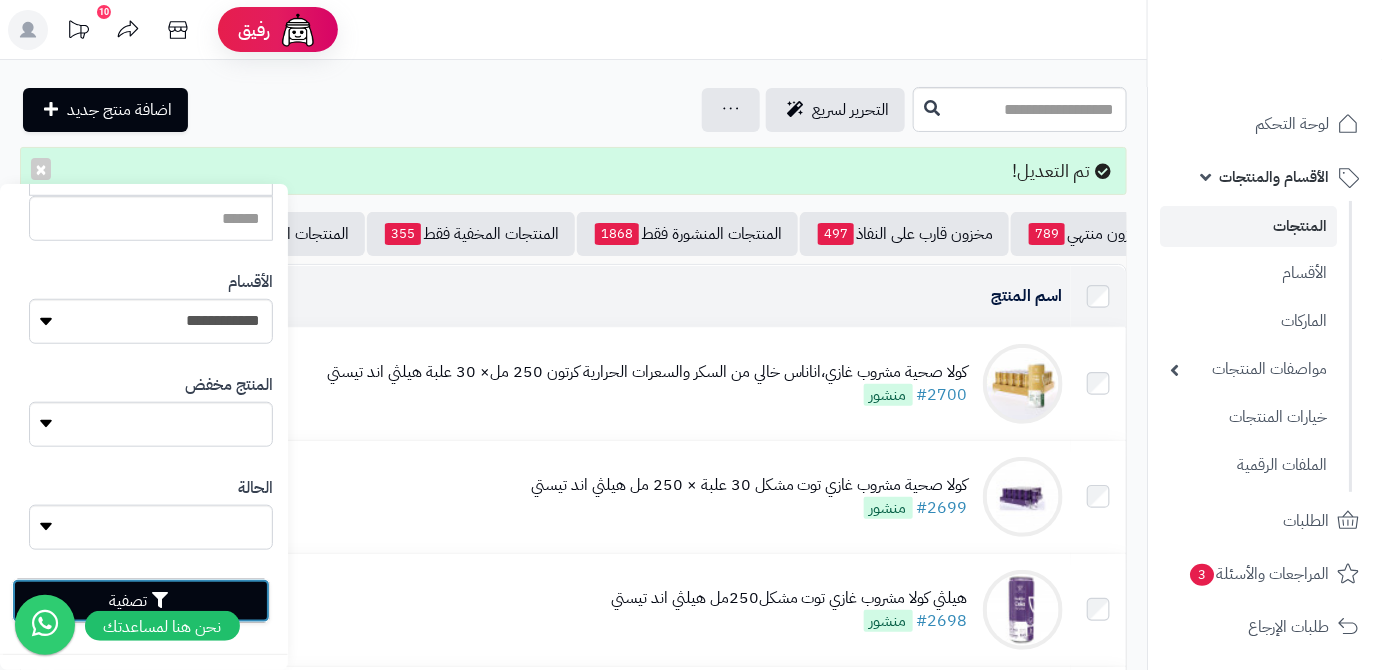 click on "تصفية" at bounding box center [141, 601] 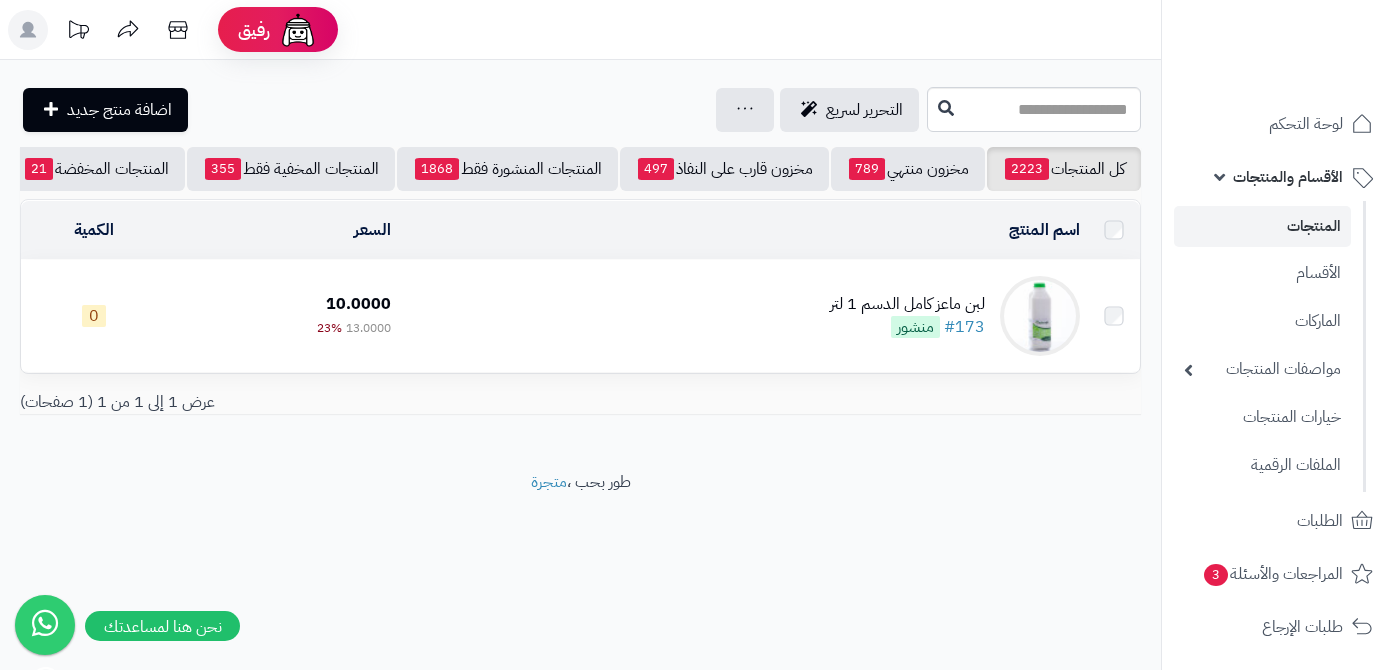 scroll, scrollTop: 0, scrollLeft: 0, axis: both 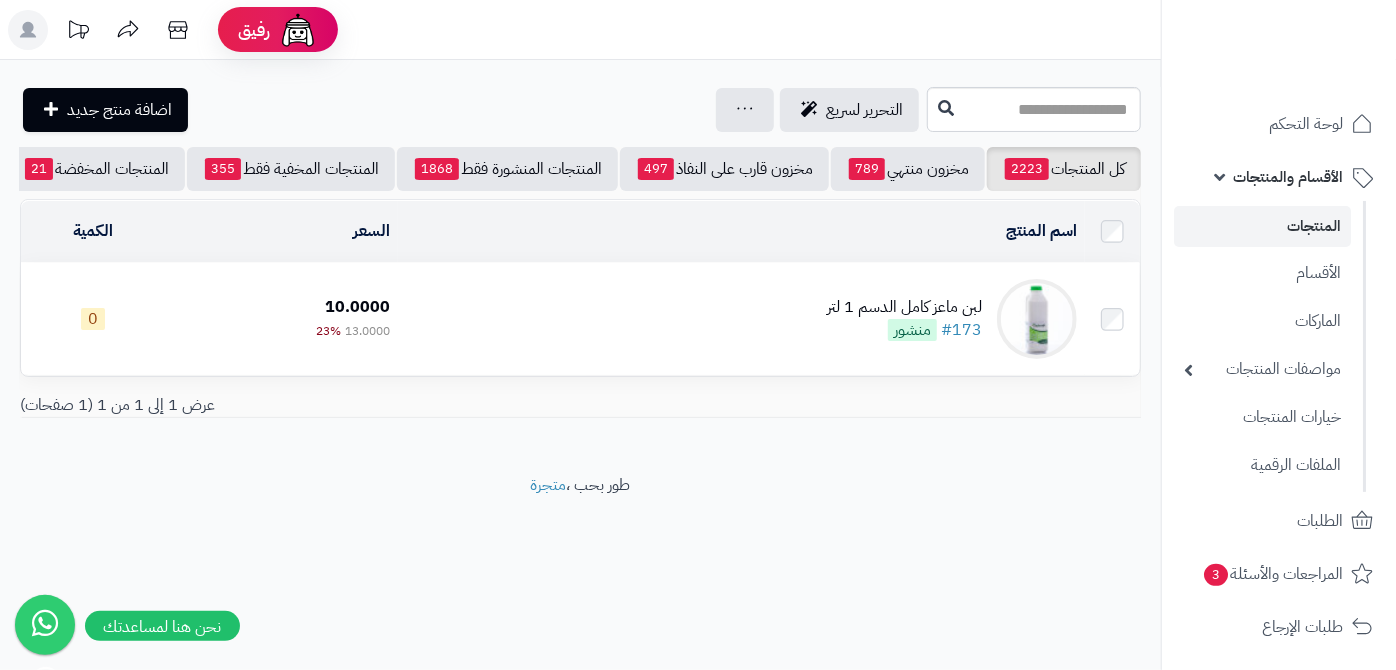click on "لبن ماعز   كامل الدسم  1  لتر
#173
منشور" at bounding box center (904, 319) 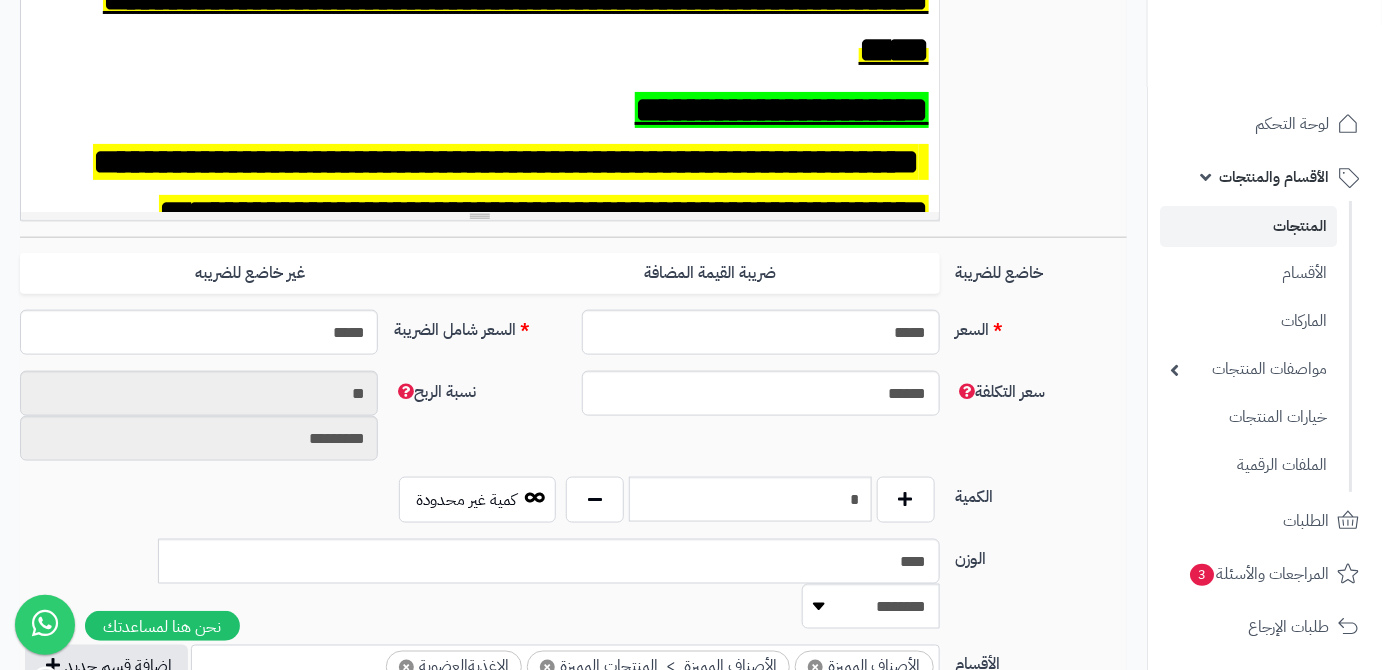 scroll, scrollTop: 727, scrollLeft: 0, axis: vertical 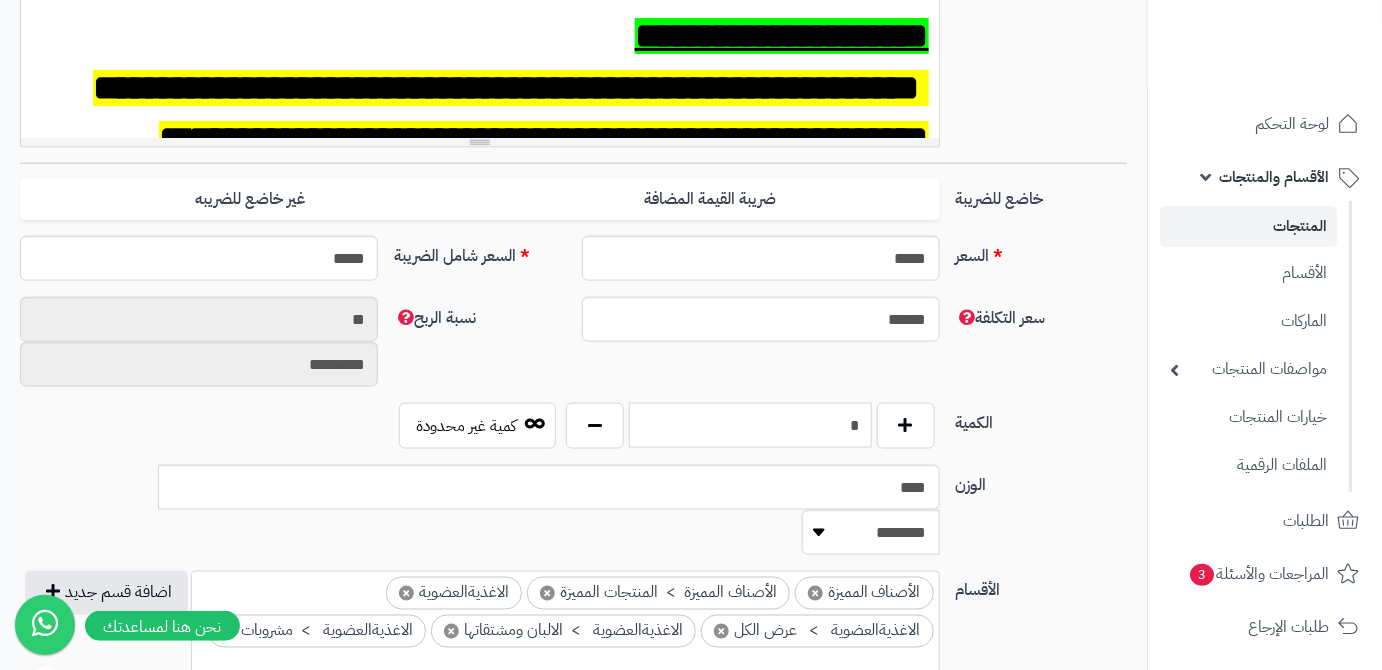 click on "*" at bounding box center [750, 425] 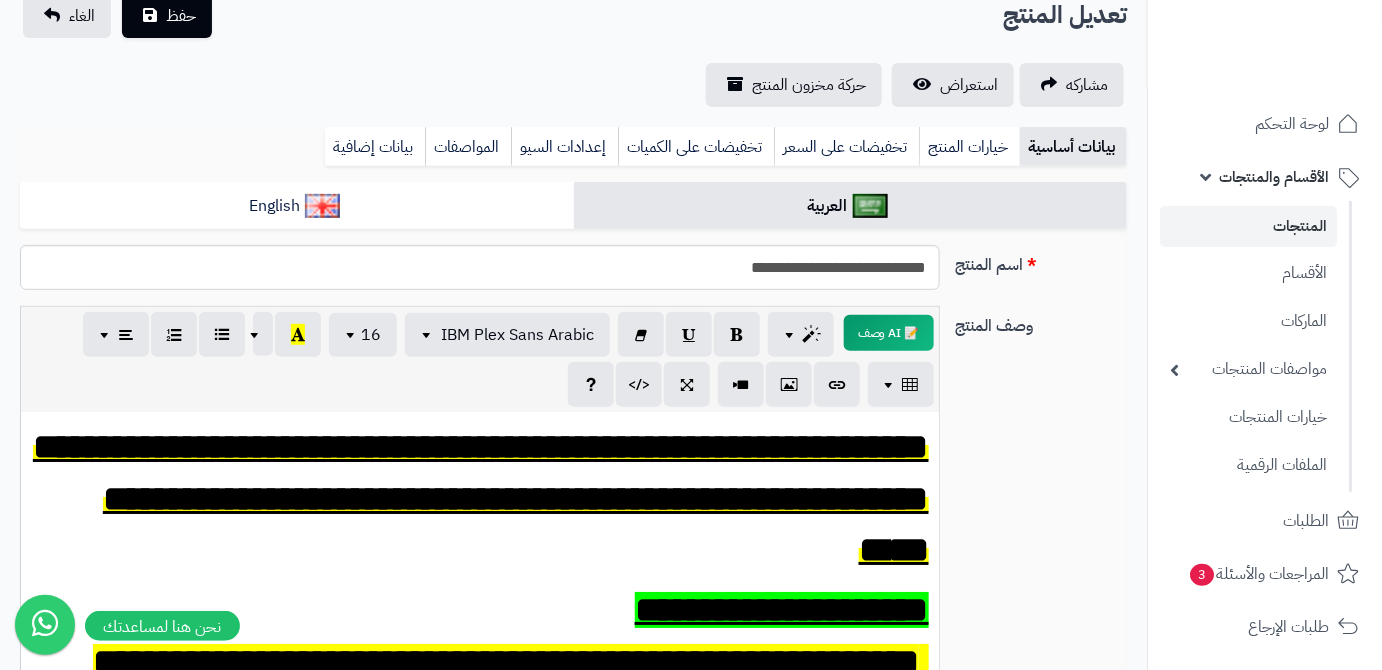 scroll, scrollTop: 0, scrollLeft: 0, axis: both 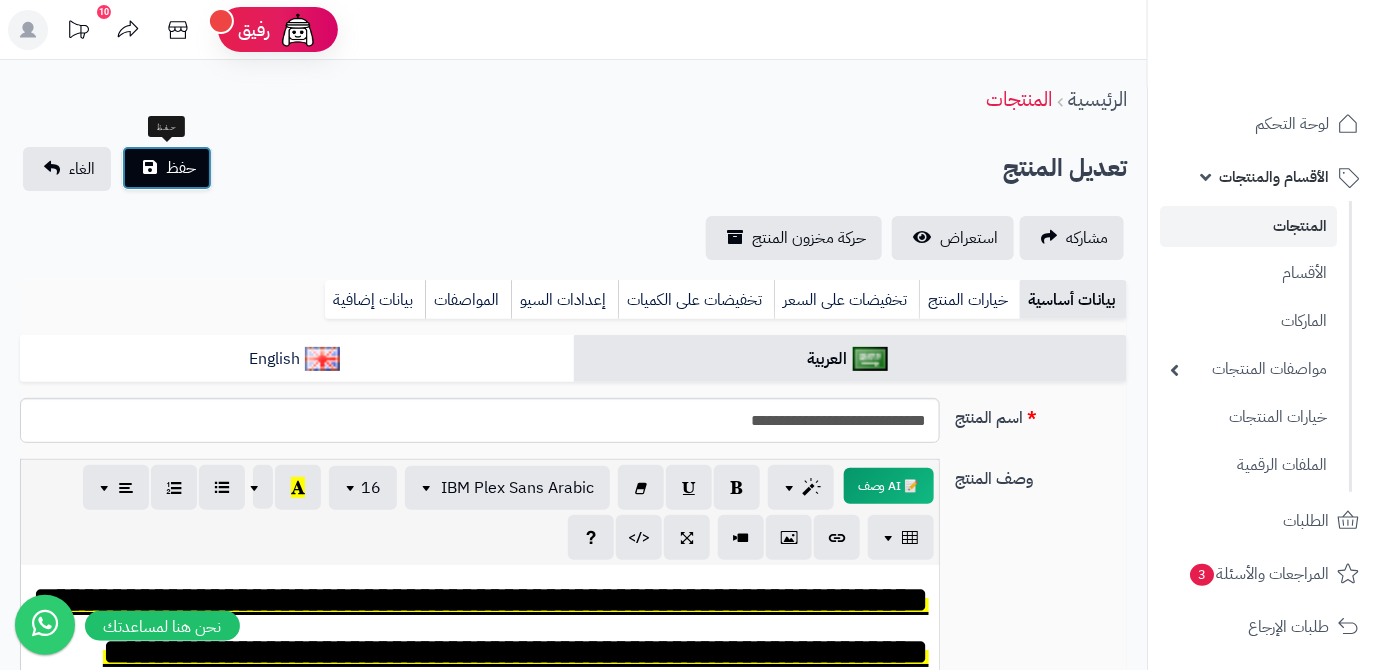 click on "حفظ" at bounding box center [181, 168] 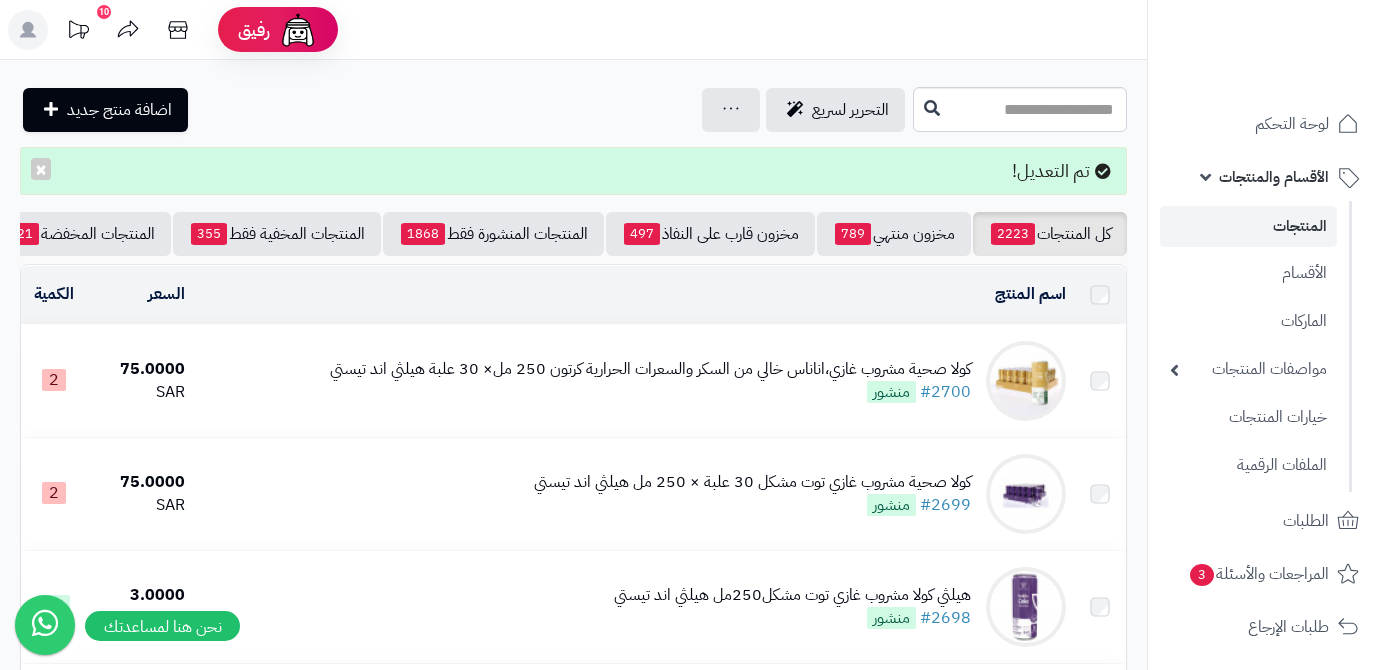 scroll, scrollTop: 0, scrollLeft: 0, axis: both 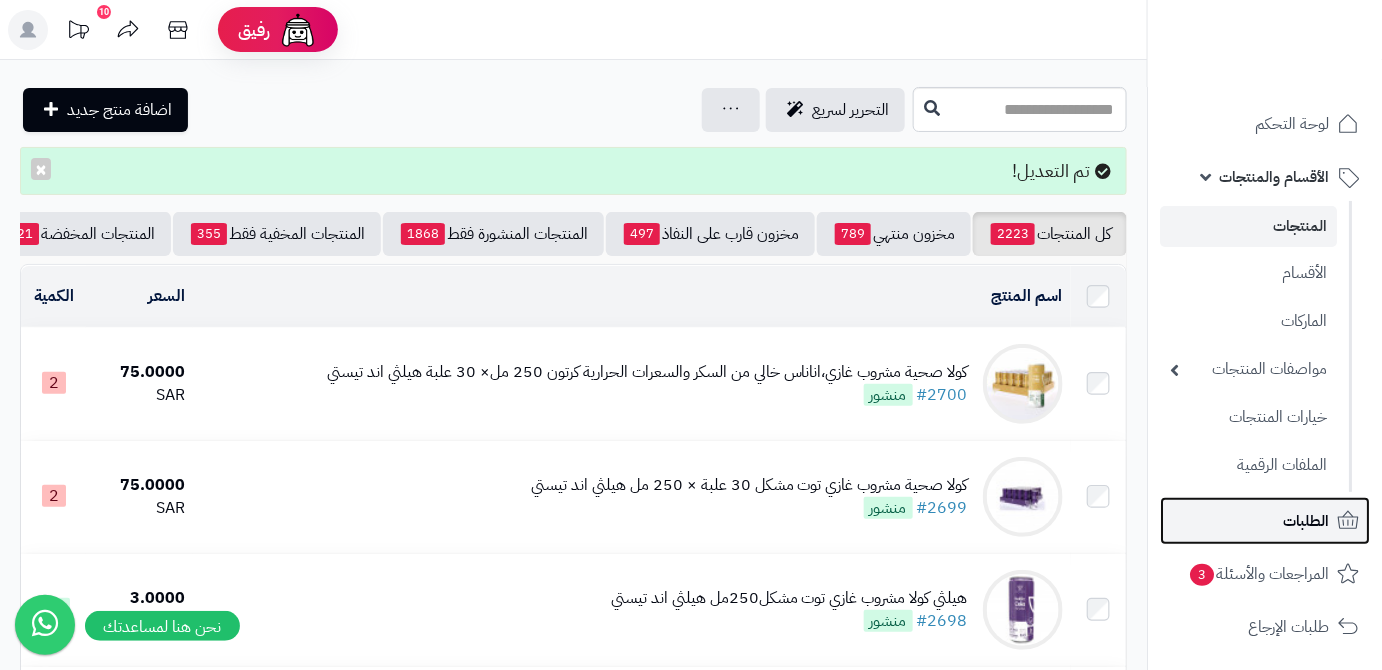 click on "الطلبات" at bounding box center [1265, 521] 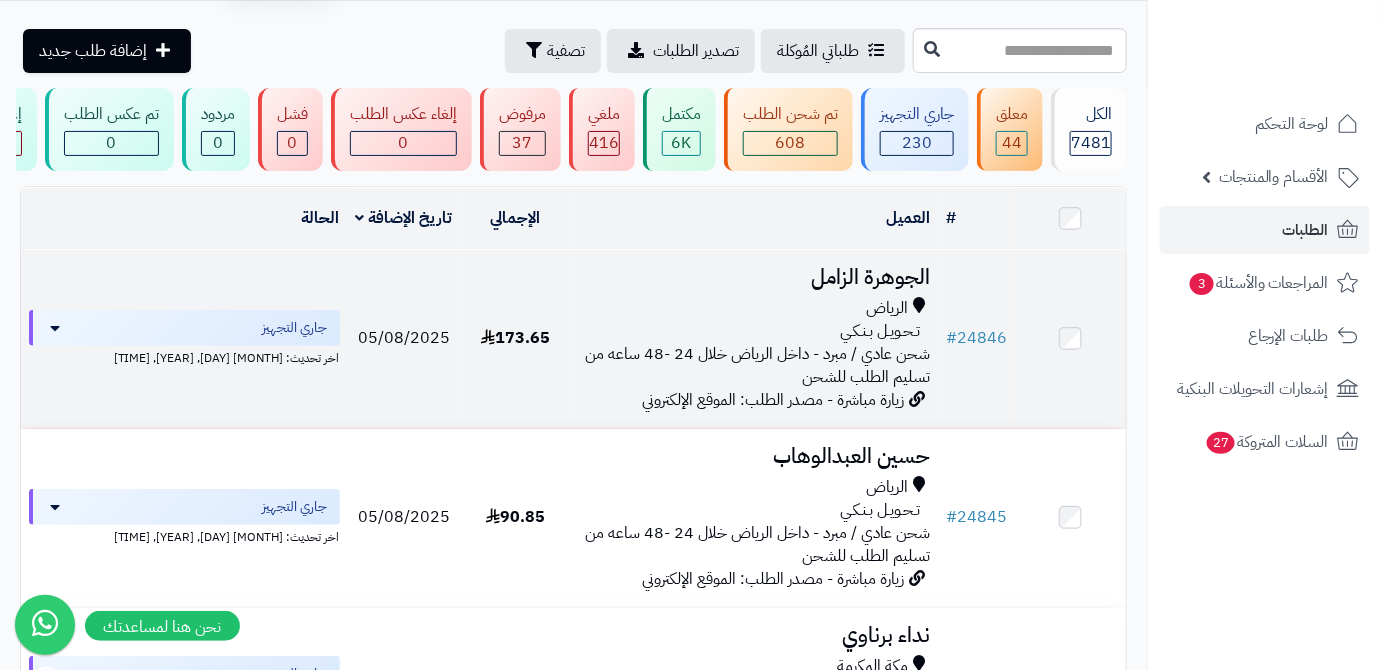 scroll, scrollTop: 90, scrollLeft: 0, axis: vertical 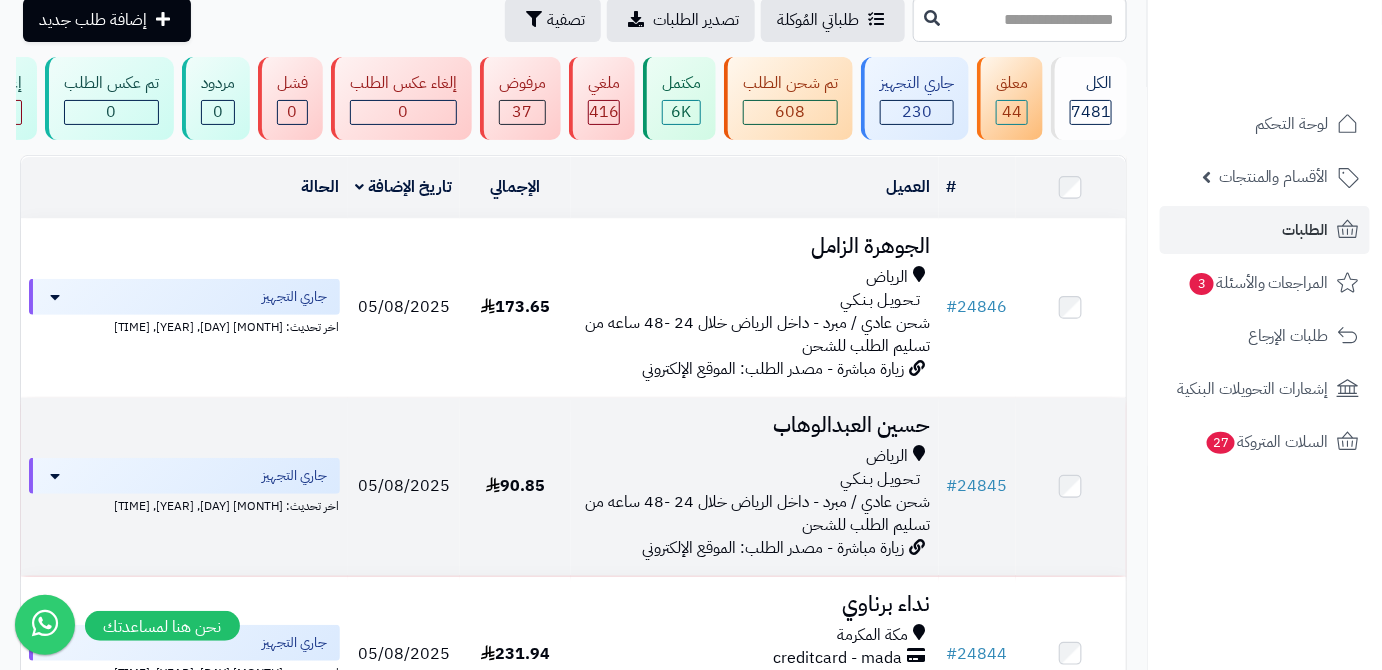 click on "حسين العبدالوهاب" at bounding box center (755, 425) 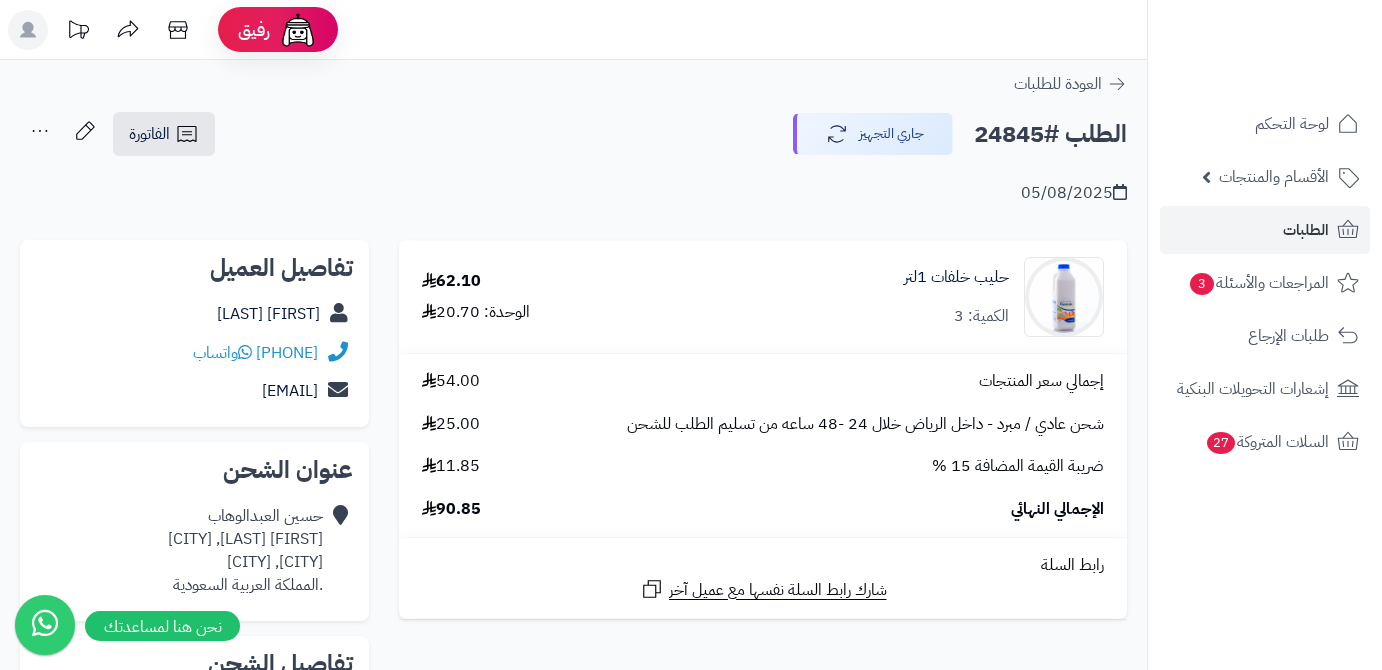scroll, scrollTop: 0, scrollLeft: 0, axis: both 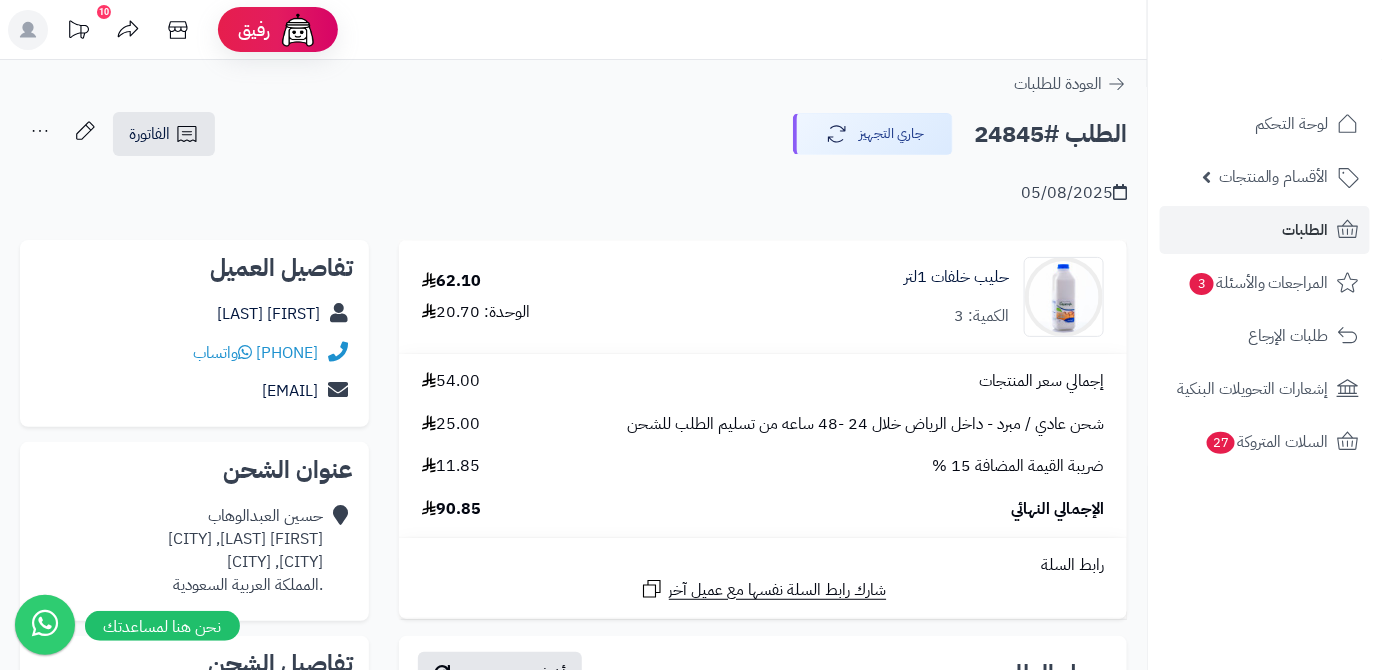 click on "الطلب #24845" at bounding box center (1050, 134) 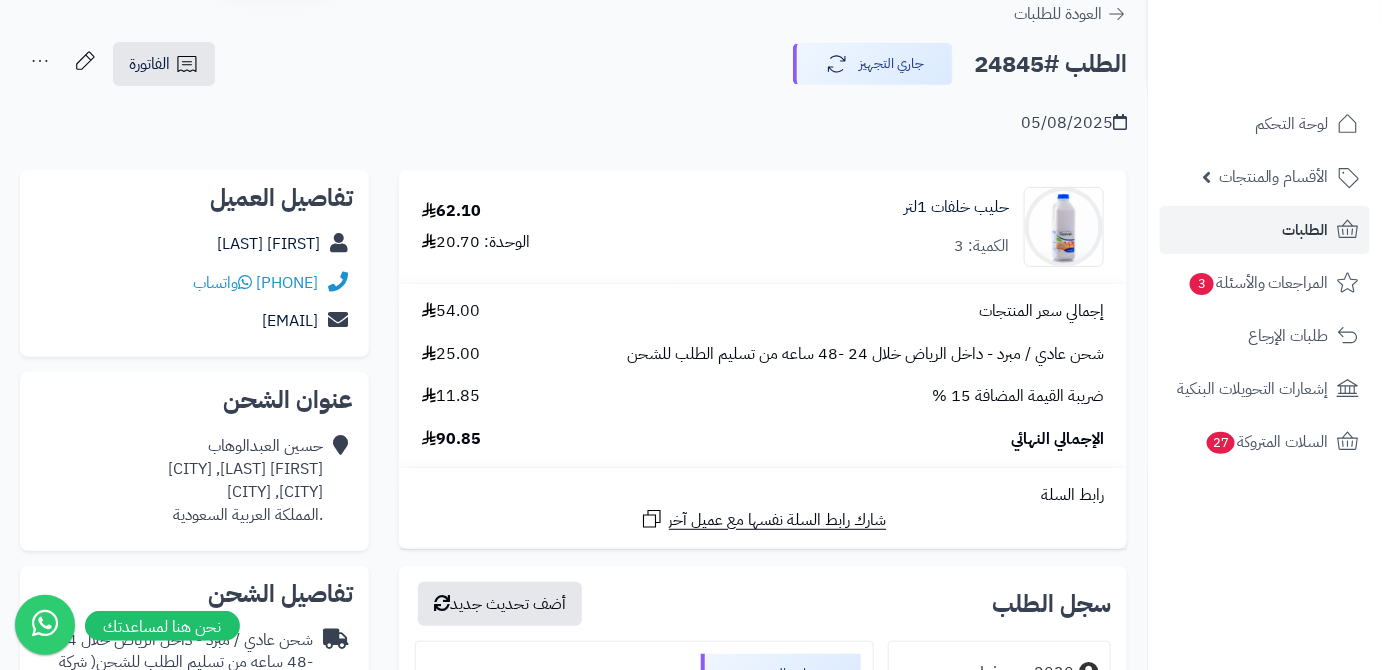 scroll, scrollTop: 90, scrollLeft: 0, axis: vertical 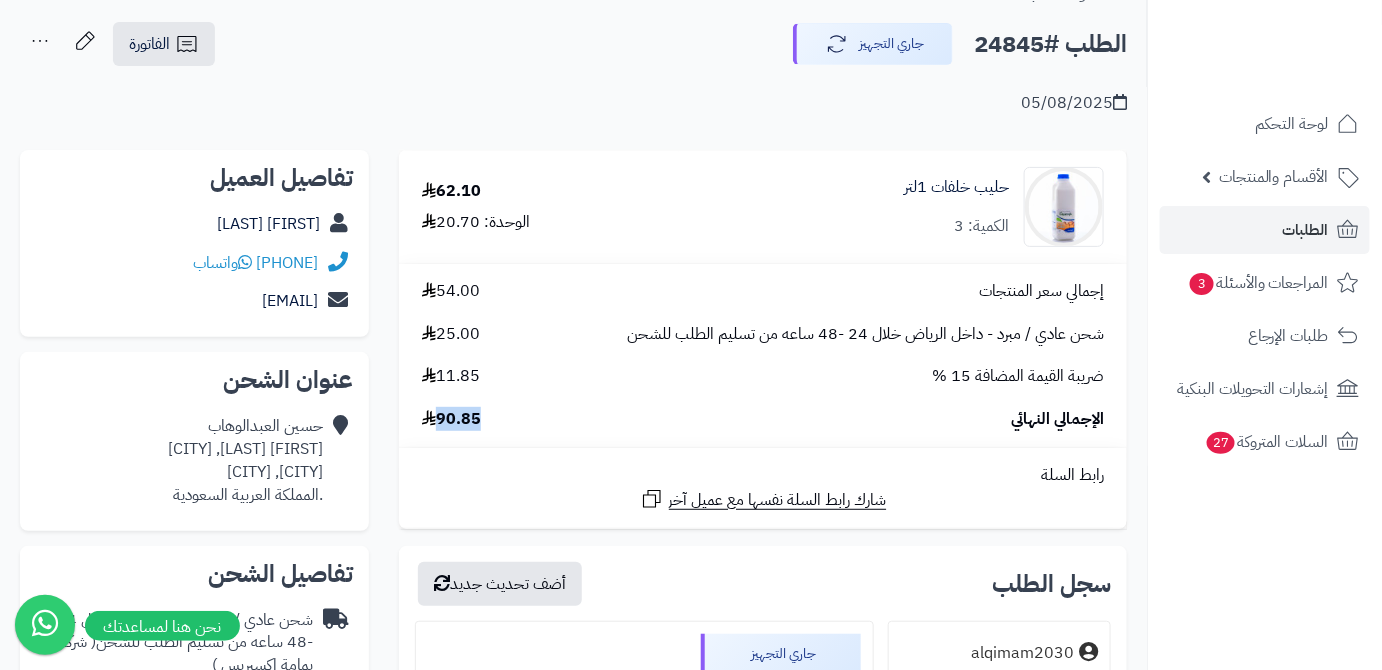 drag, startPoint x: 439, startPoint y: 414, endPoint x: 491, endPoint y: 426, distance: 53.366657 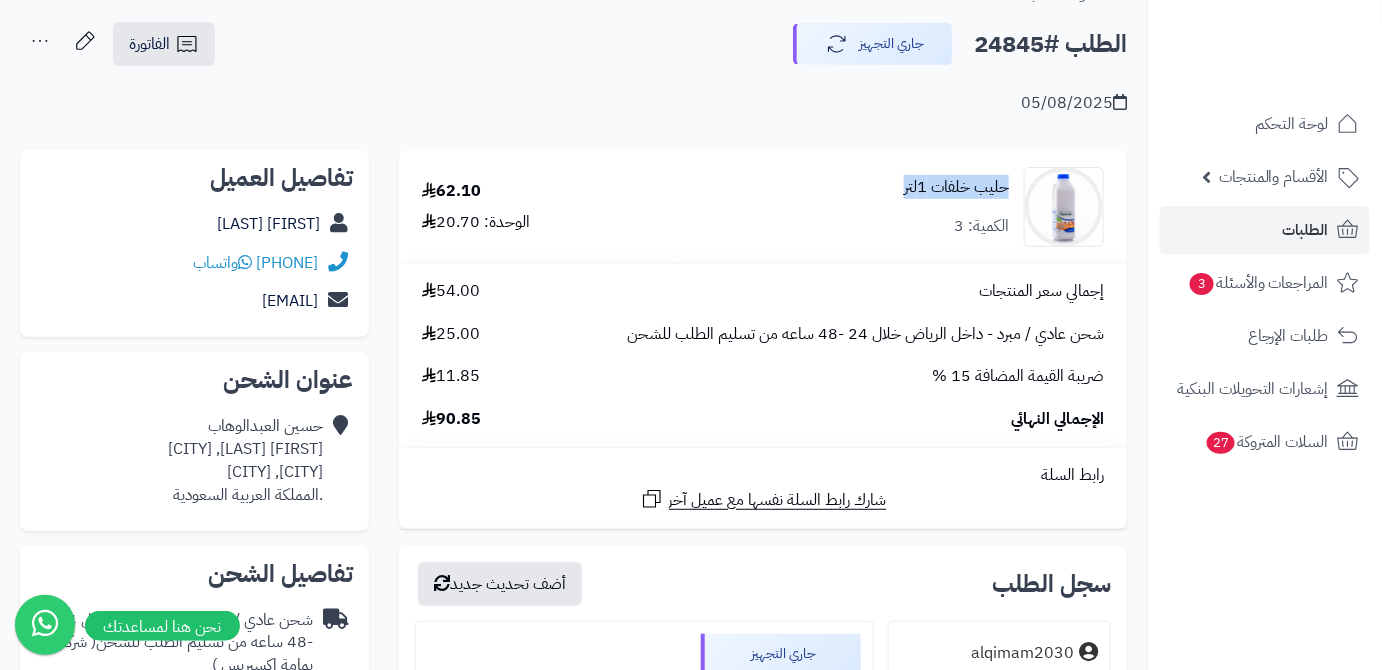drag, startPoint x: 909, startPoint y: 187, endPoint x: 1008, endPoint y: 194, distance: 99.24717 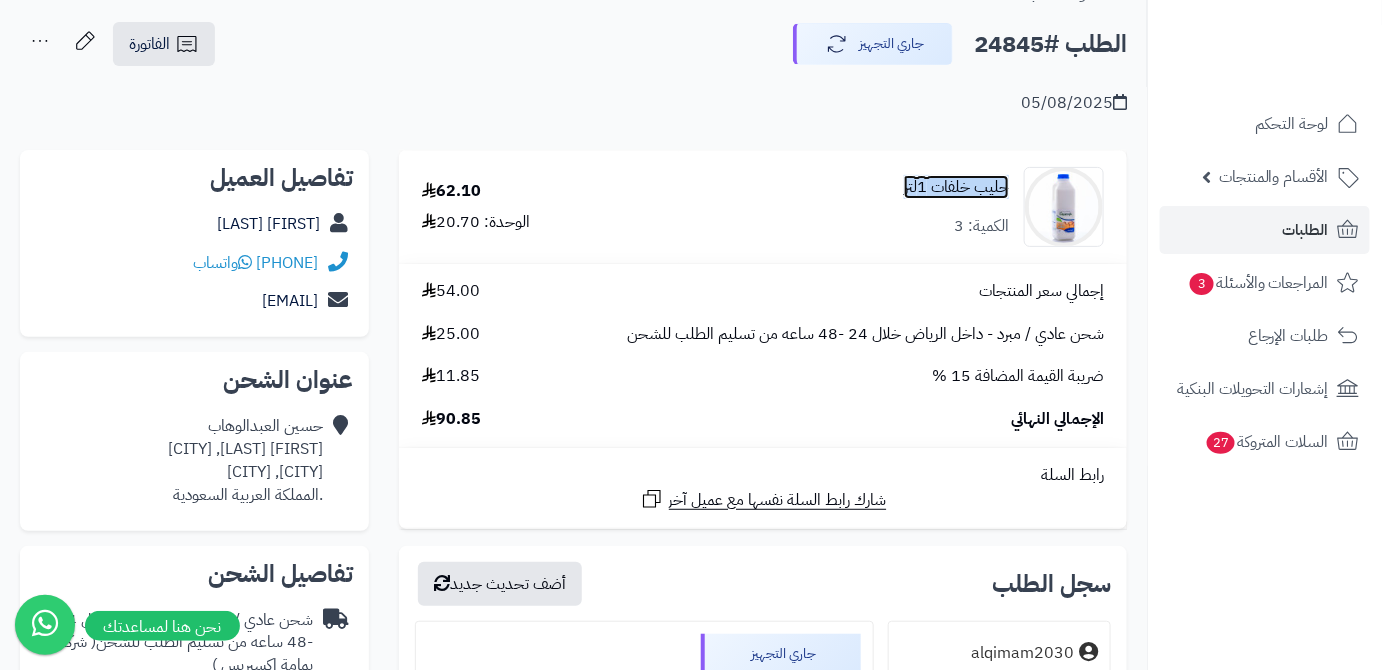 copy on "حليب خلفات 1لتر" 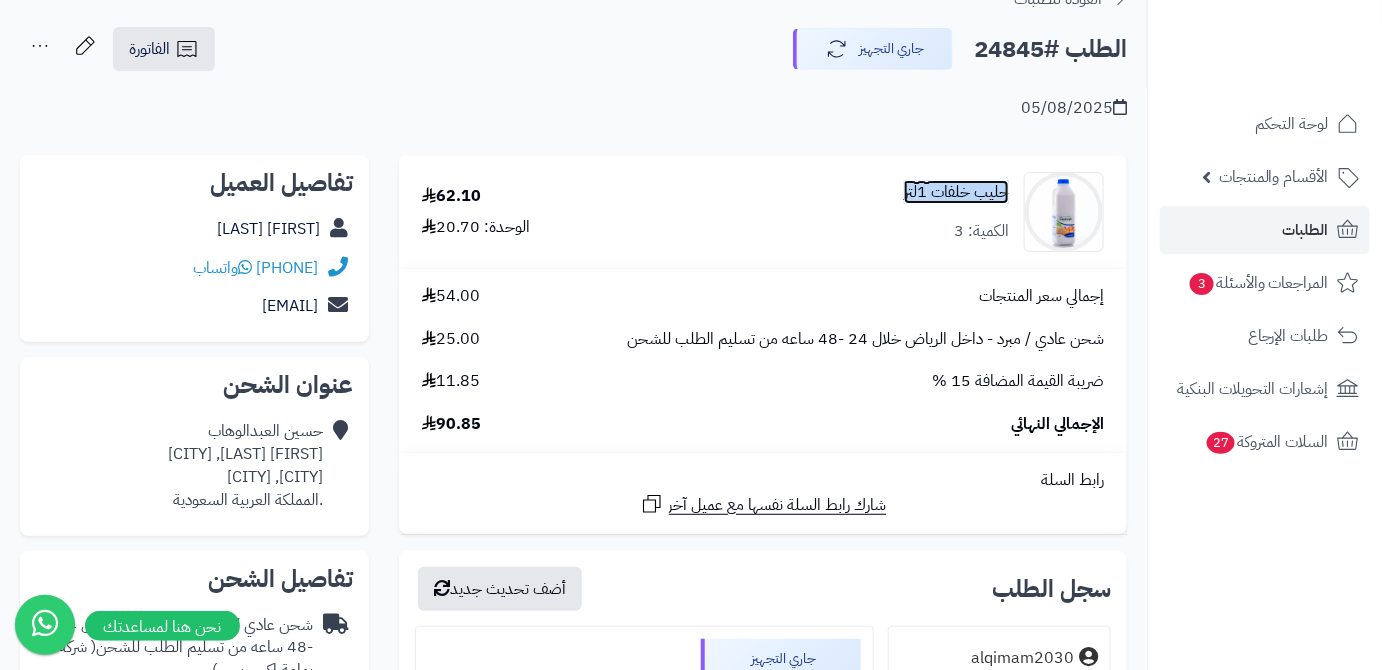 scroll, scrollTop: 0, scrollLeft: 0, axis: both 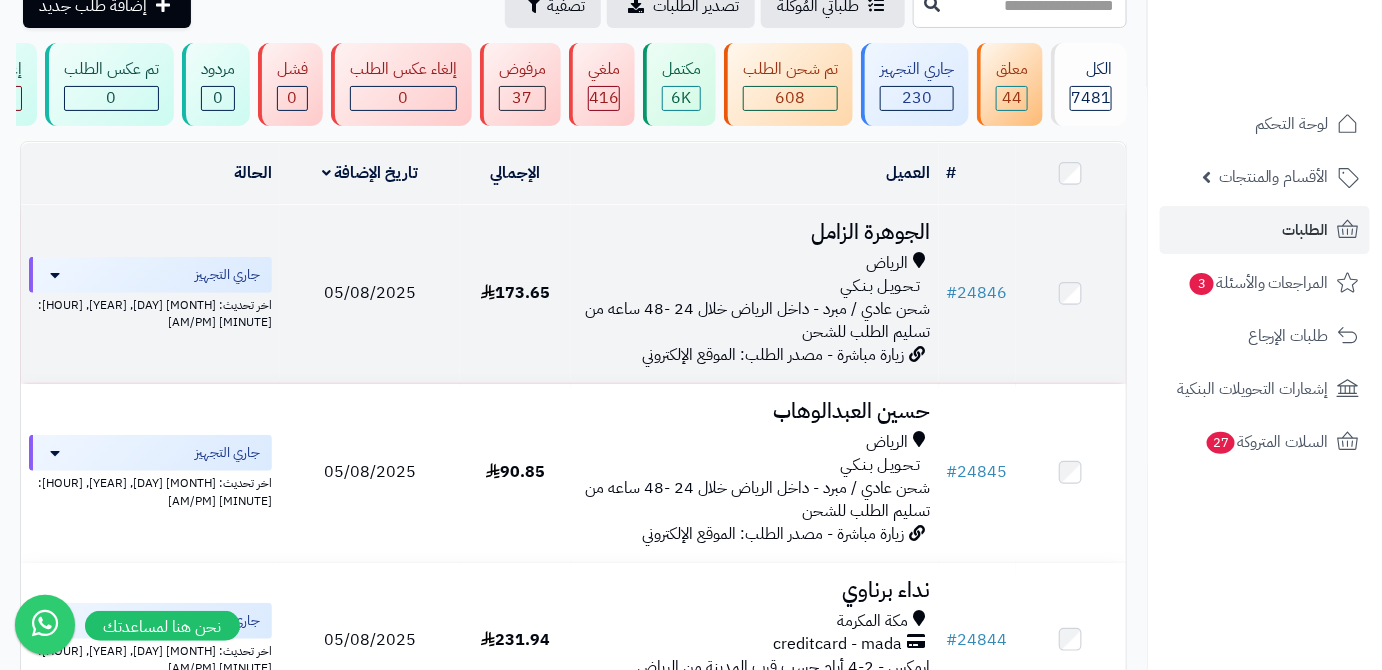 click on "الجوهرة  الزامل" at bounding box center [755, 232] 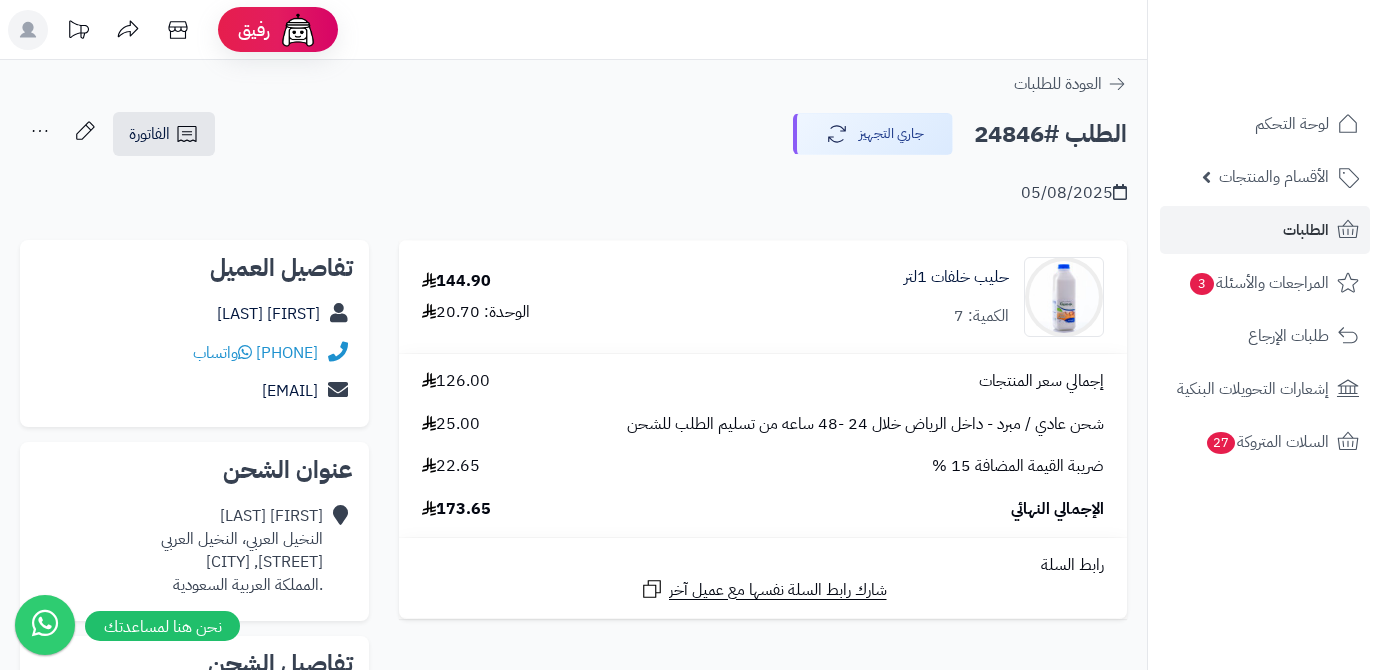 scroll, scrollTop: 0, scrollLeft: 0, axis: both 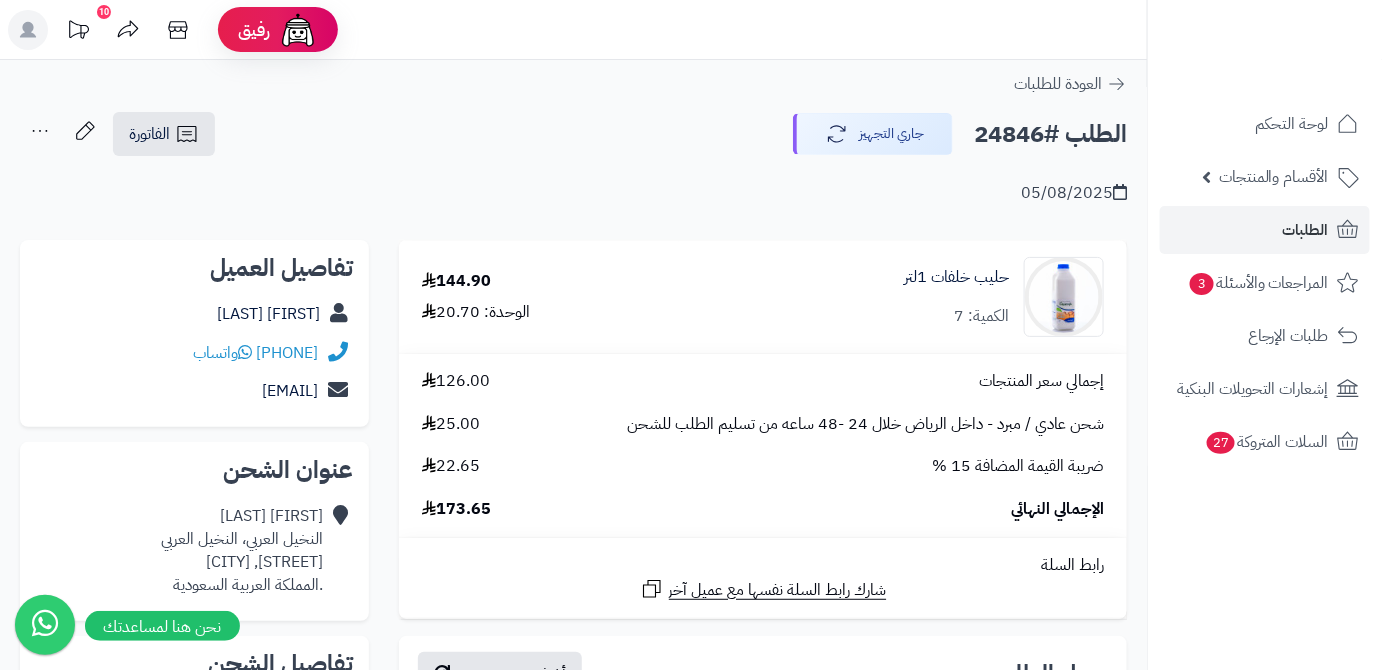 click on "الطلب #24846" at bounding box center [1050, 134] 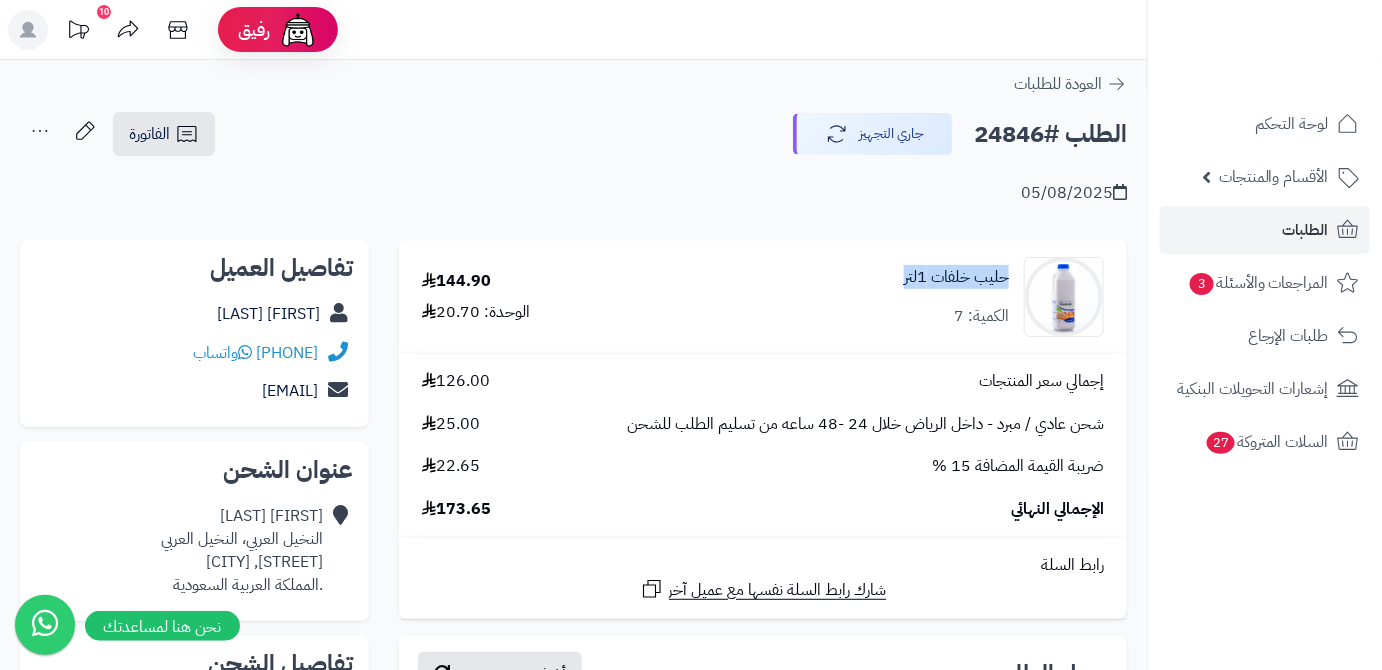 drag, startPoint x: 889, startPoint y: 296, endPoint x: 1016, endPoint y: 288, distance: 127.25172 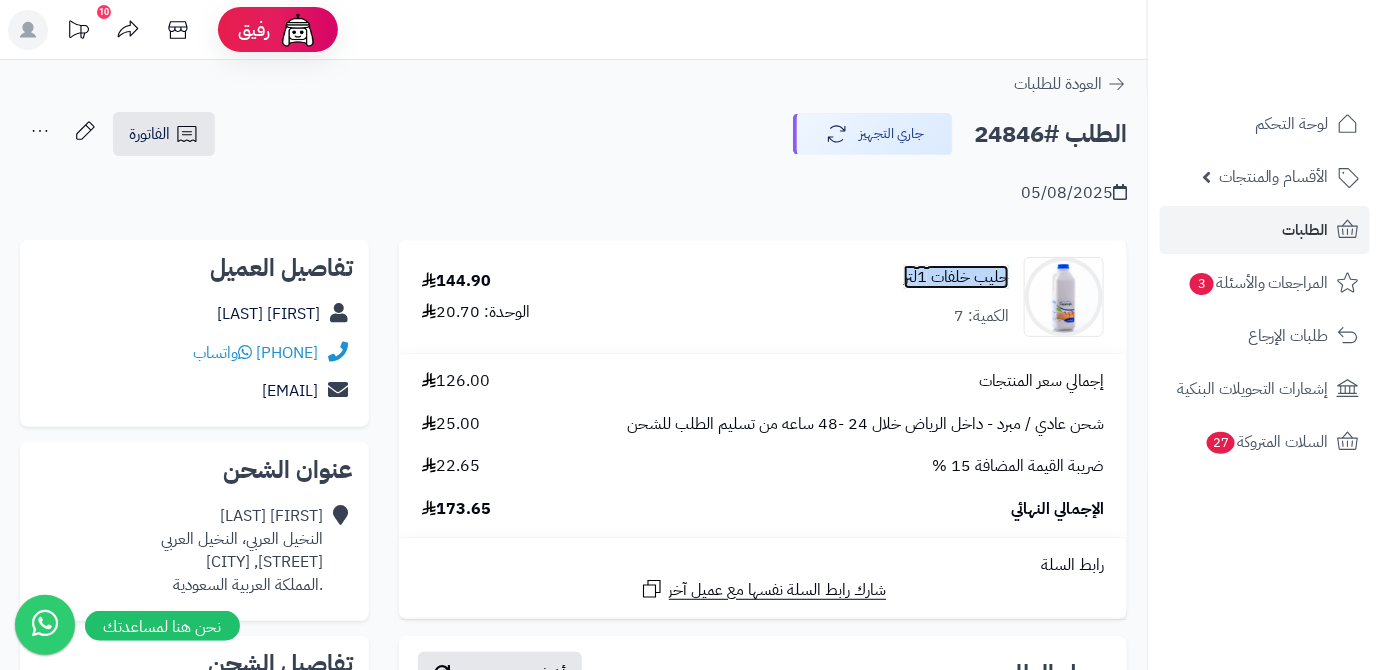 copy on "حليب خلفات 1لتر" 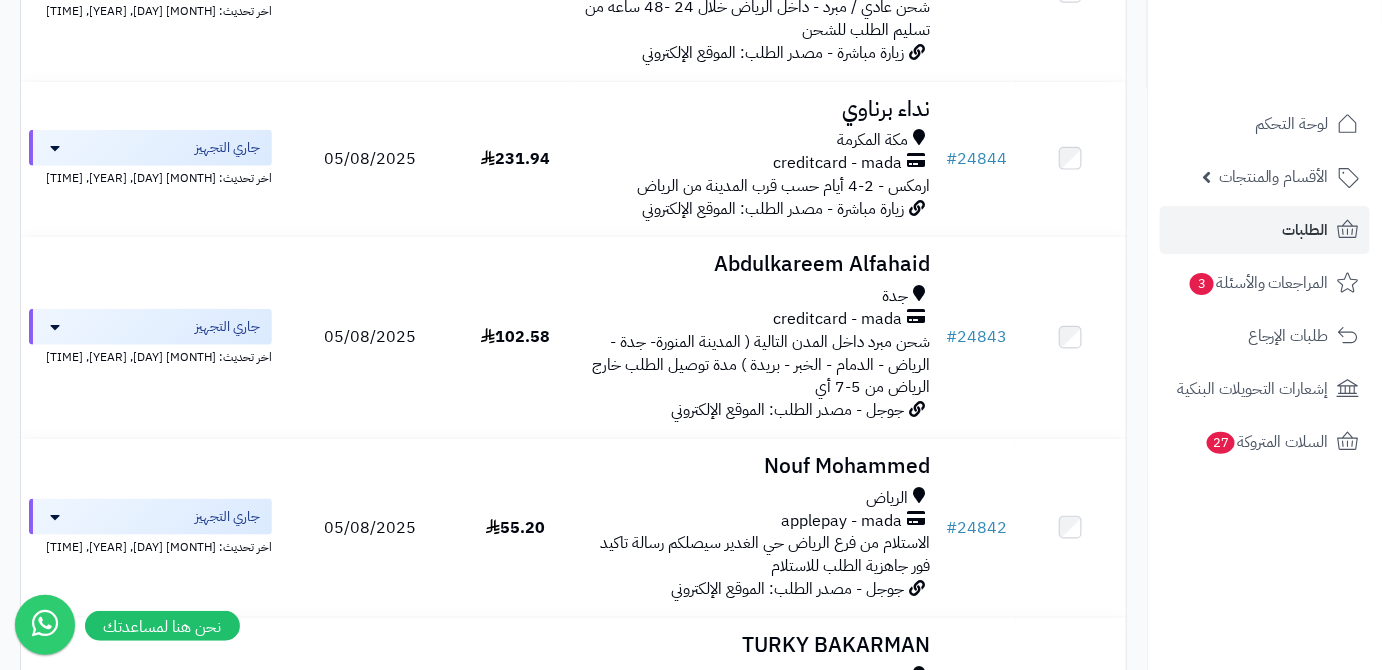 scroll, scrollTop: 559, scrollLeft: 0, axis: vertical 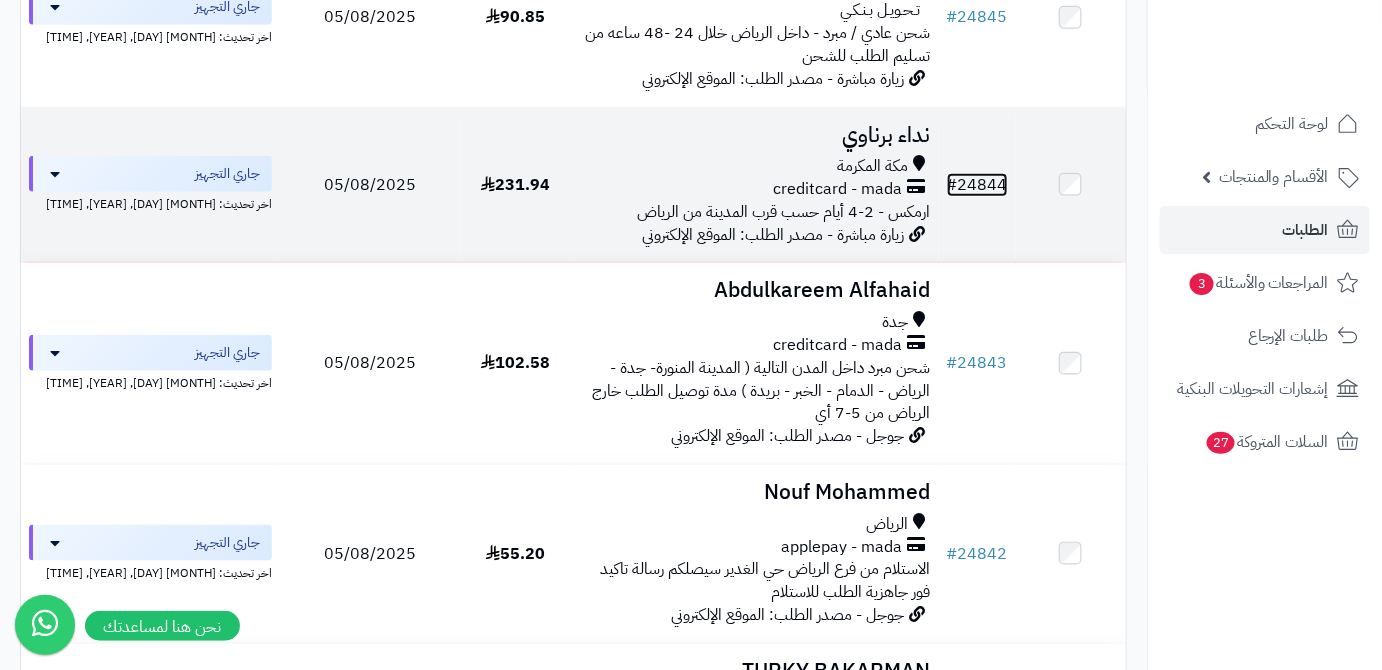 click on "# 24844" at bounding box center [977, 185] 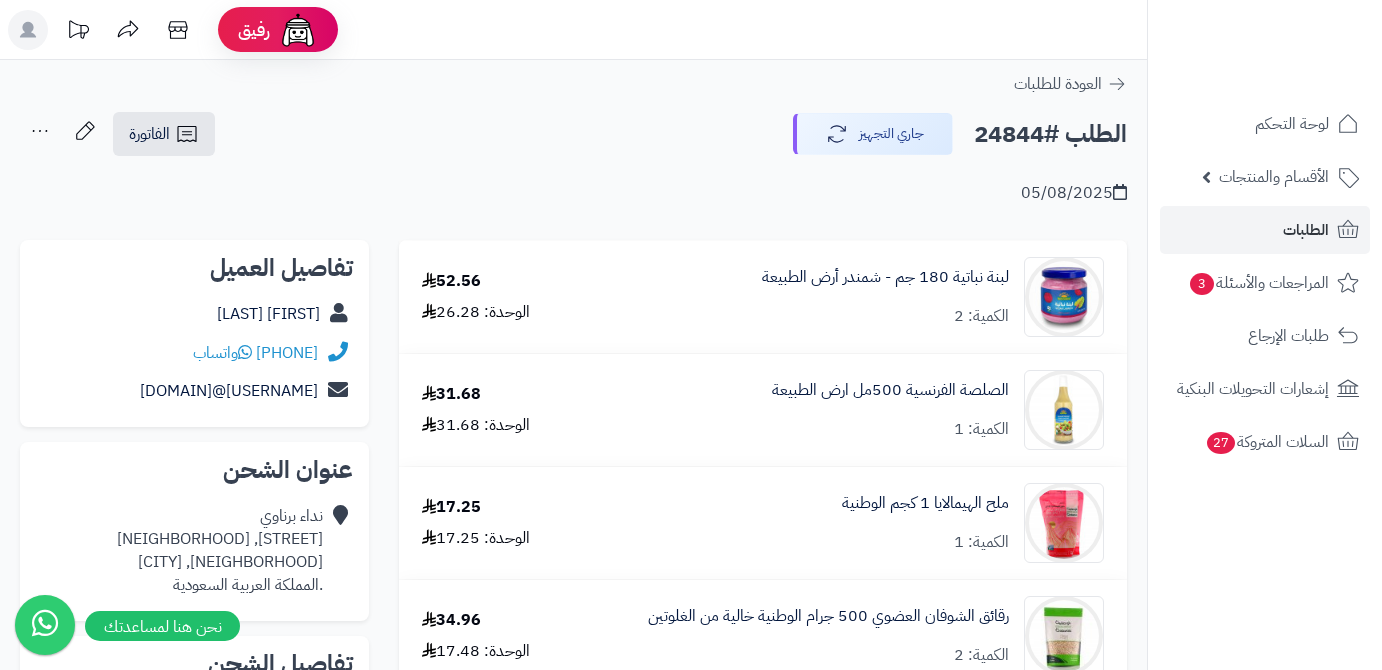 scroll, scrollTop: 0, scrollLeft: 0, axis: both 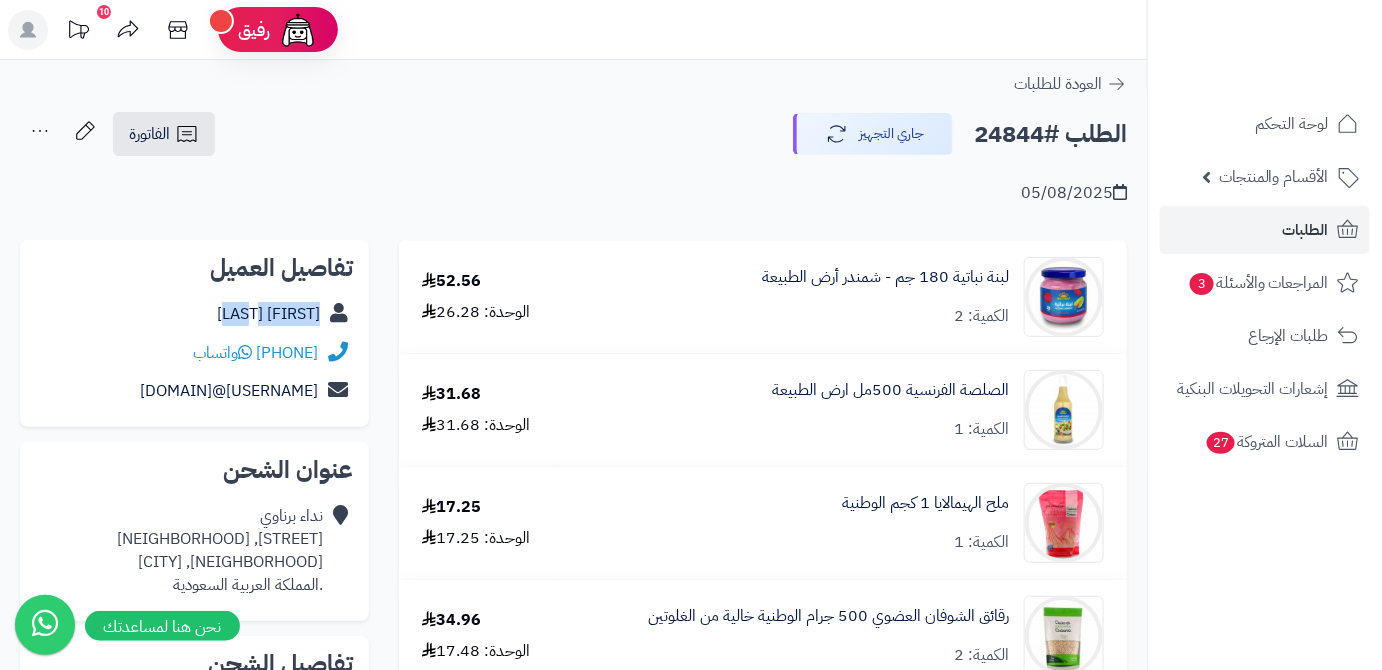 drag, startPoint x: 255, startPoint y: 315, endPoint x: 336, endPoint y: 323, distance: 81.394104 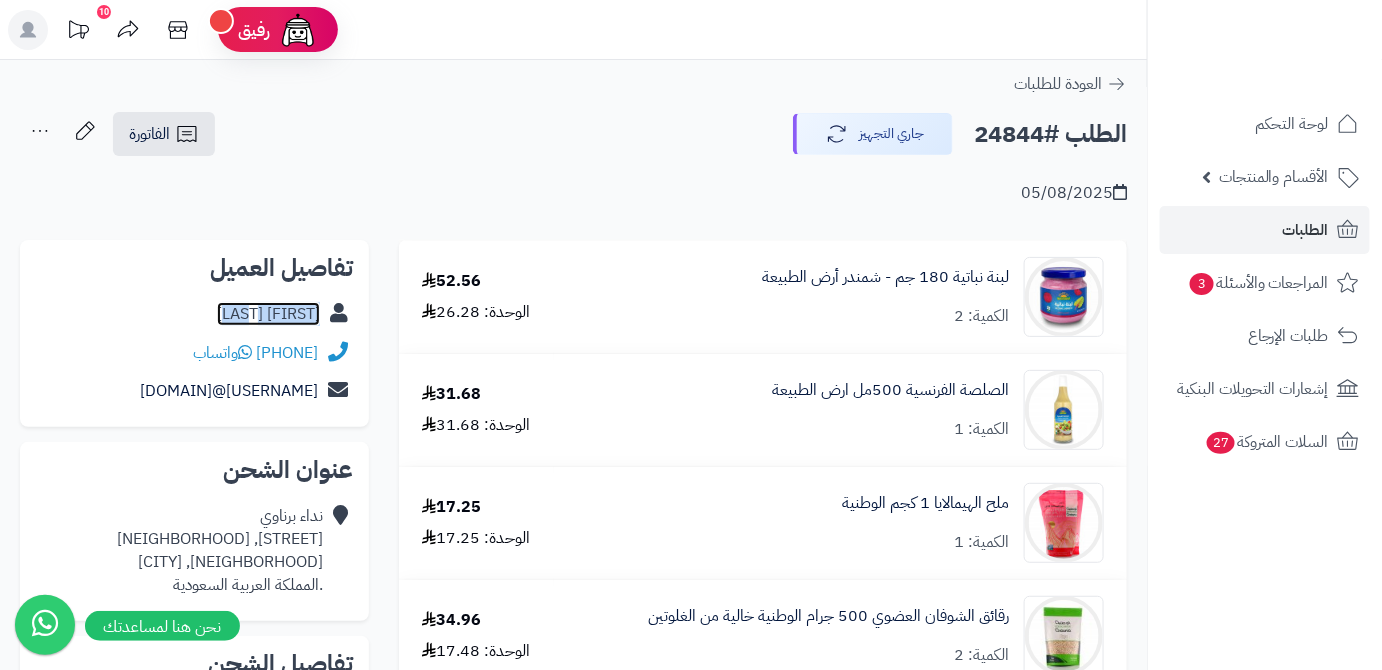 copy on "نداء  برناوي" 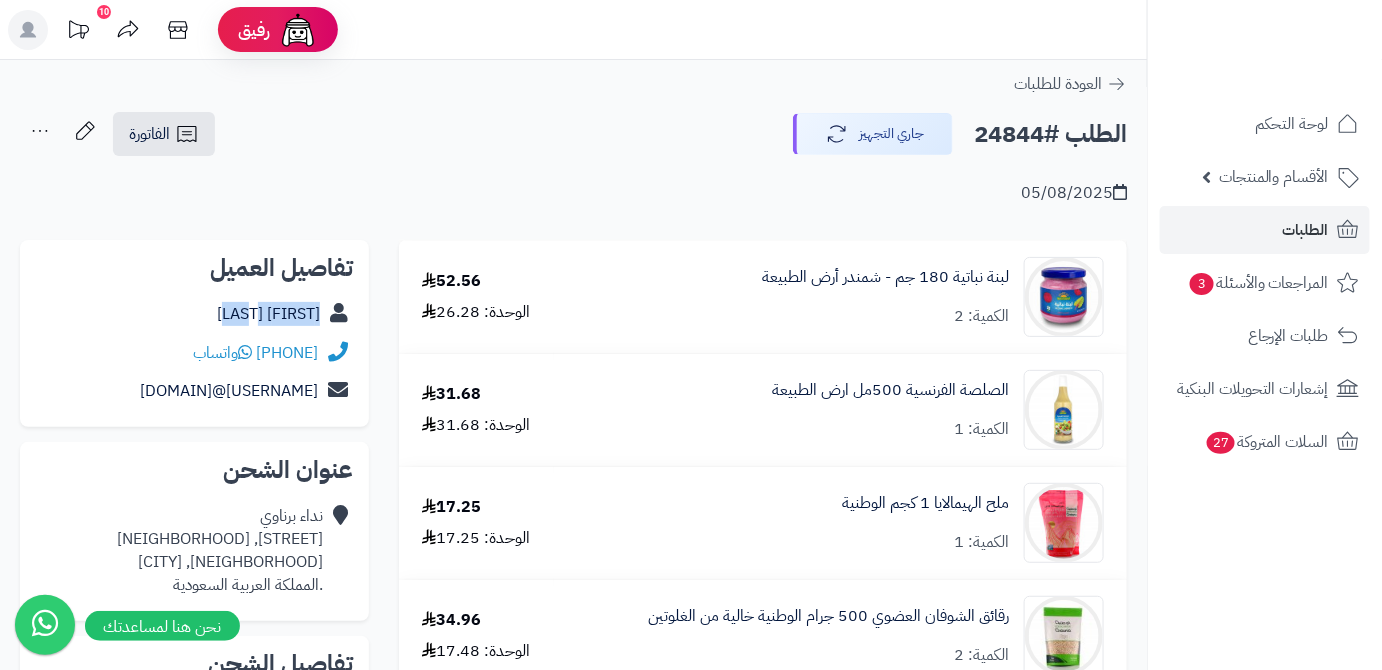 drag, startPoint x: 201, startPoint y: 350, endPoint x: 336, endPoint y: 361, distance: 135.4474 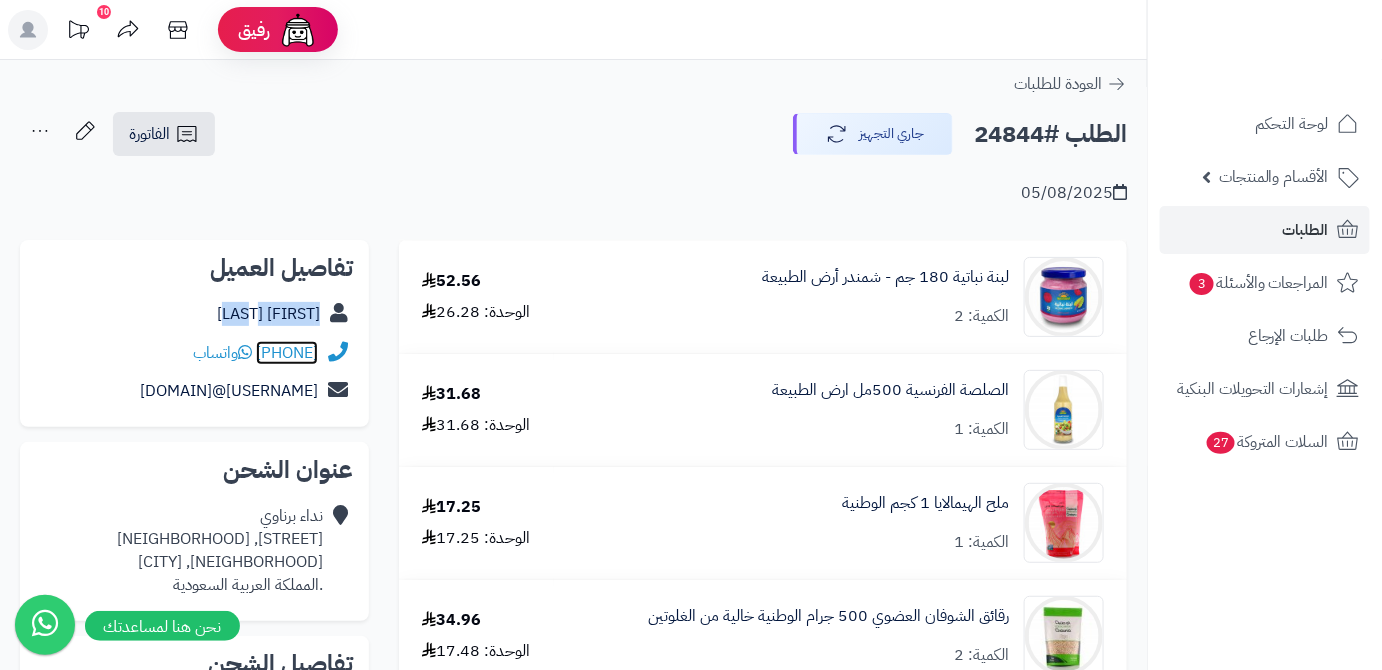 copy on "966591419368" 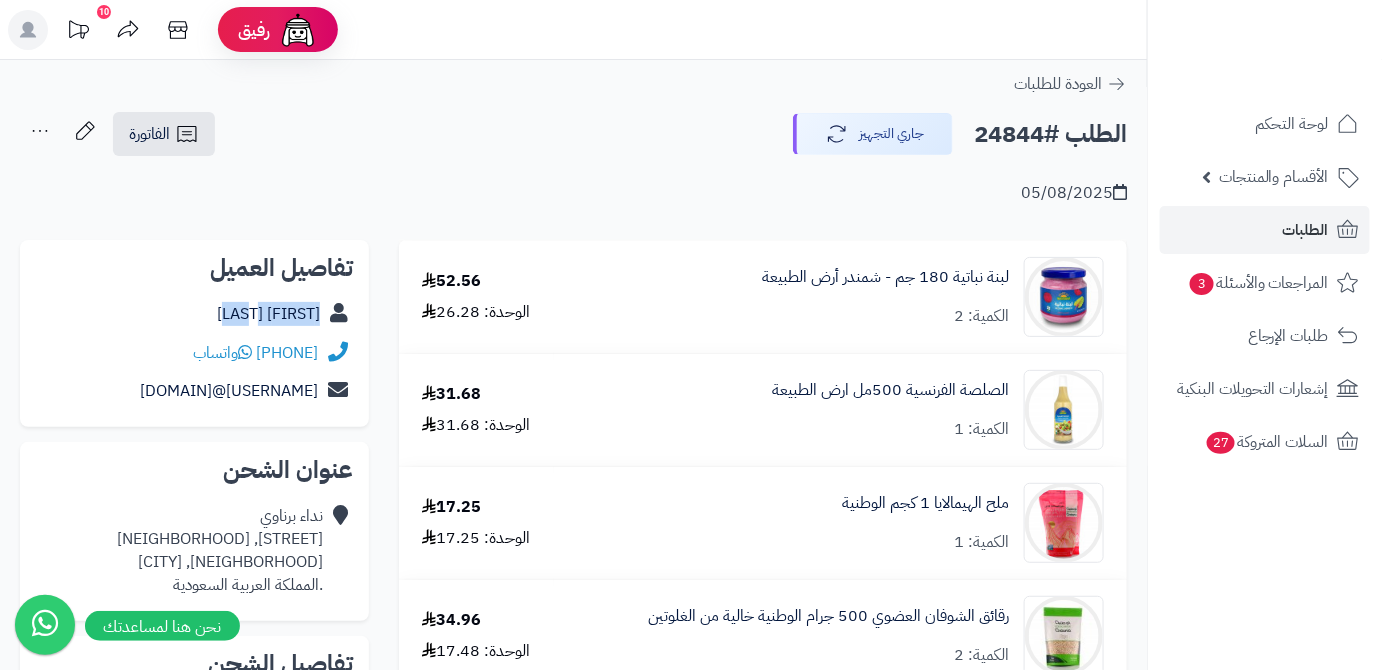 drag, startPoint x: 132, startPoint y: 390, endPoint x: 354, endPoint y: 409, distance: 222.81158 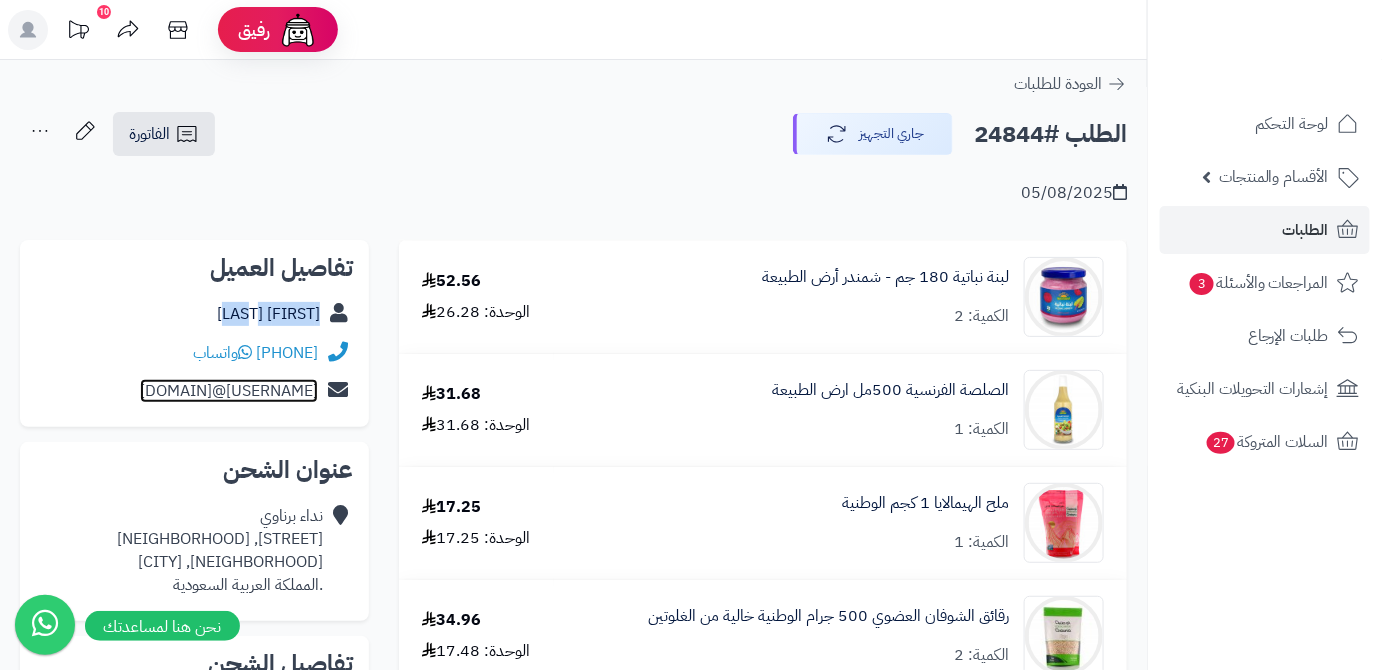 copy on "barnawiy635@gmail.com" 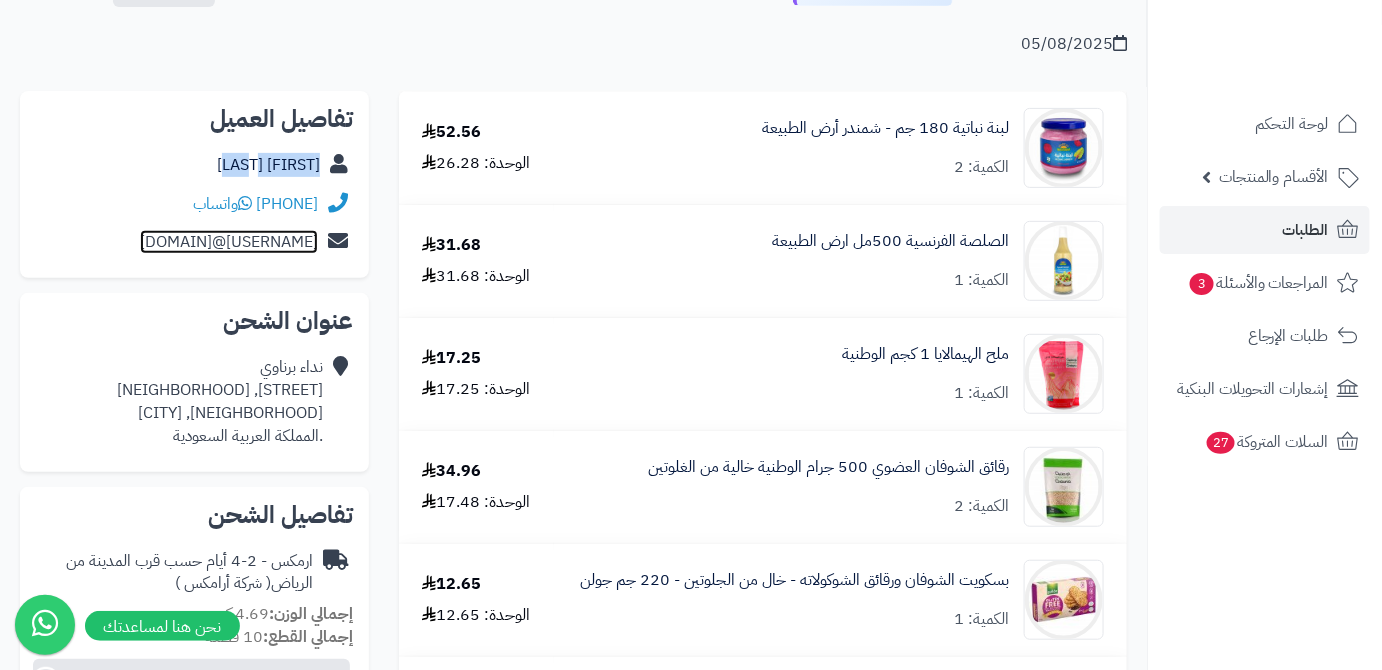 scroll, scrollTop: 181, scrollLeft: 0, axis: vertical 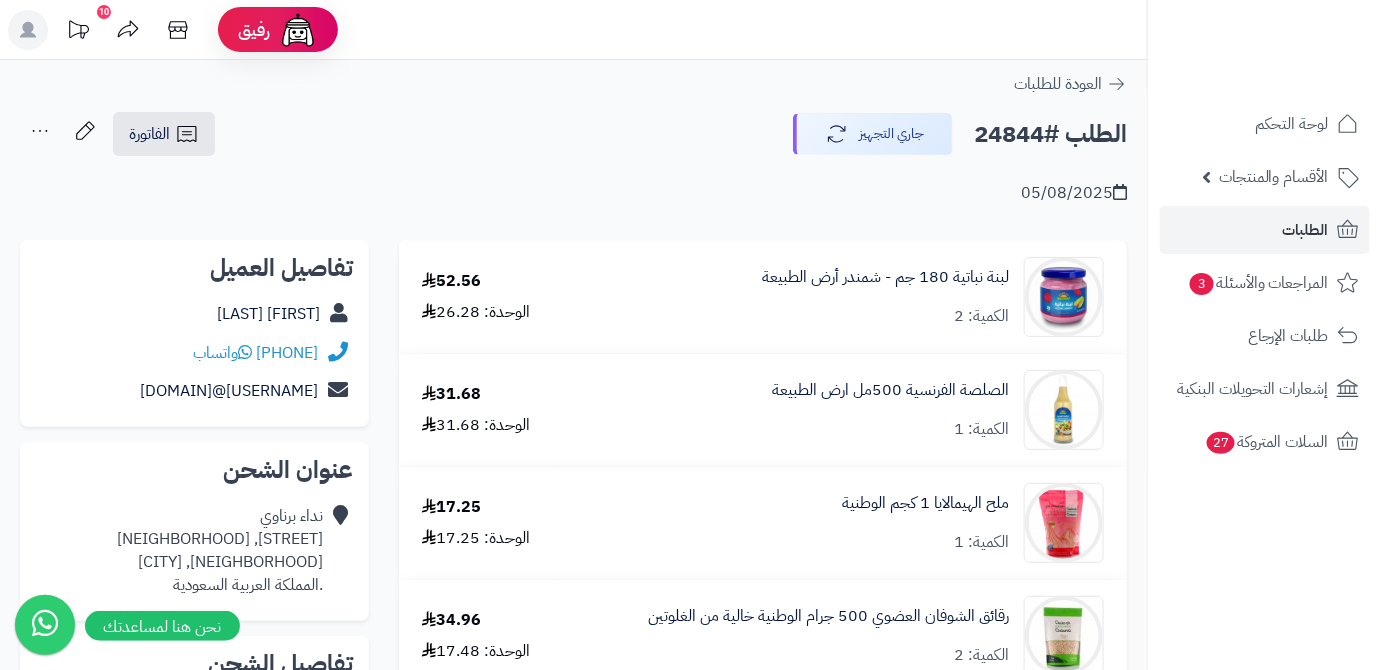 click on "الطلب #24844" at bounding box center [1050, 134] 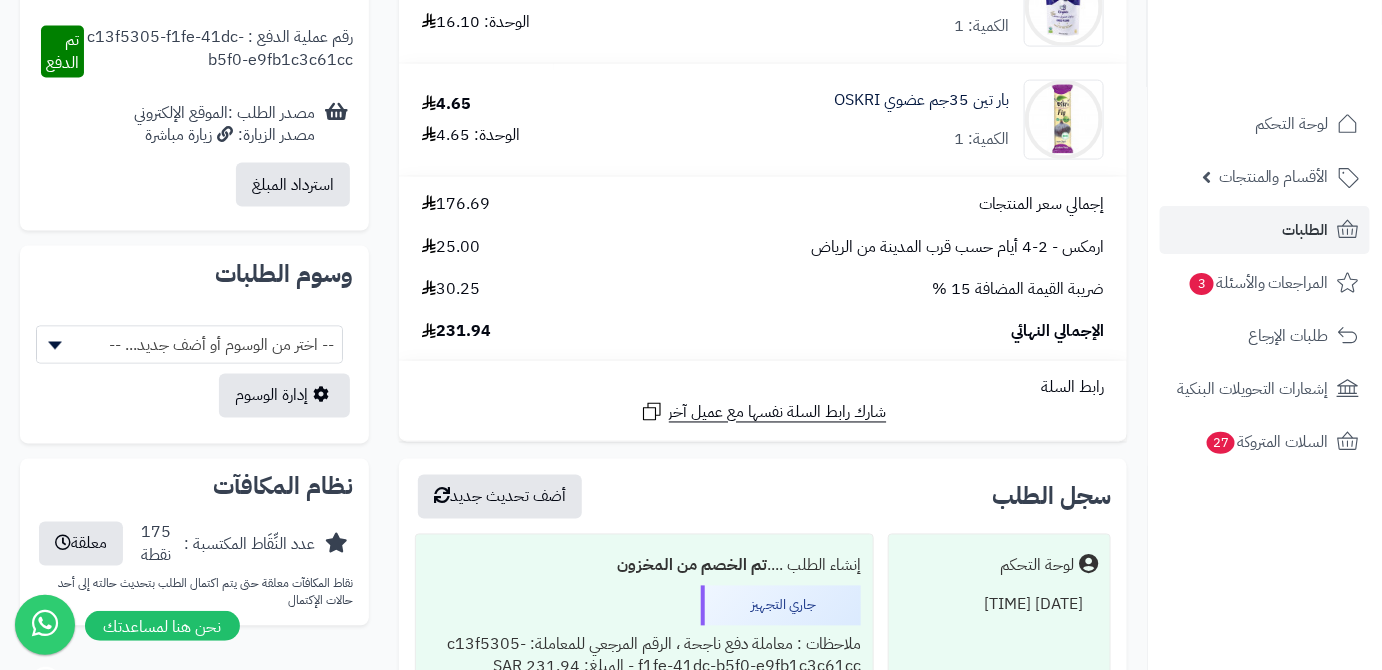 scroll, scrollTop: 1000, scrollLeft: 0, axis: vertical 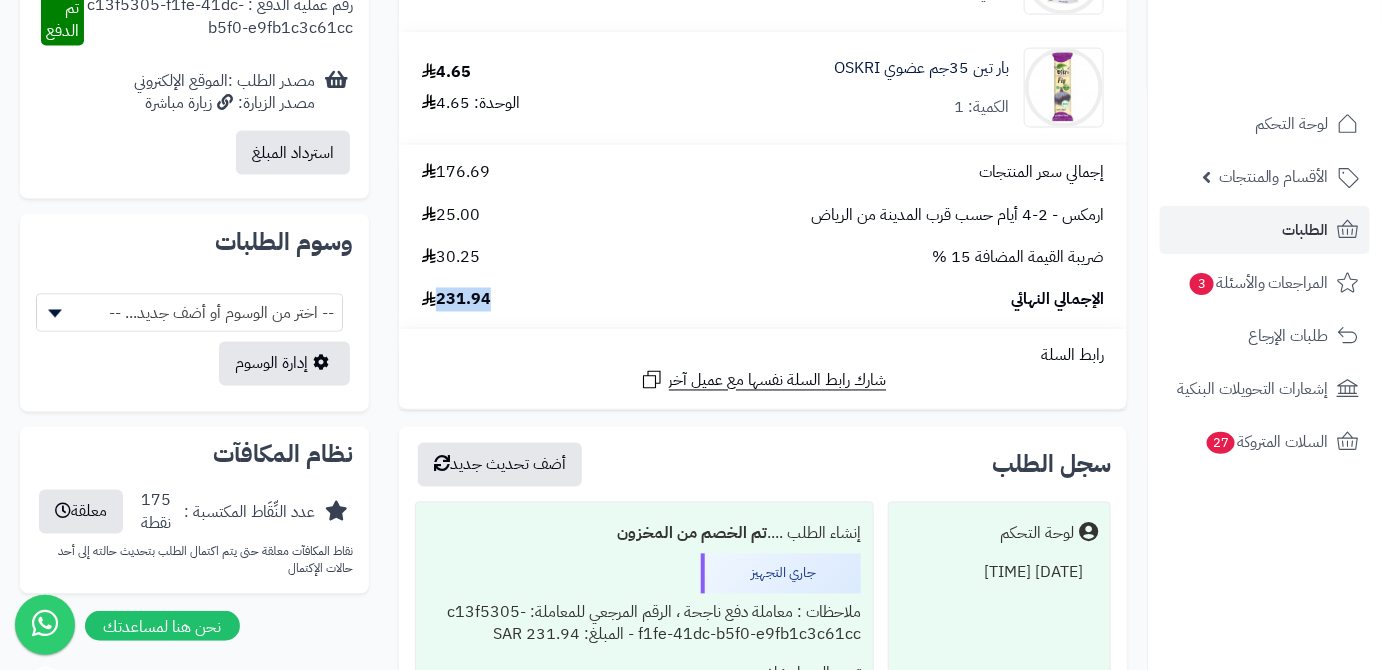 drag, startPoint x: 439, startPoint y: 305, endPoint x: 505, endPoint y: 306, distance: 66.007576 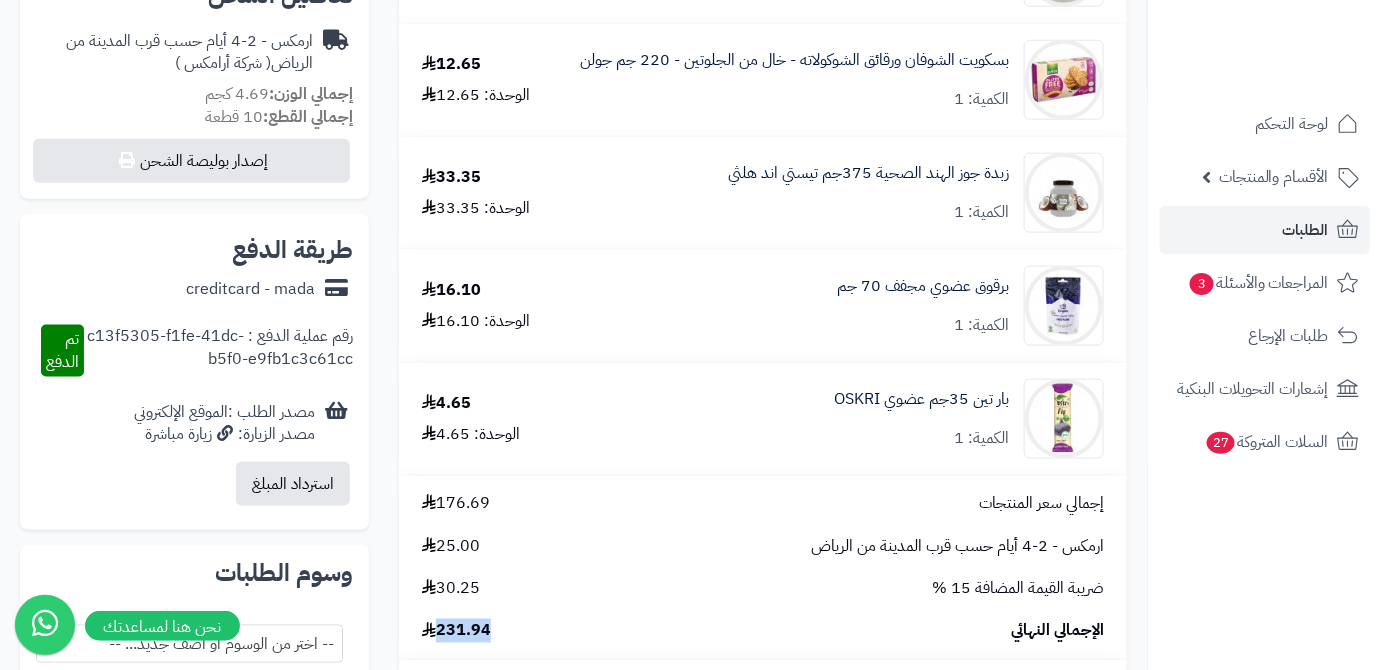 scroll, scrollTop: 545, scrollLeft: 0, axis: vertical 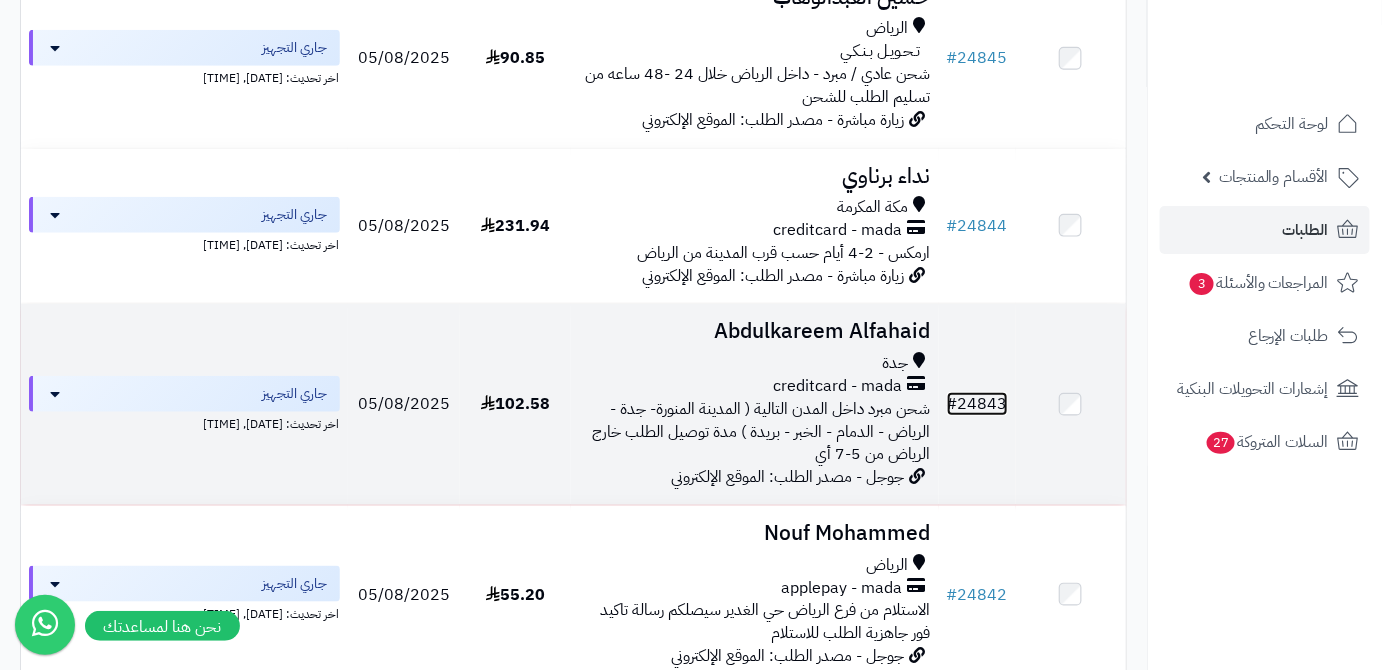 click on "# [NUMBER]" at bounding box center [977, 404] 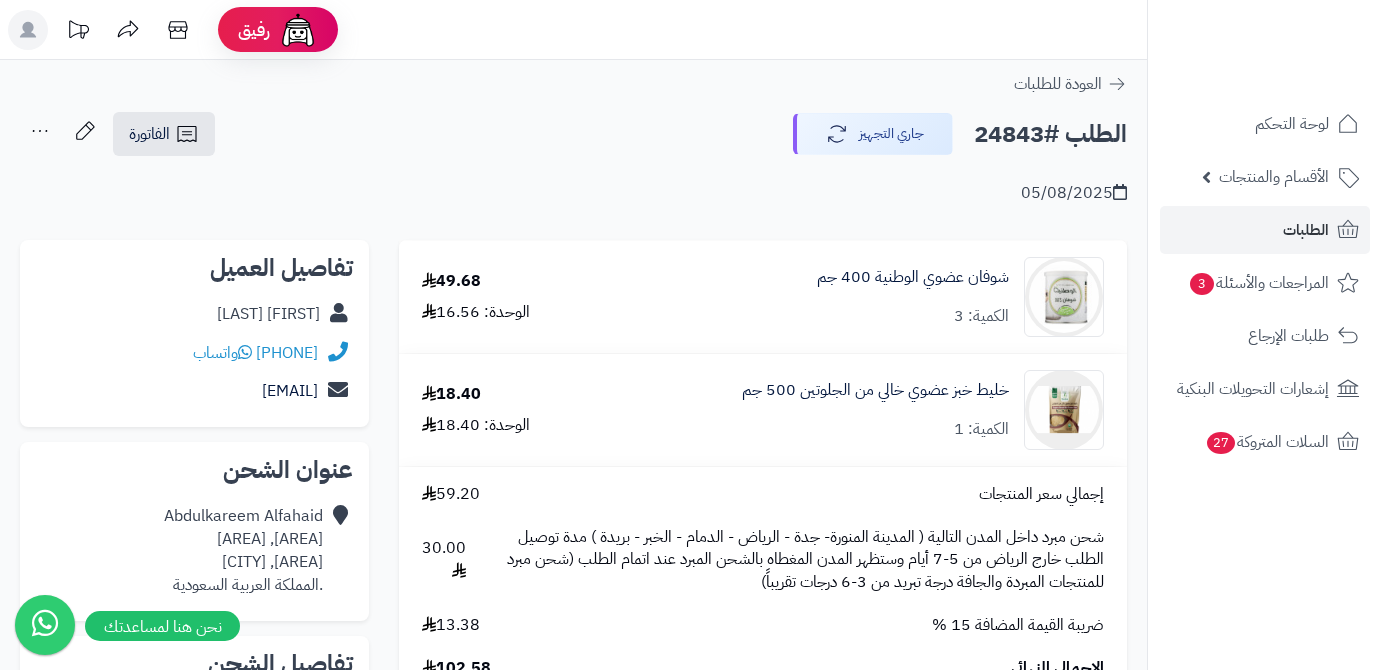 scroll, scrollTop: 0, scrollLeft: 0, axis: both 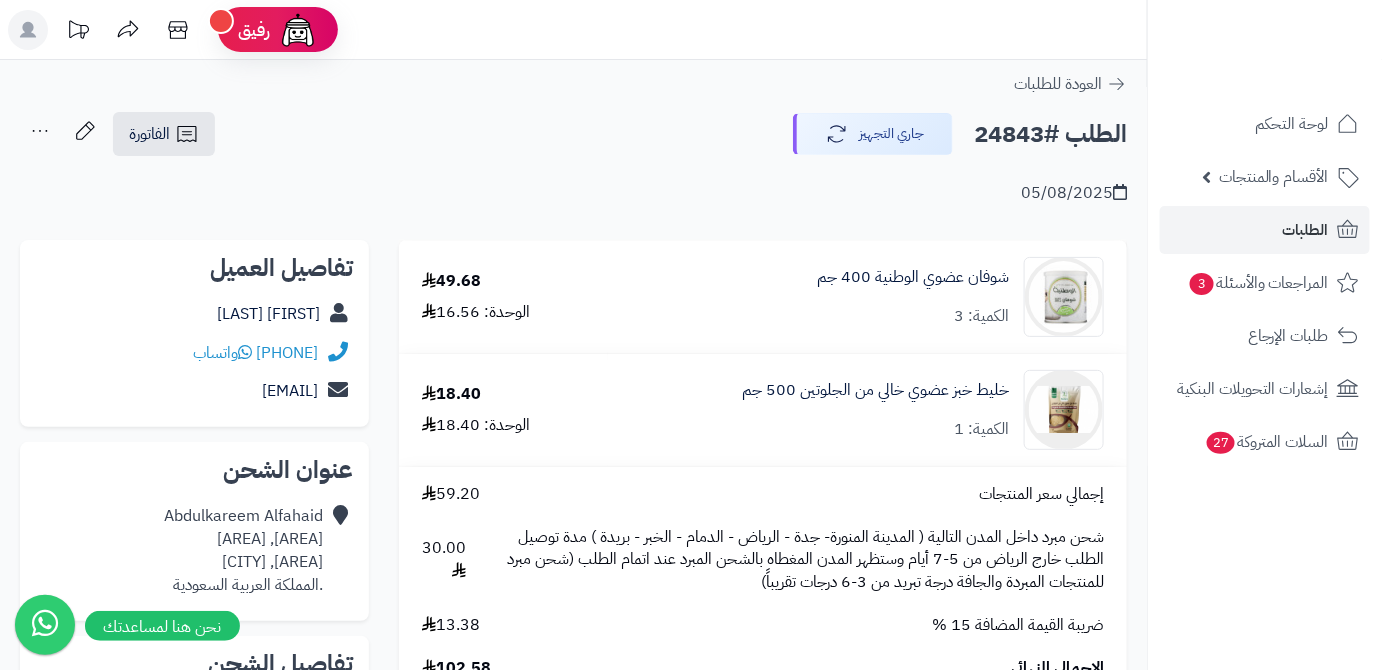 drag, startPoint x: 157, startPoint y: 307, endPoint x: 329, endPoint y: 326, distance: 173.04623 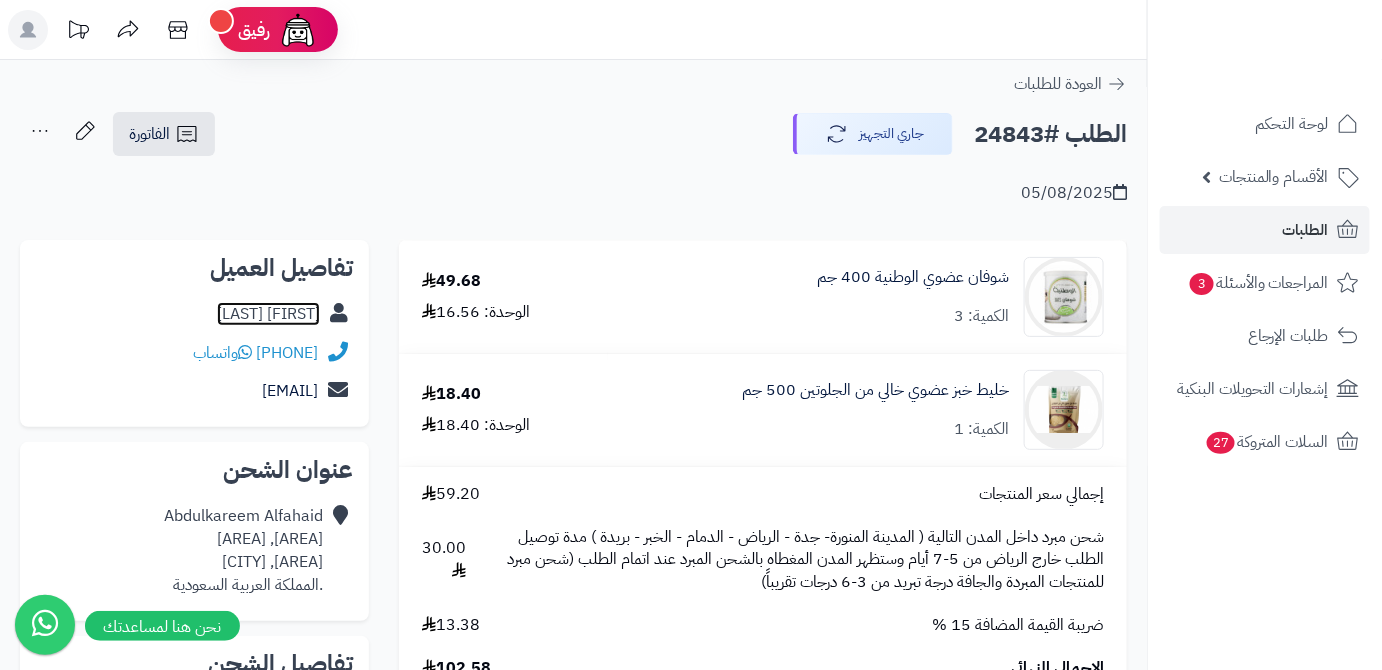 copy on "[FIRST] [LAST]" 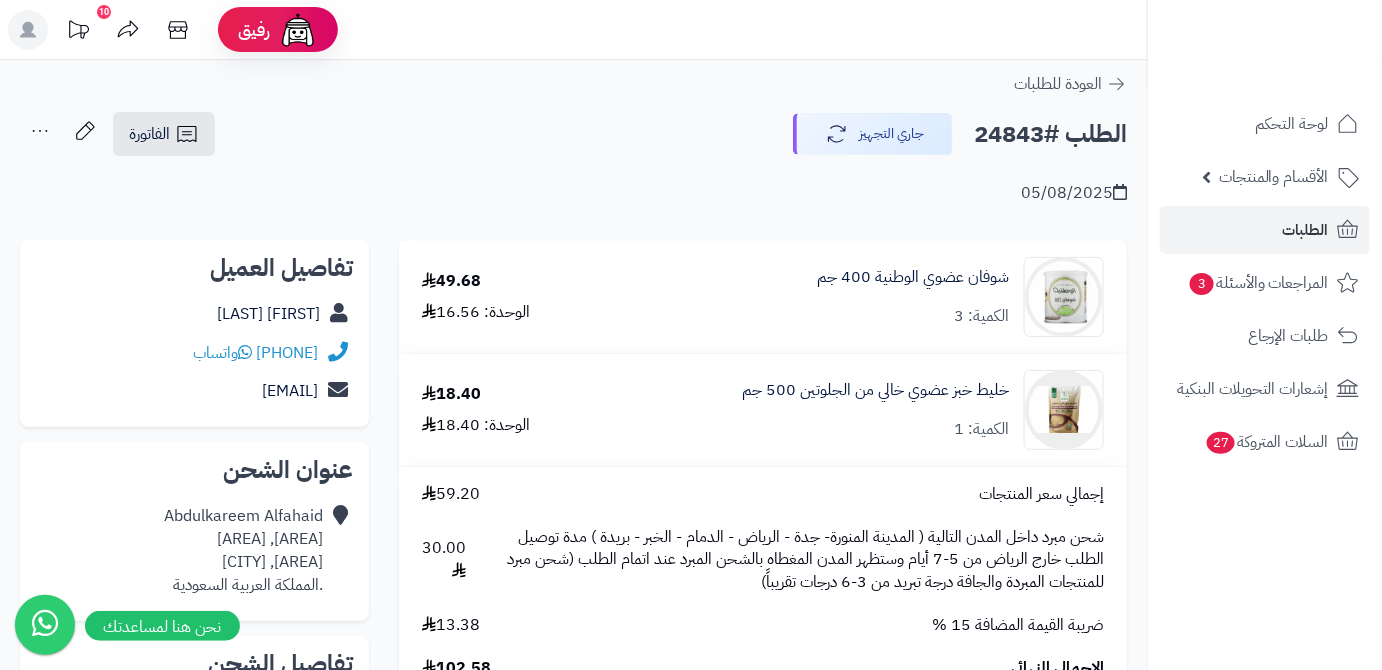 drag, startPoint x: 201, startPoint y: 347, endPoint x: 336, endPoint y: 358, distance: 135.4474 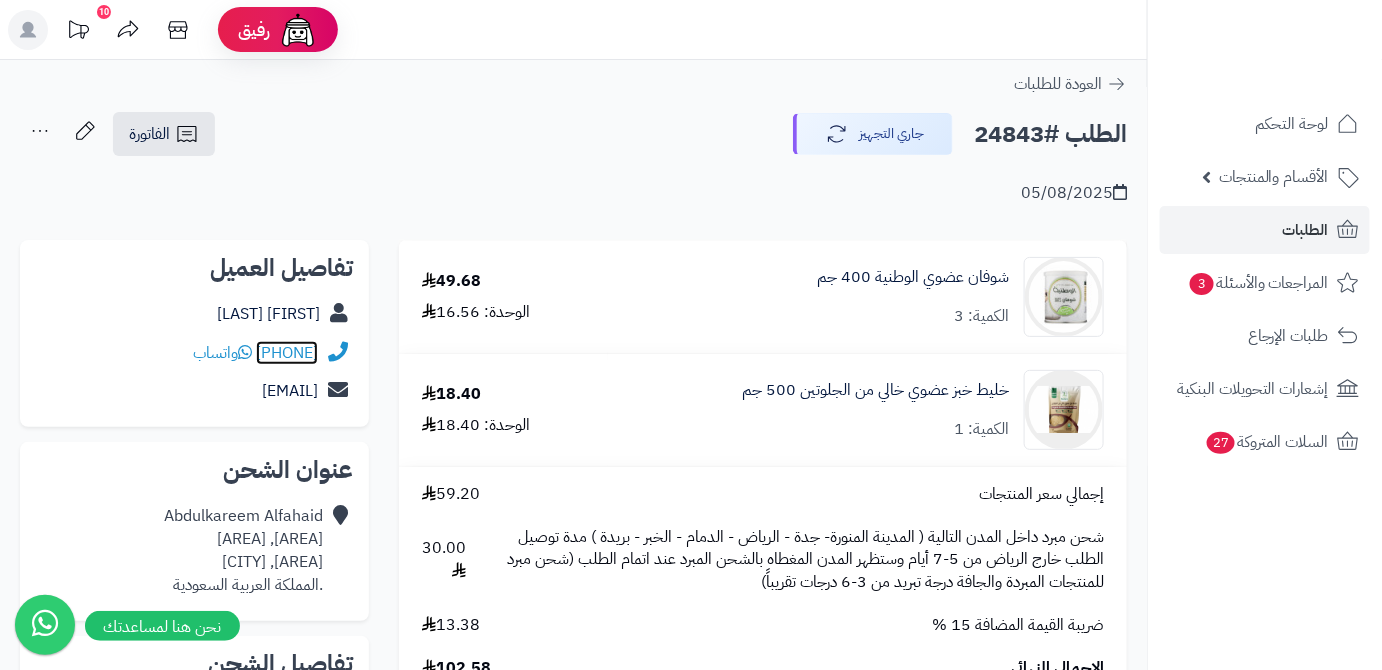 copy on "[PHONE]" 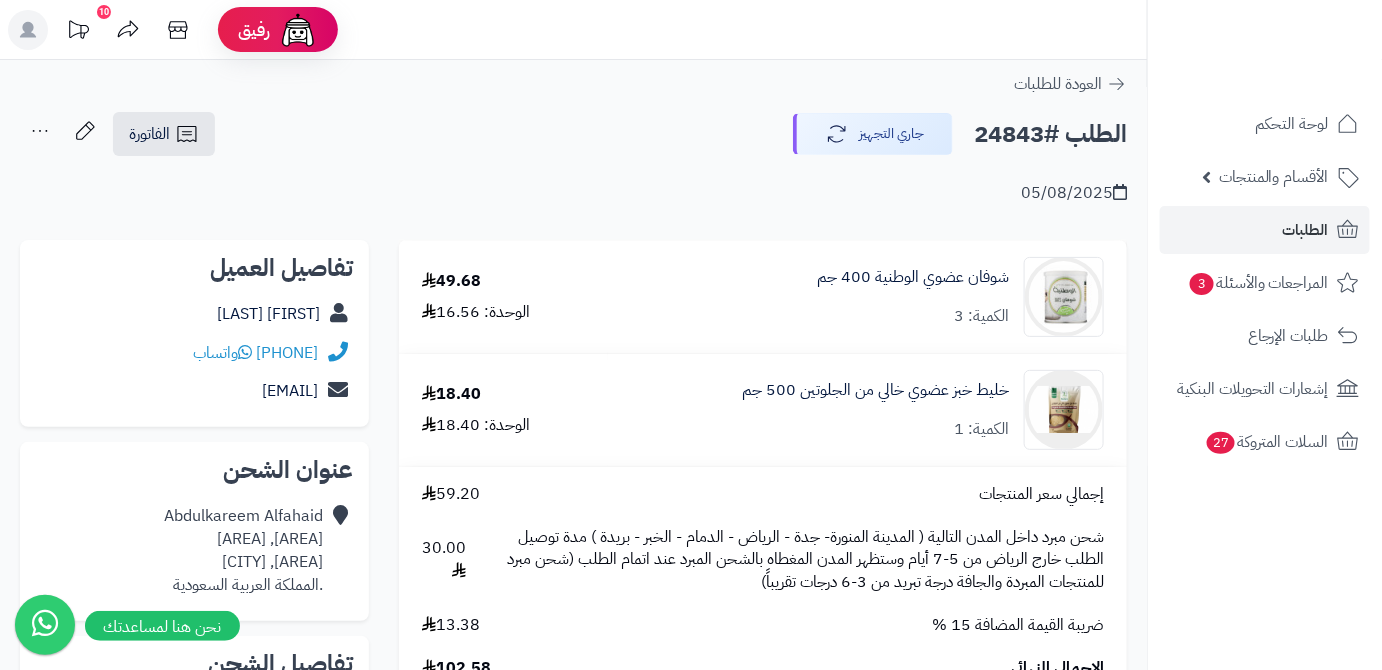 drag, startPoint x: 66, startPoint y: 395, endPoint x: 317, endPoint y: 403, distance: 251.12746 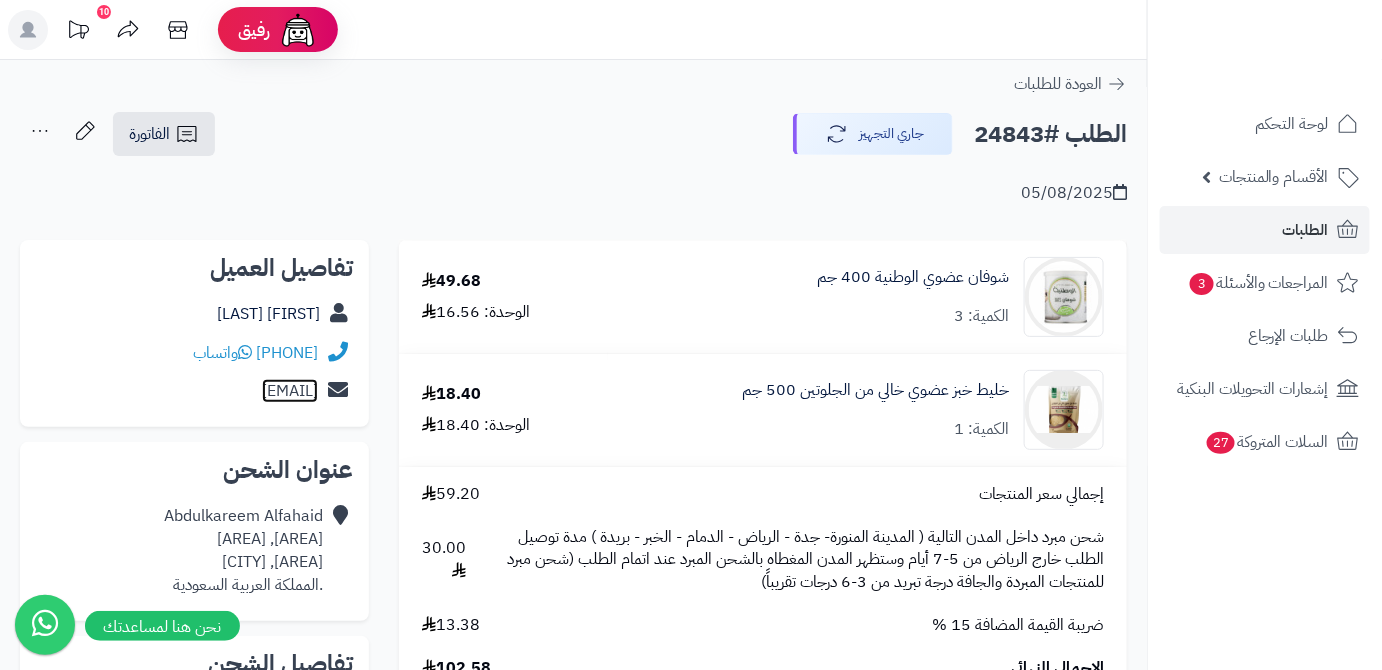 copy on "[EMAIL]" 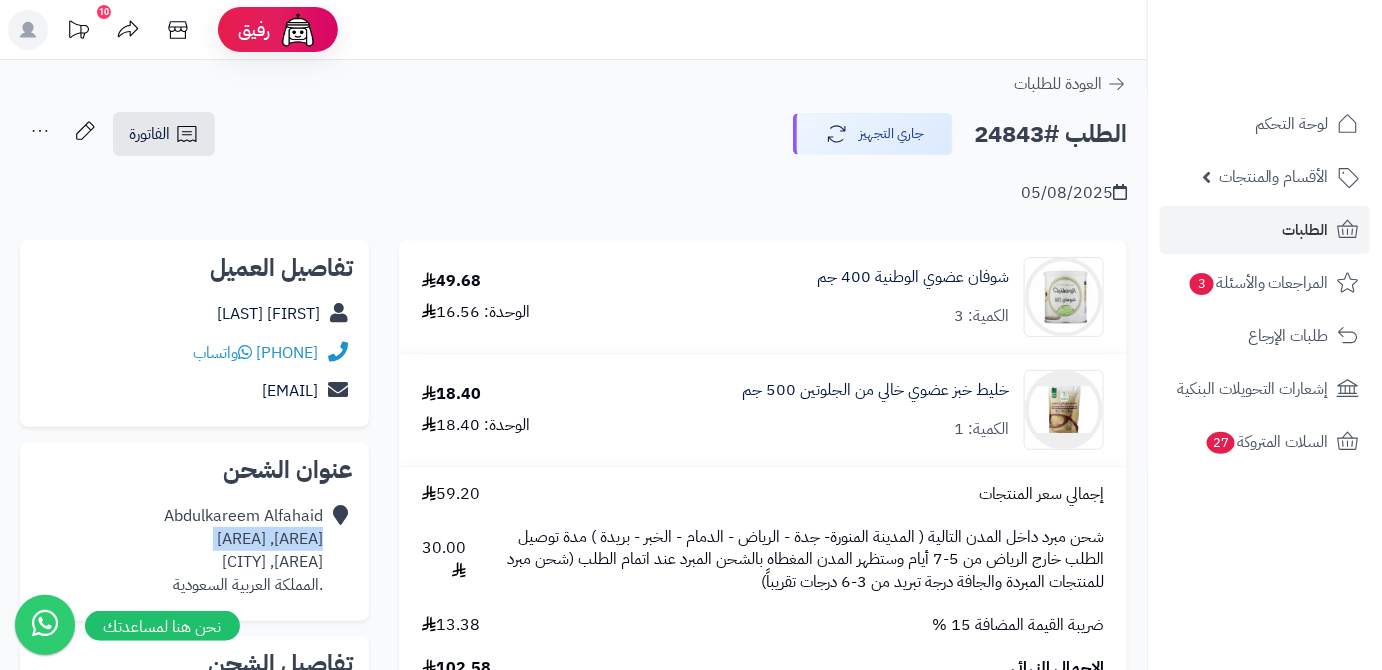 click on "[FIRST] [LAST] [AREA], [AREA] [CITY] .[COUNTRY]" at bounding box center (194, 550) 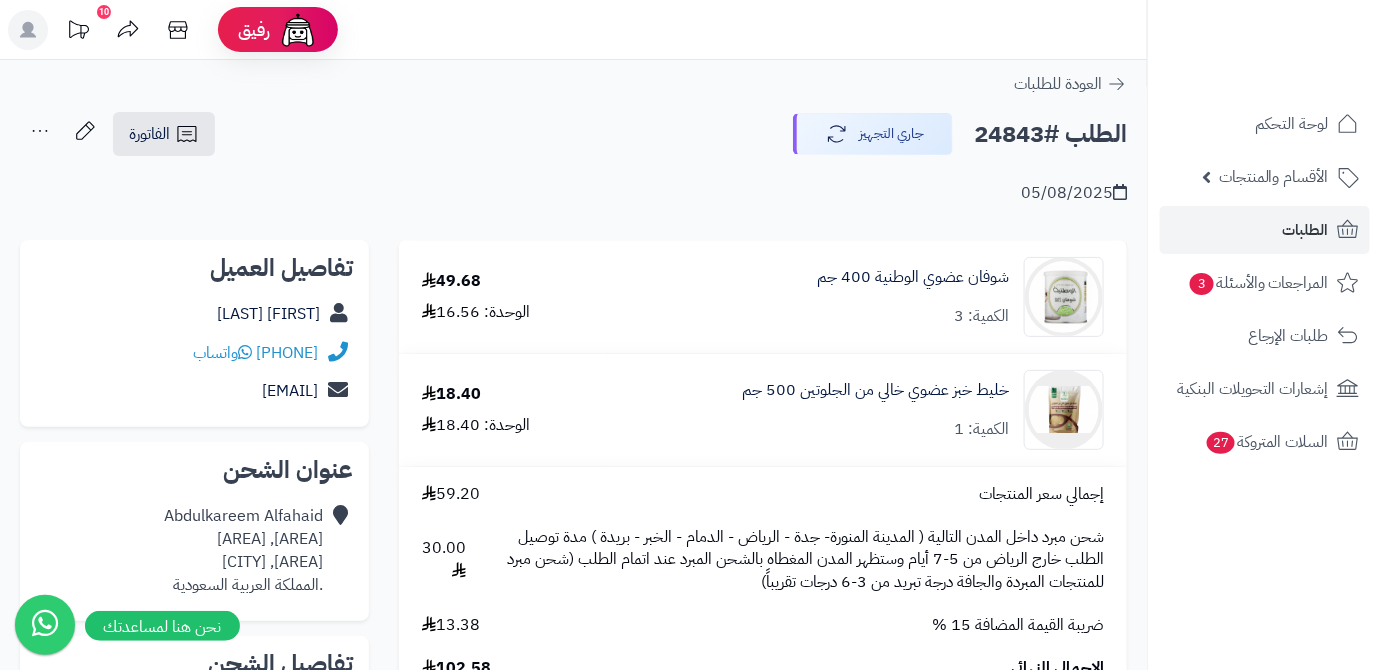 click on "الطلب #24843" at bounding box center (1050, 134) 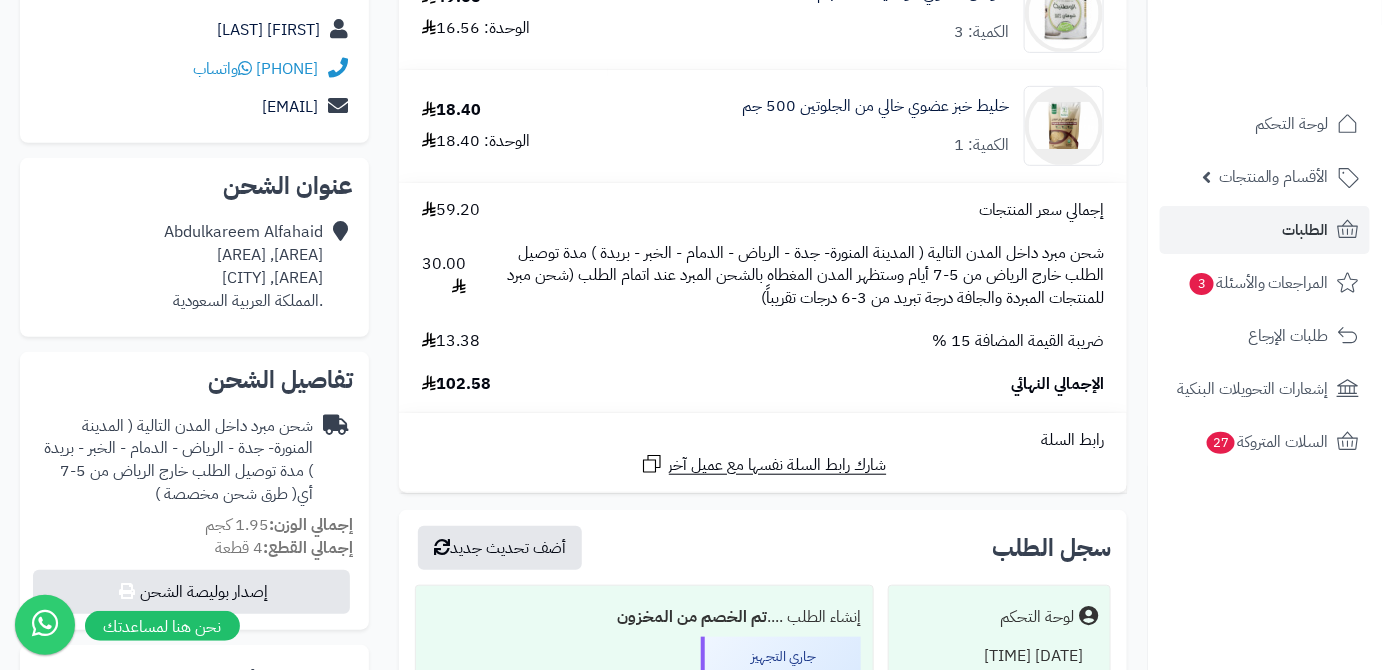 scroll, scrollTop: 363, scrollLeft: 0, axis: vertical 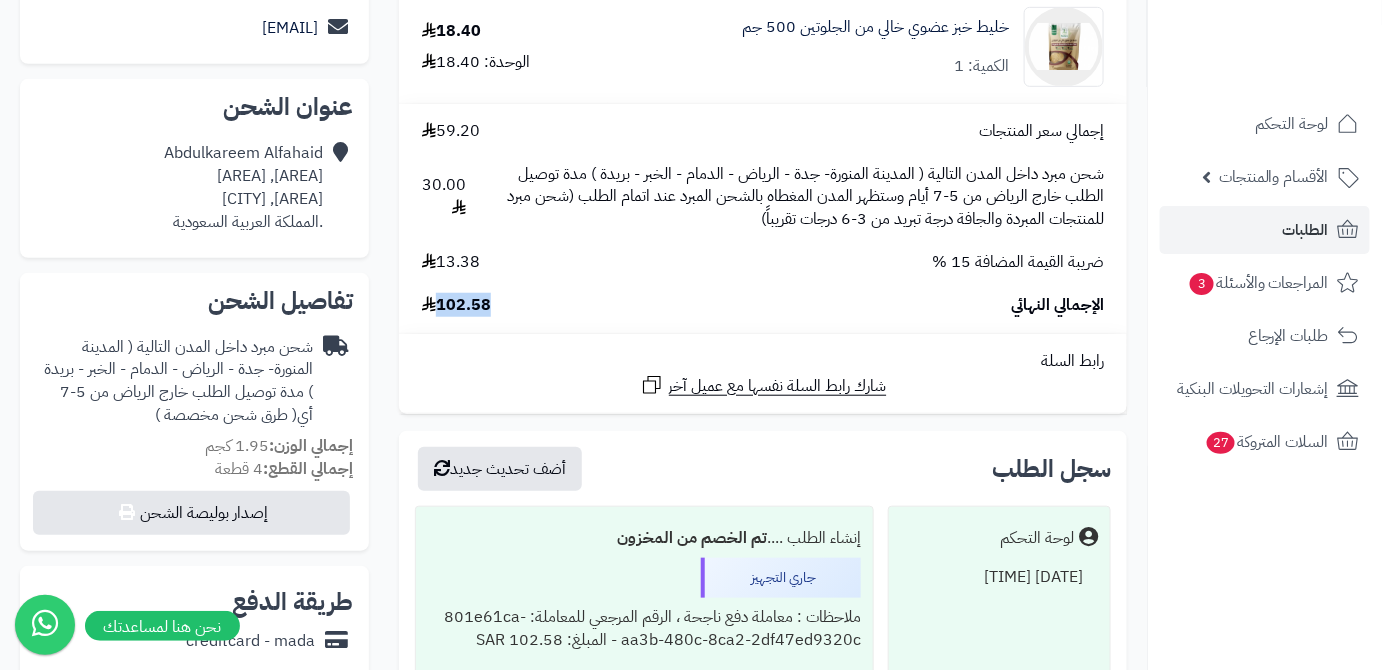 drag, startPoint x: 496, startPoint y: 312, endPoint x: 439, endPoint y: 320, distance: 57.558666 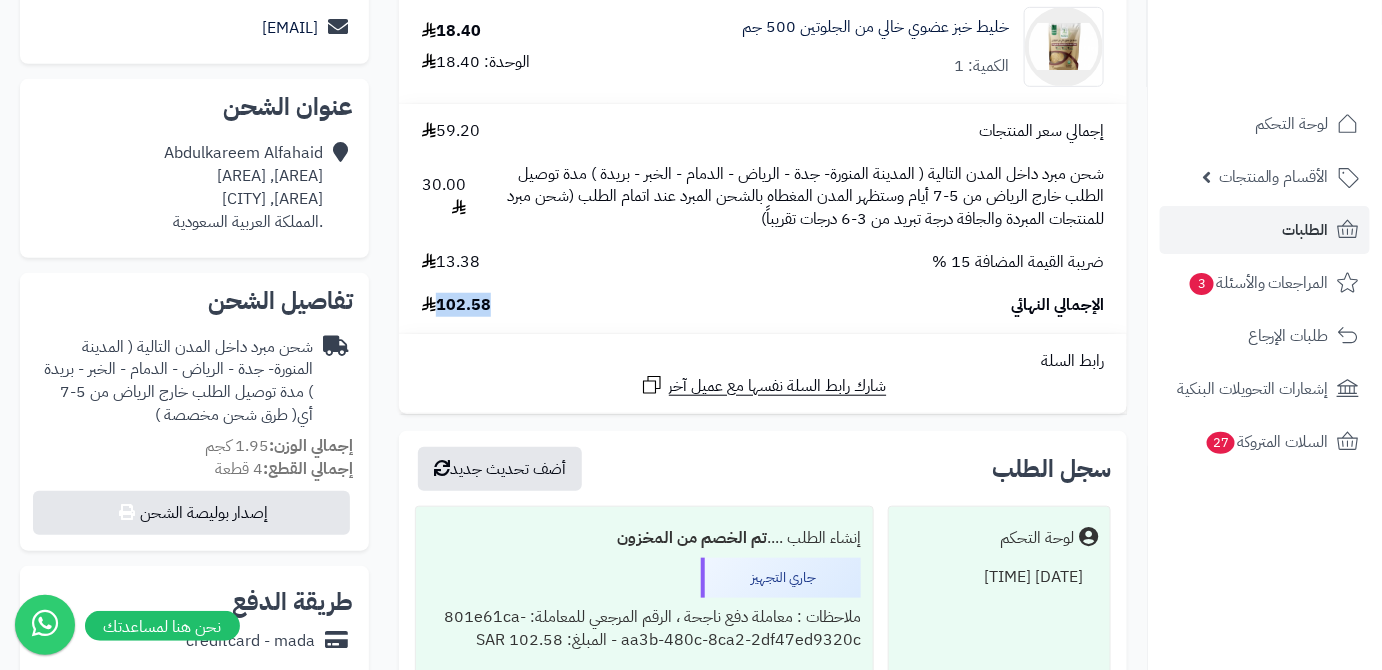 copy on "102.58" 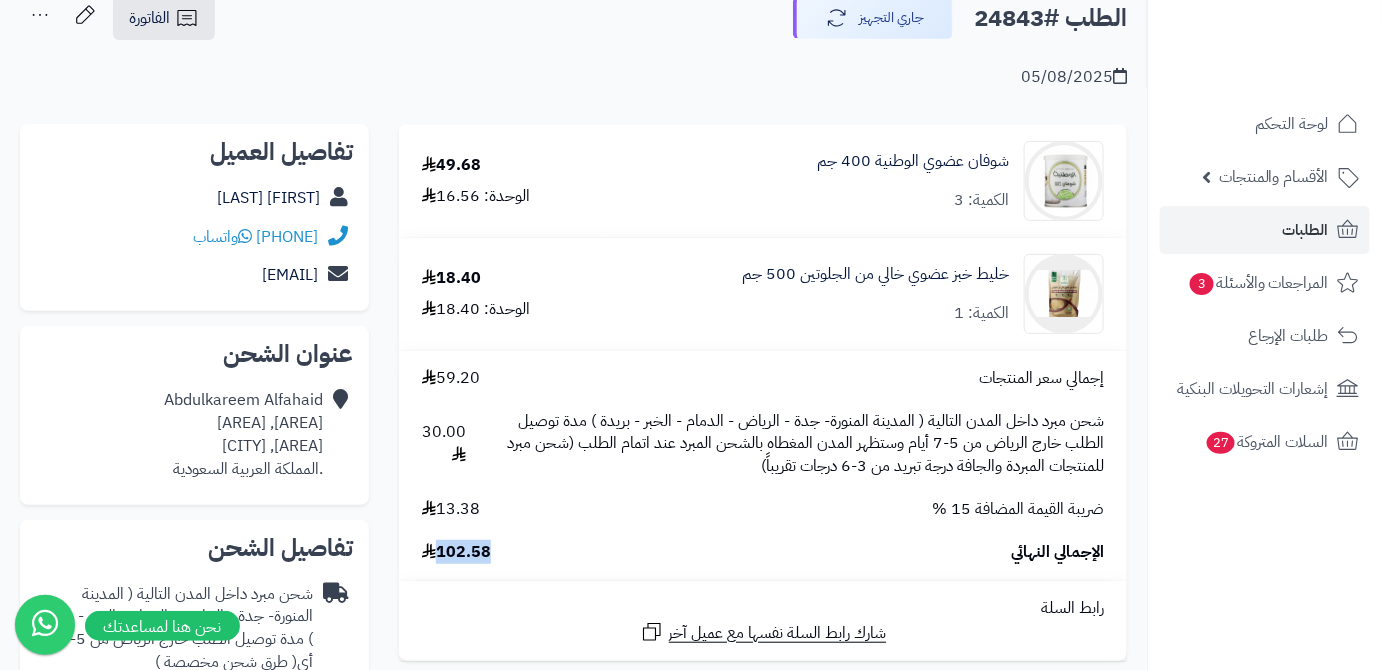 scroll, scrollTop: 90, scrollLeft: 0, axis: vertical 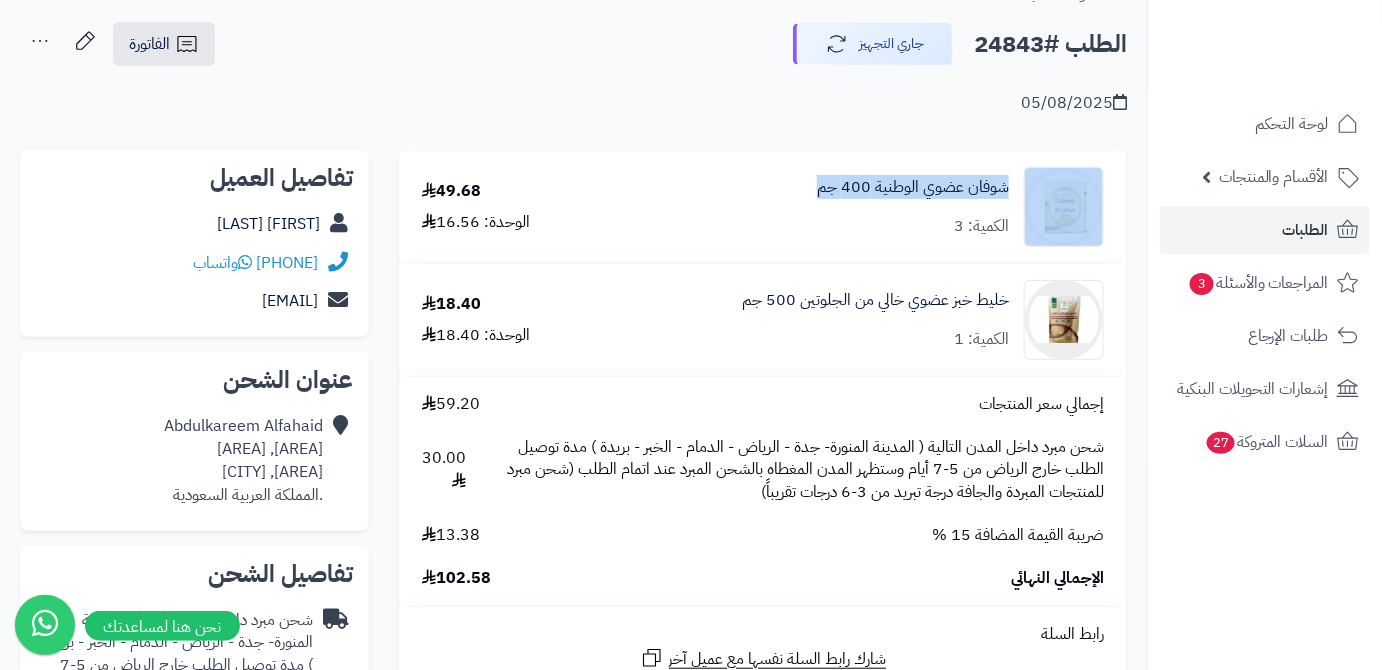 drag, startPoint x: 1024, startPoint y: 188, endPoint x: 816, endPoint y: 193, distance: 208.06009 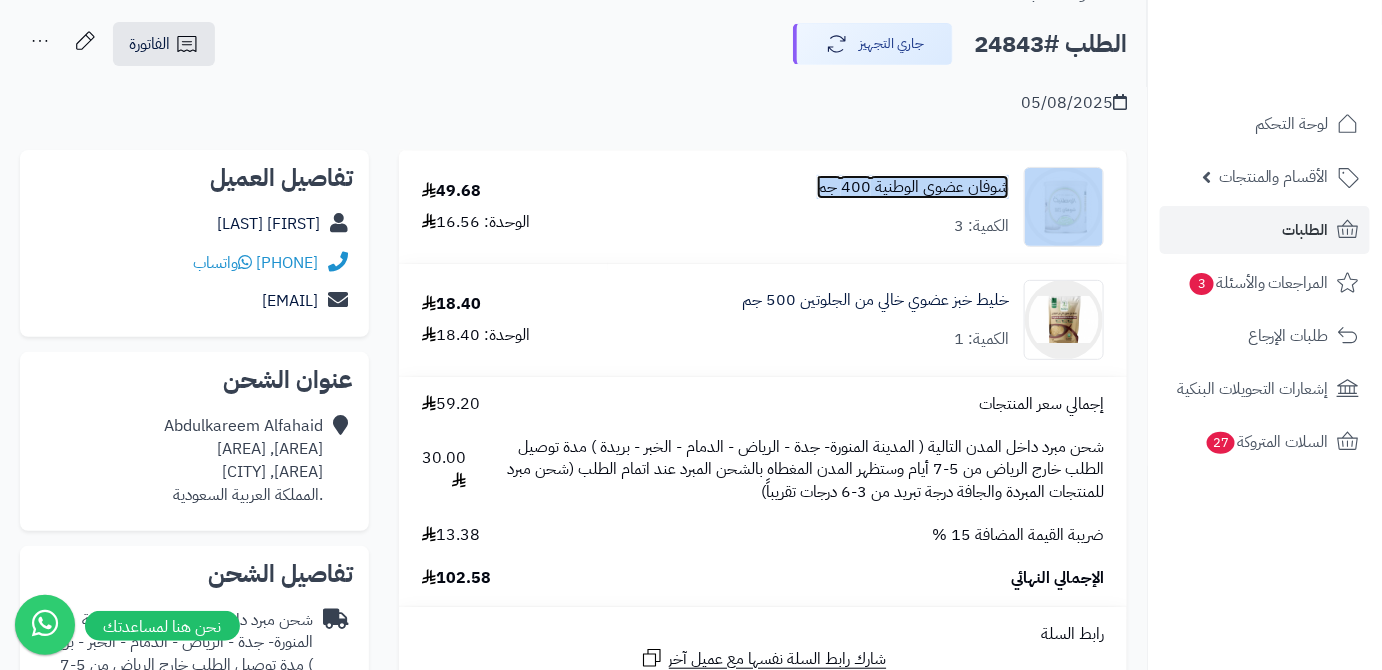 copy on "شوفان عضوي الوطنية 400 جم" 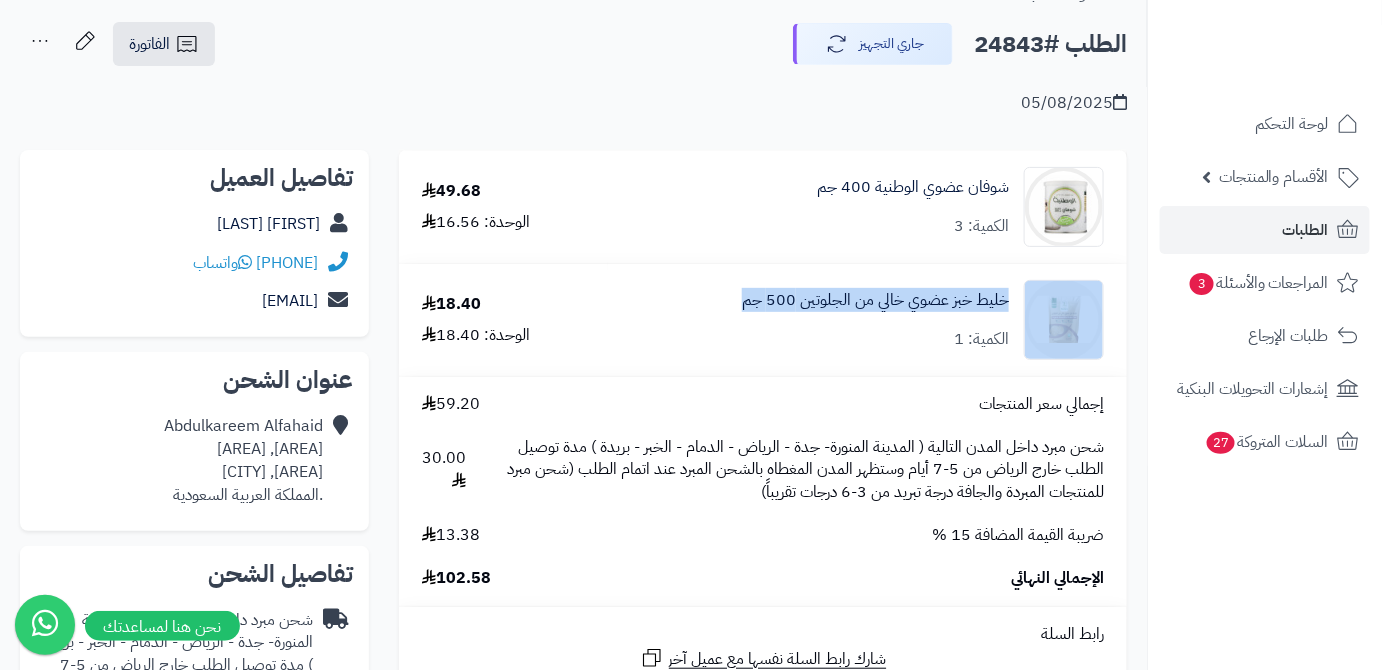 drag, startPoint x: 1018, startPoint y: 297, endPoint x: 733, endPoint y: 304, distance: 285.08594 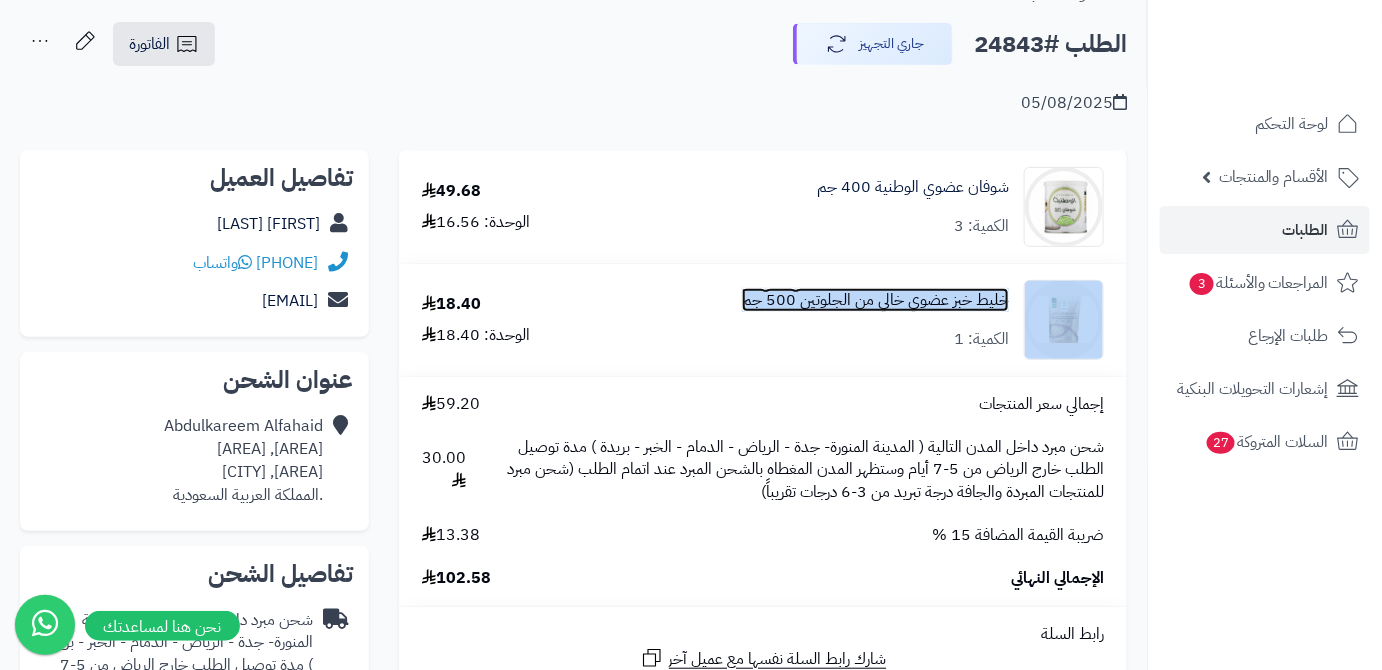 copy on "خليط خبز عضوي خالي من الجلوتين 500 جم" 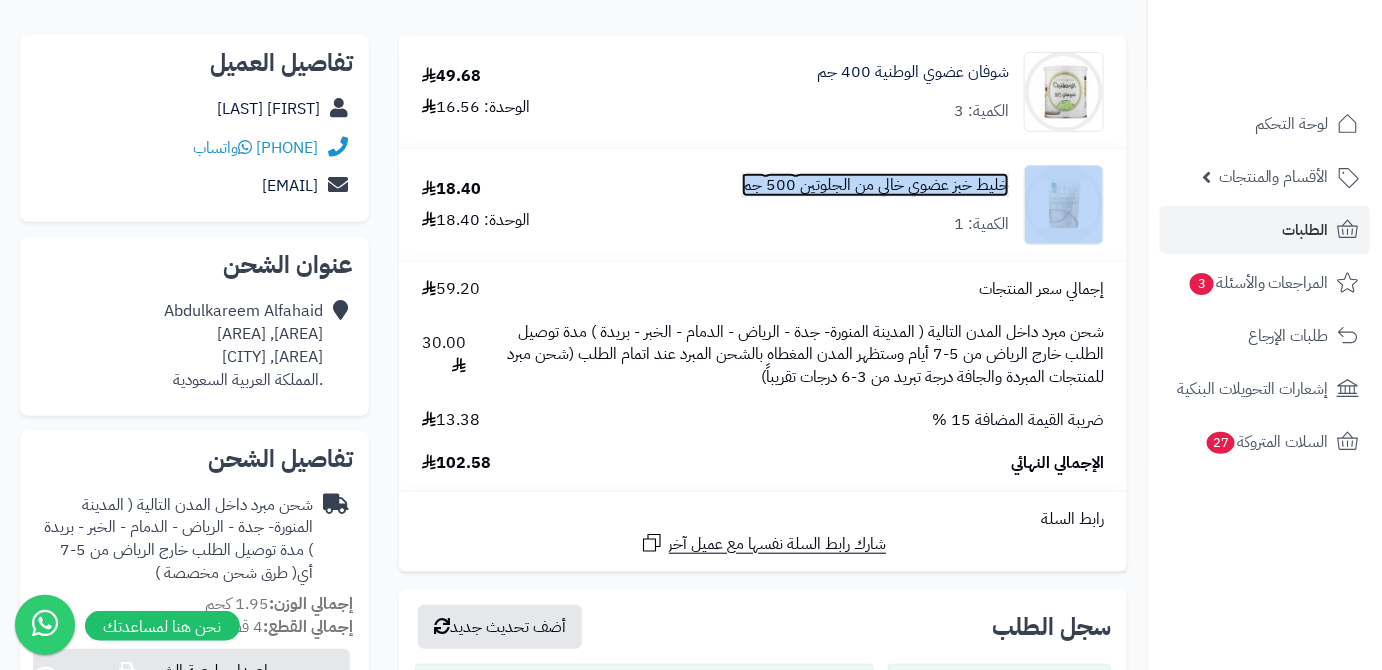 scroll, scrollTop: 363, scrollLeft: 0, axis: vertical 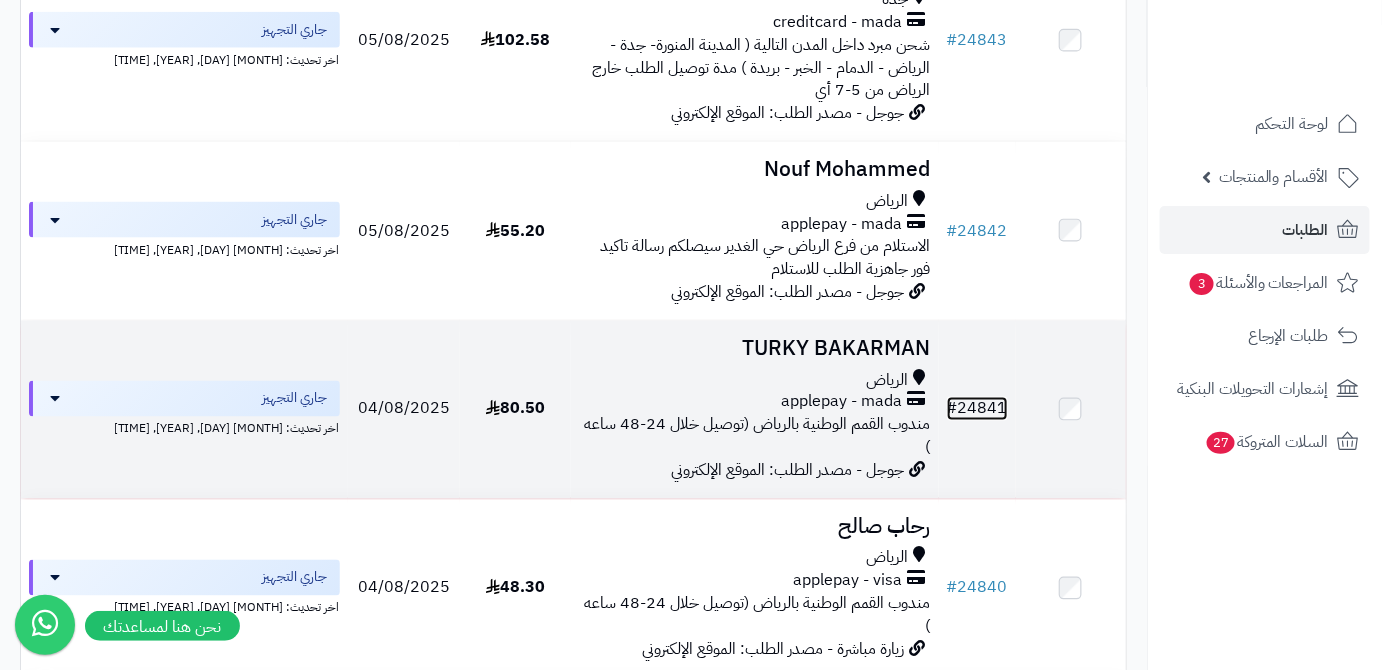 click on "# 24841" at bounding box center (977, 409) 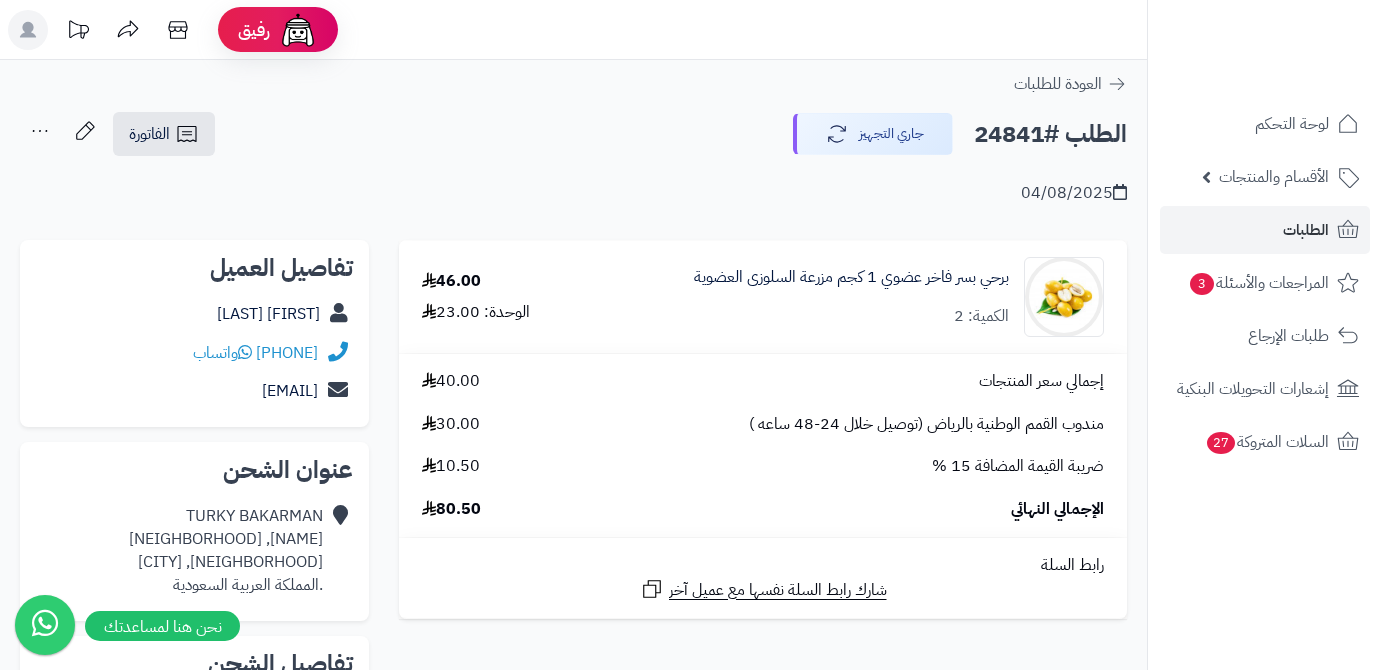 scroll, scrollTop: 0, scrollLeft: 0, axis: both 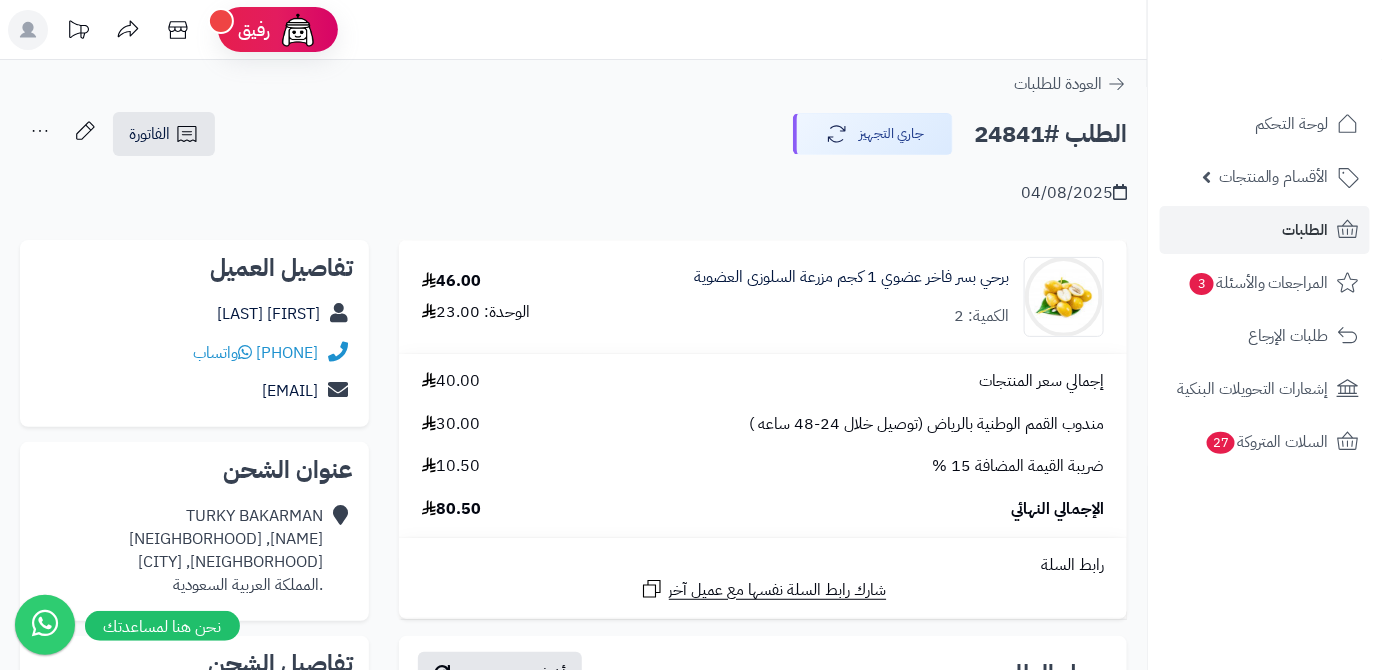drag, startPoint x: 176, startPoint y: 314, endPoint x: 338, endPoint y: 309, distance: 162.07715 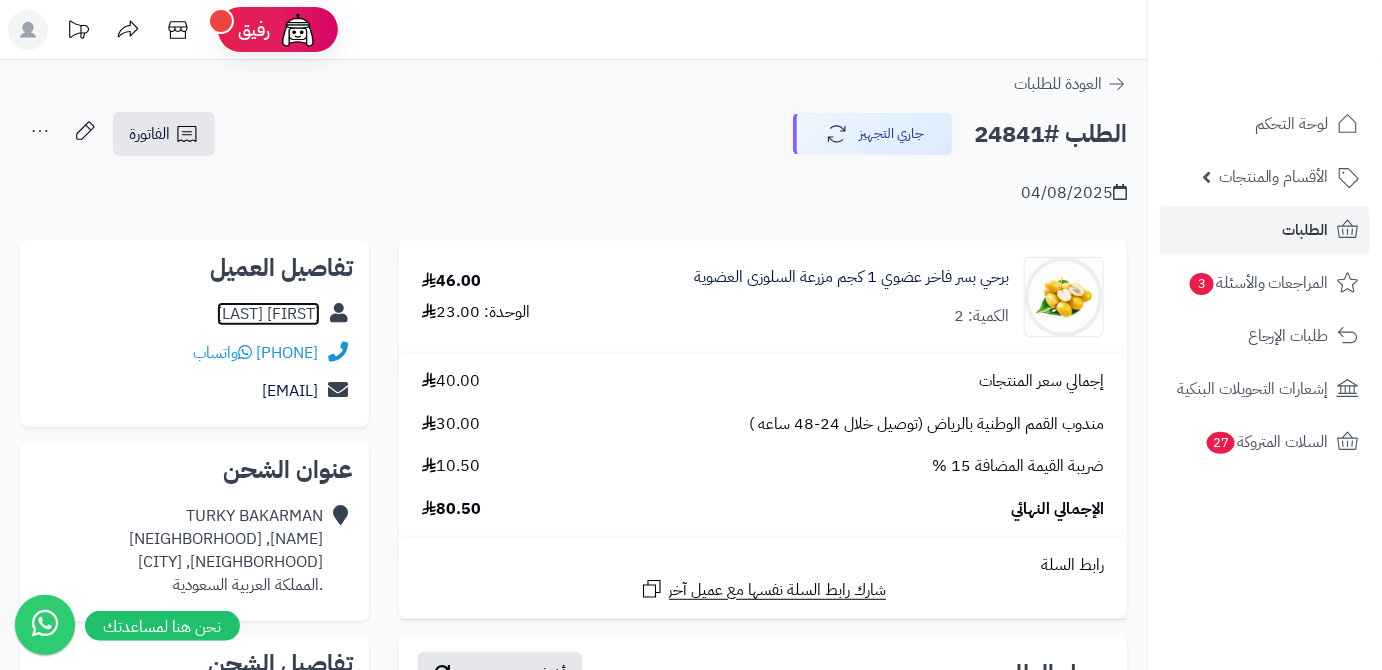 copy on "TURKY  BAKARMAN" 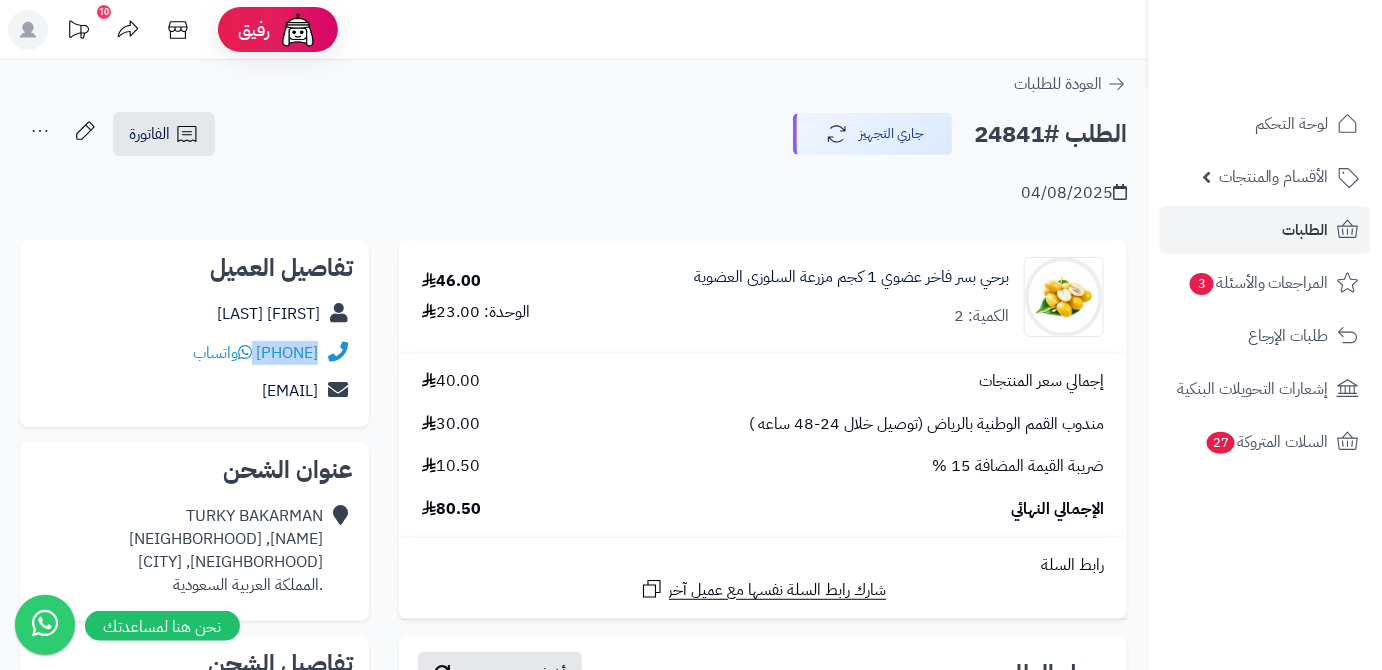 drag, startPoint x: 200, startPoint y: 360, endPoint x: 346, endPoint y: 347, distance: 146.57762 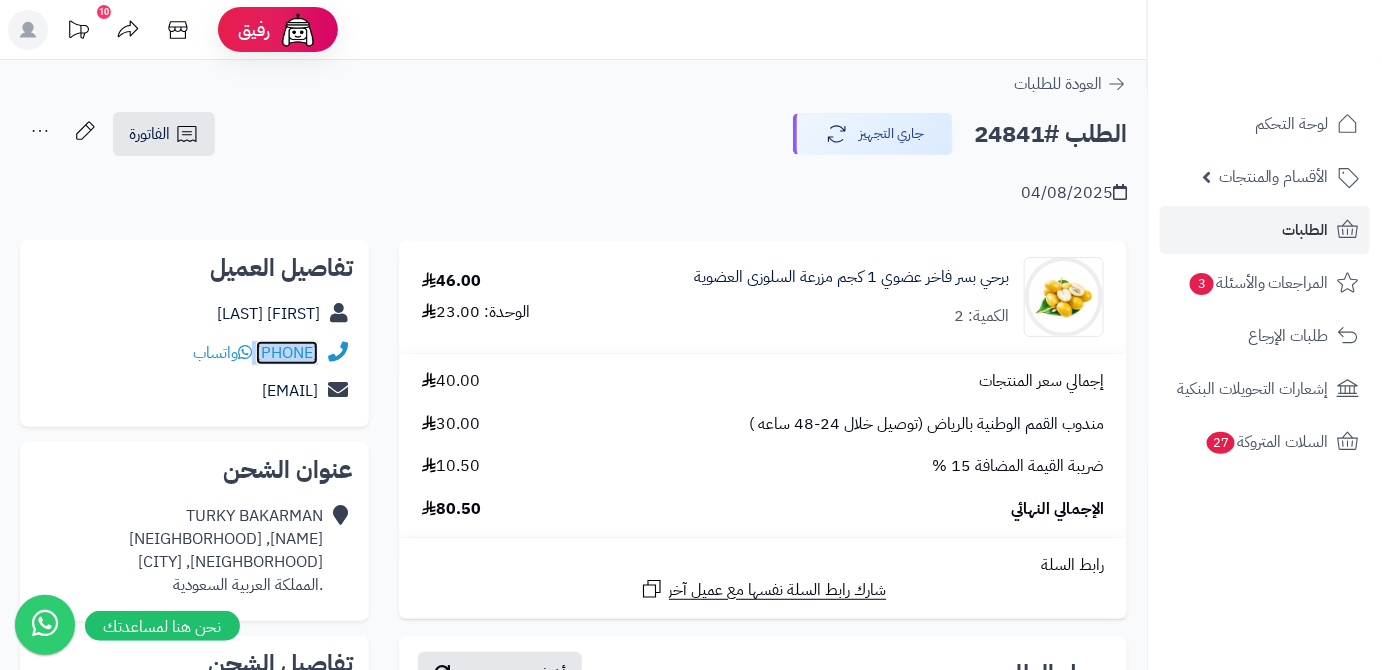 copy on "966504414349" 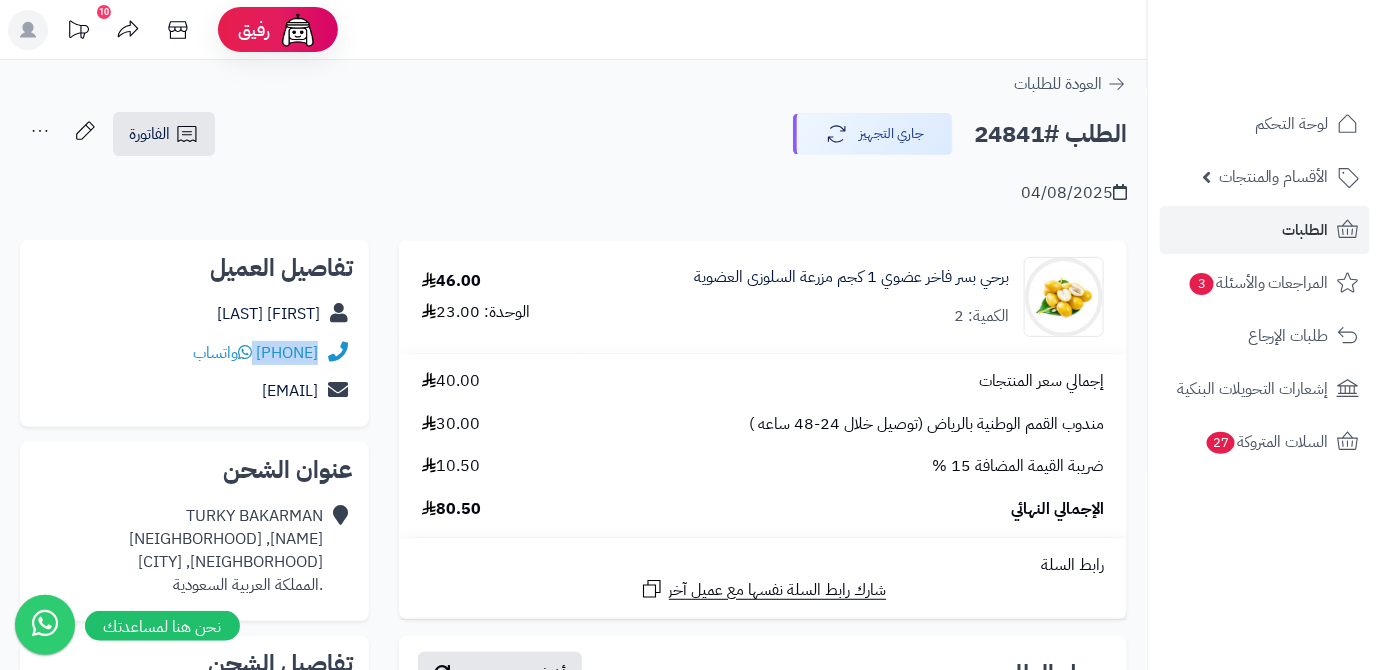 drag, startPoint x: 162, startPoint y: 398, endPoint x: 318, endPoint y: 390, distance: 156.20499 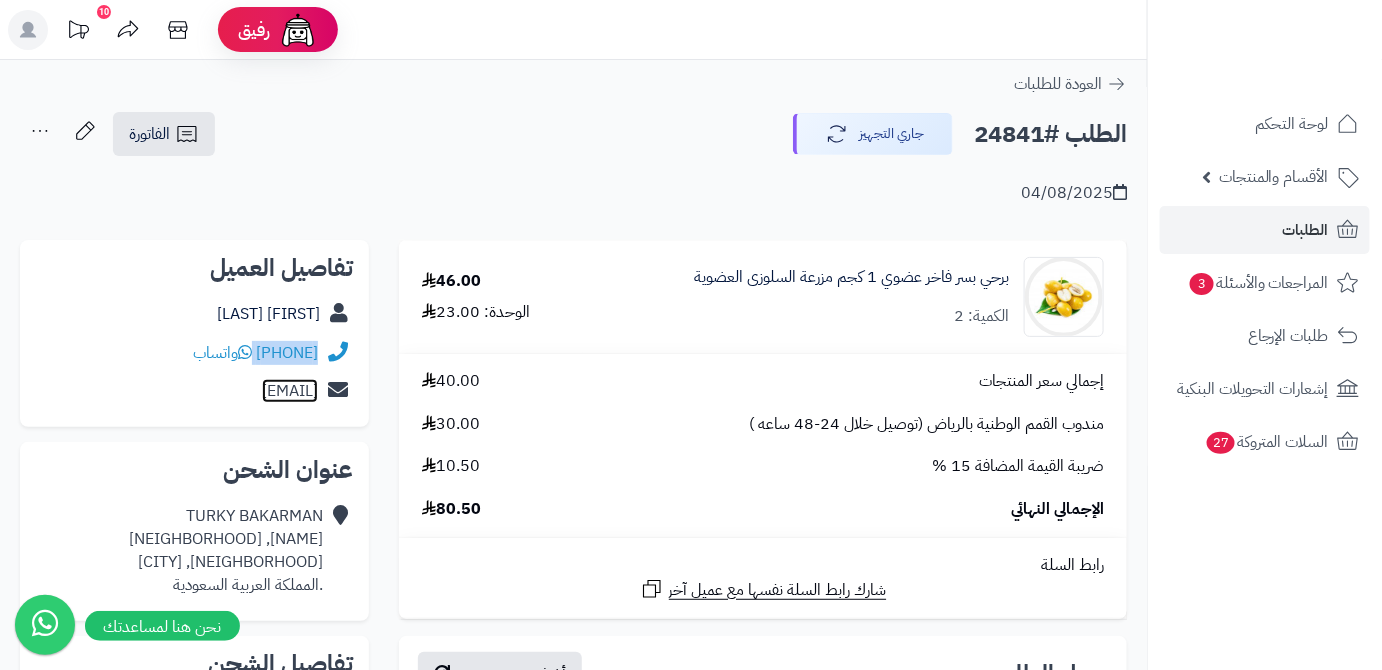 copy on "turkyab1@gmail.com" 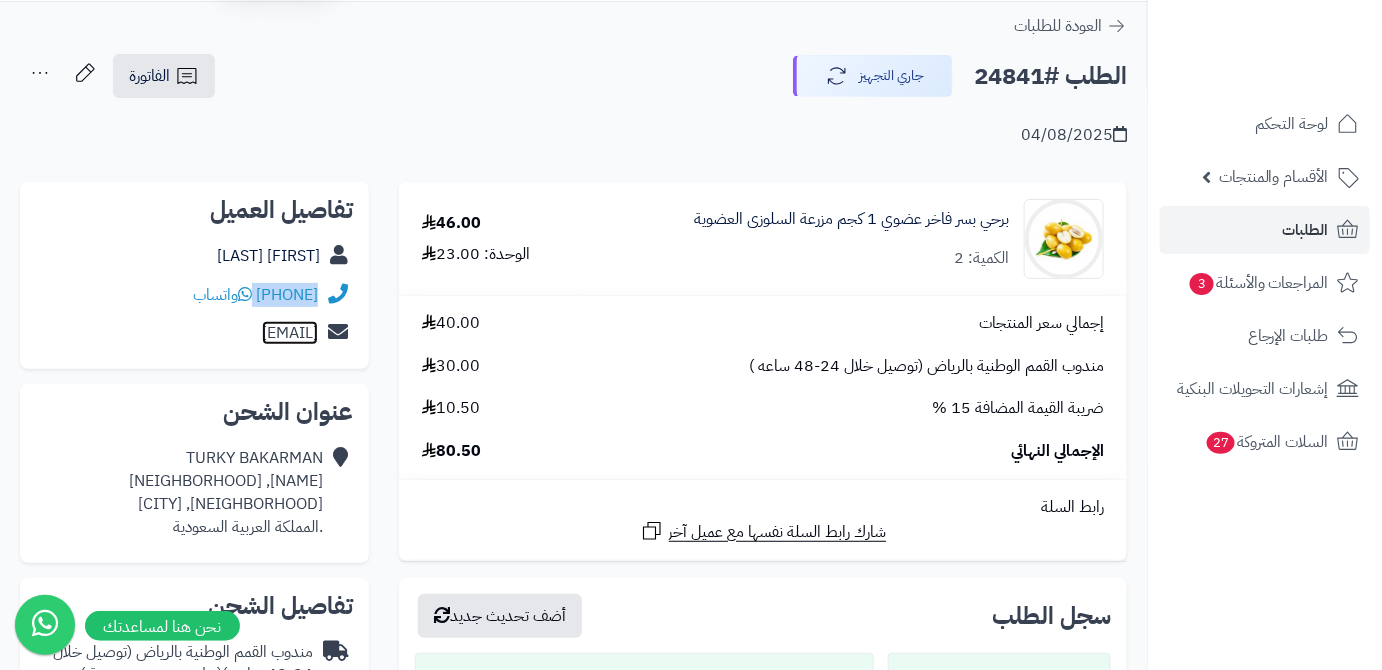 scroll, scrollTop: 90, scrollLeft: 0, axis: vertical 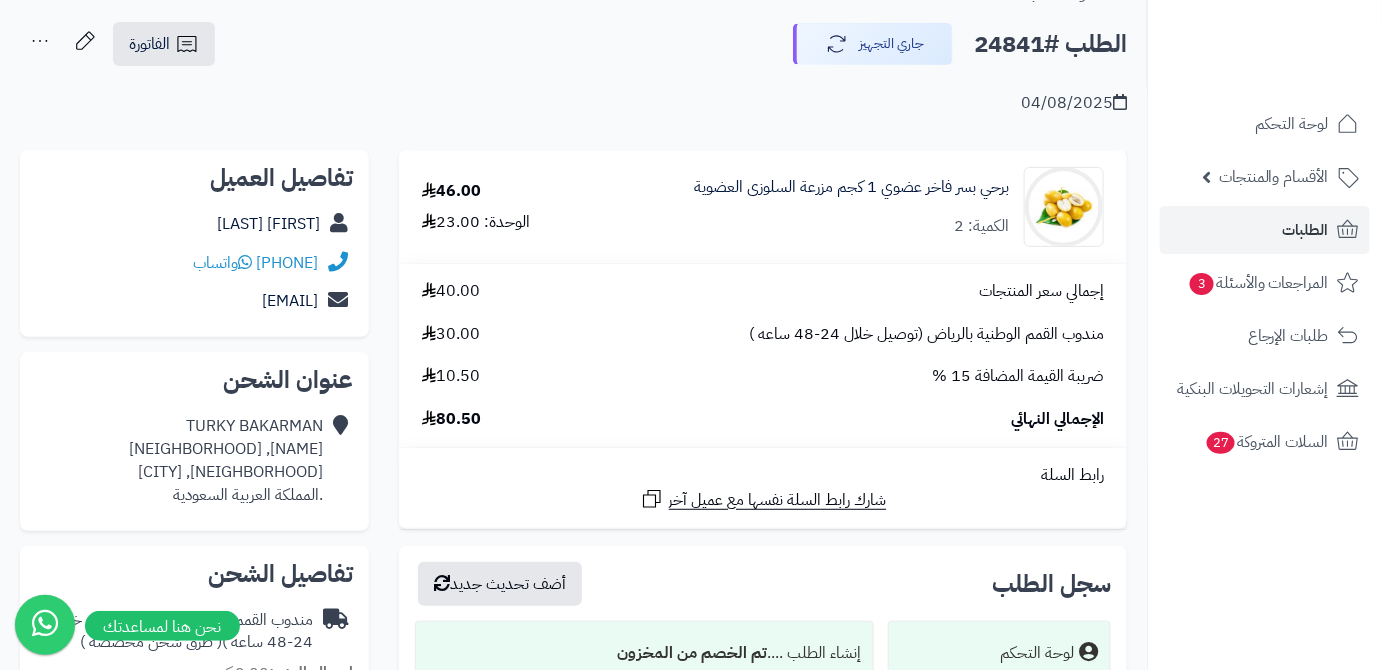 click on "الطلب #24841" at bounding box center (1050, 44) 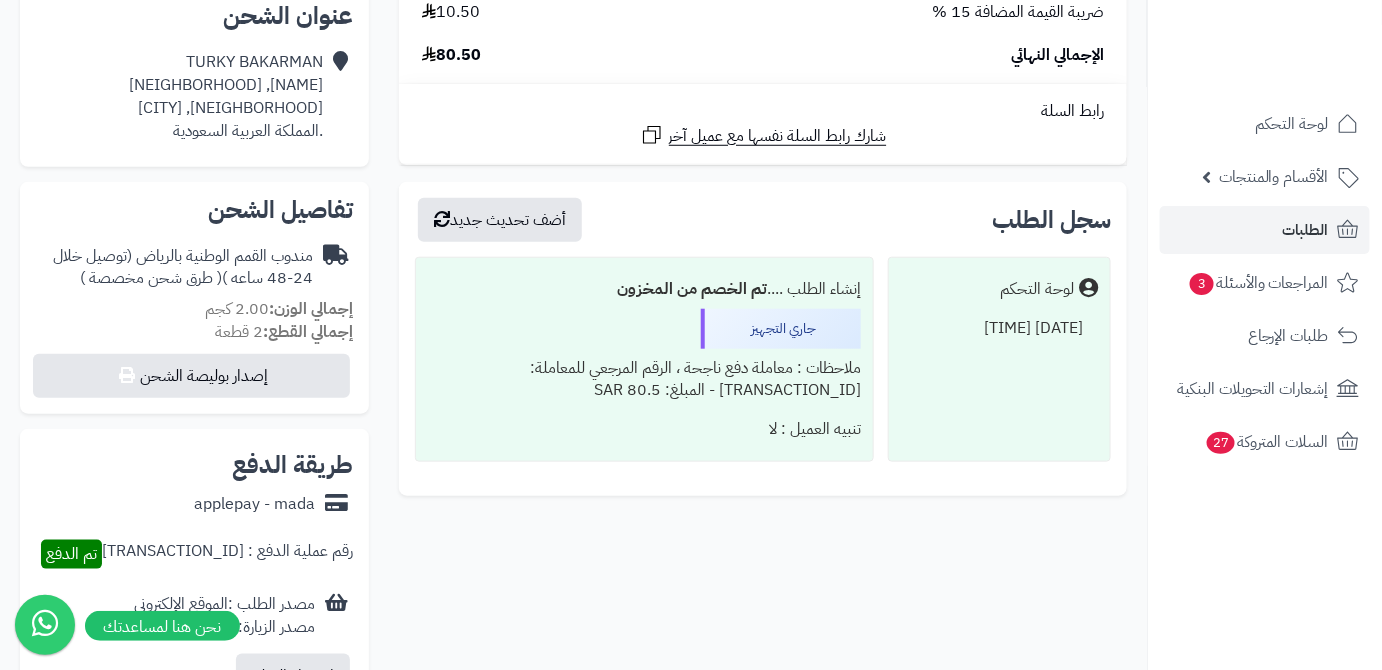 scroll, scrollTop: 272, scrollLeft: 0, axis: vertical 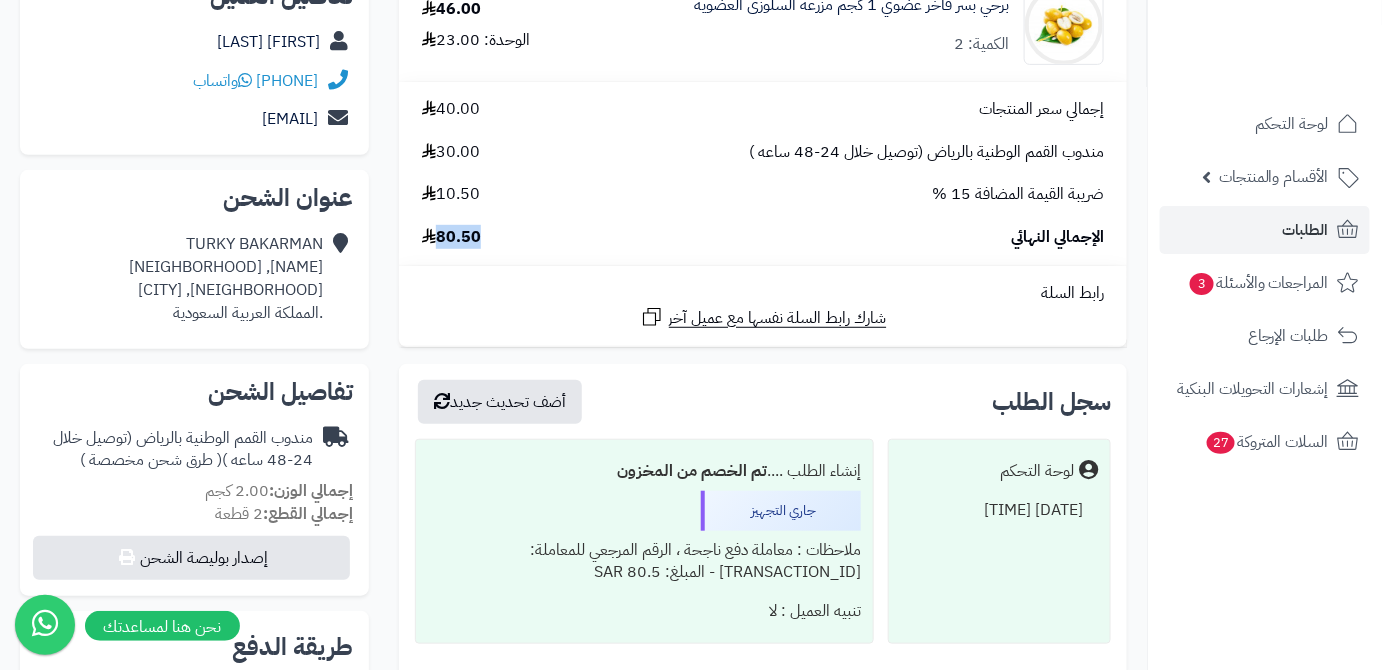 drag, startPoint x: 486, startPoint y: 248, endPoint x: 440, endPoint y: 252, distance: 46.173584 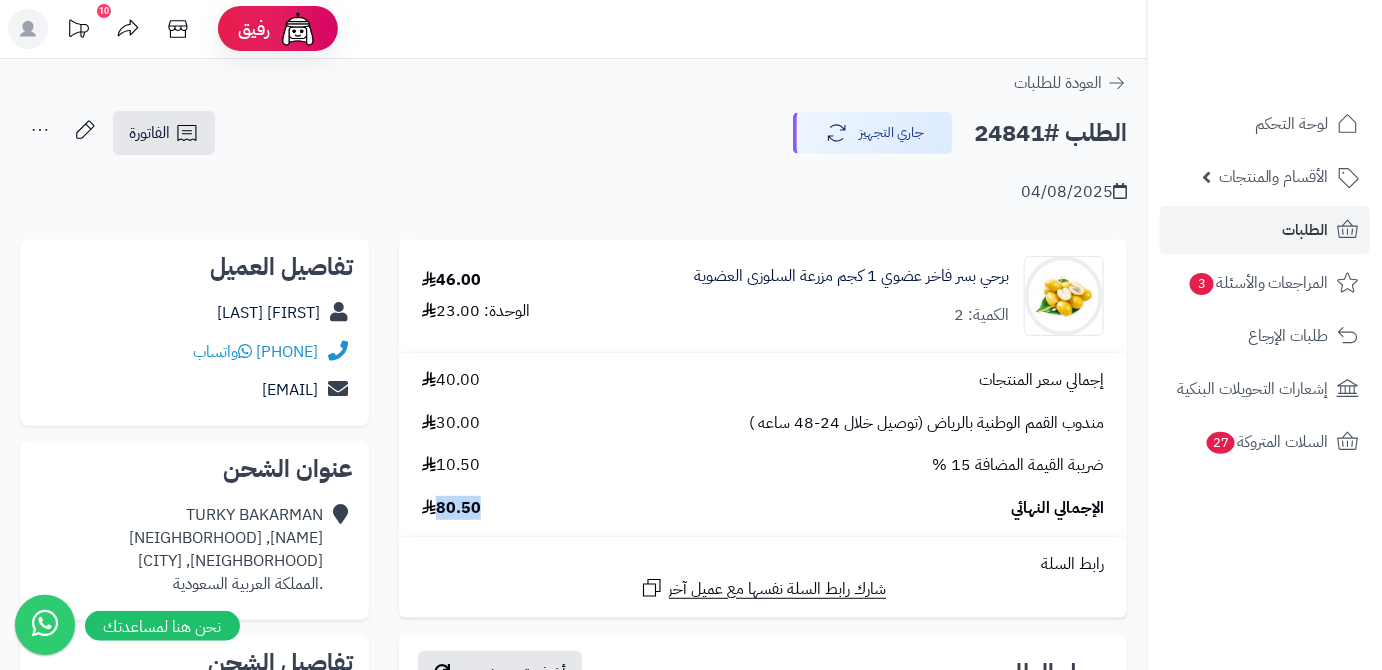 scroll, scrollTop: 0, scrollLeft: 0, axis: both 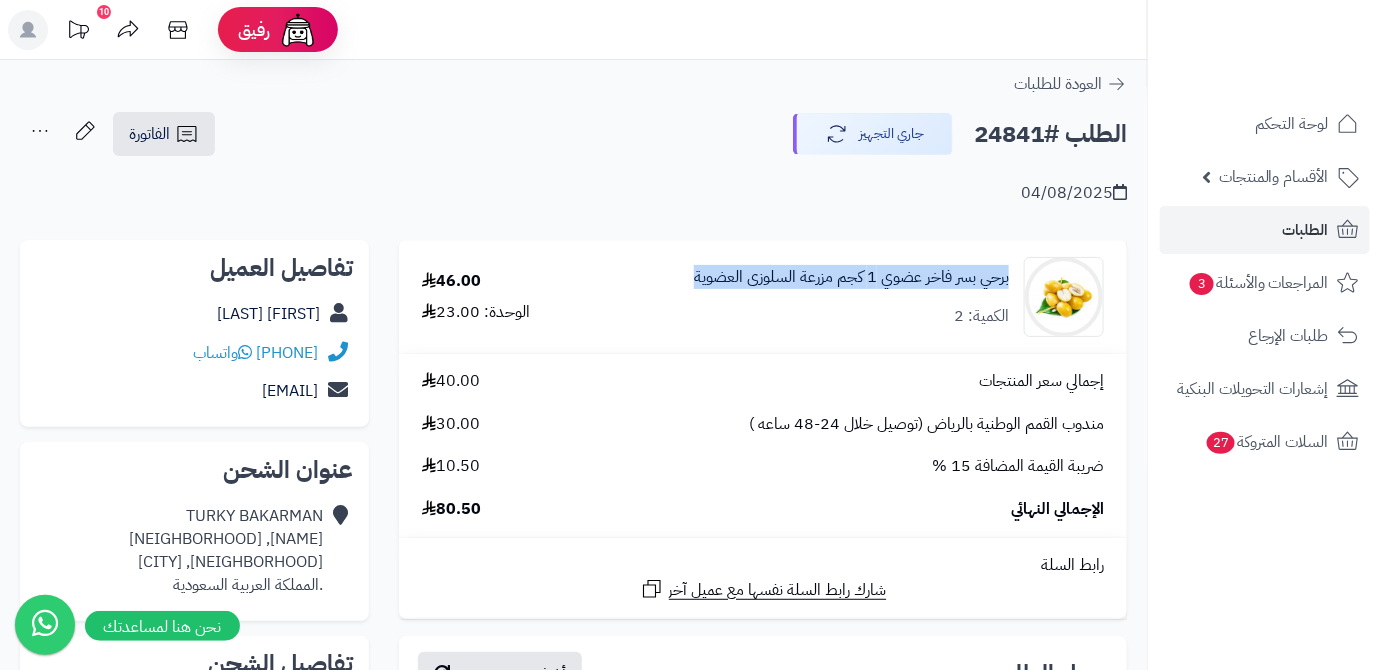 drag, startPoint x: 1015, startPoint y: 279, endPoint x: 688, endPoint y: 300, distance: 327.6736 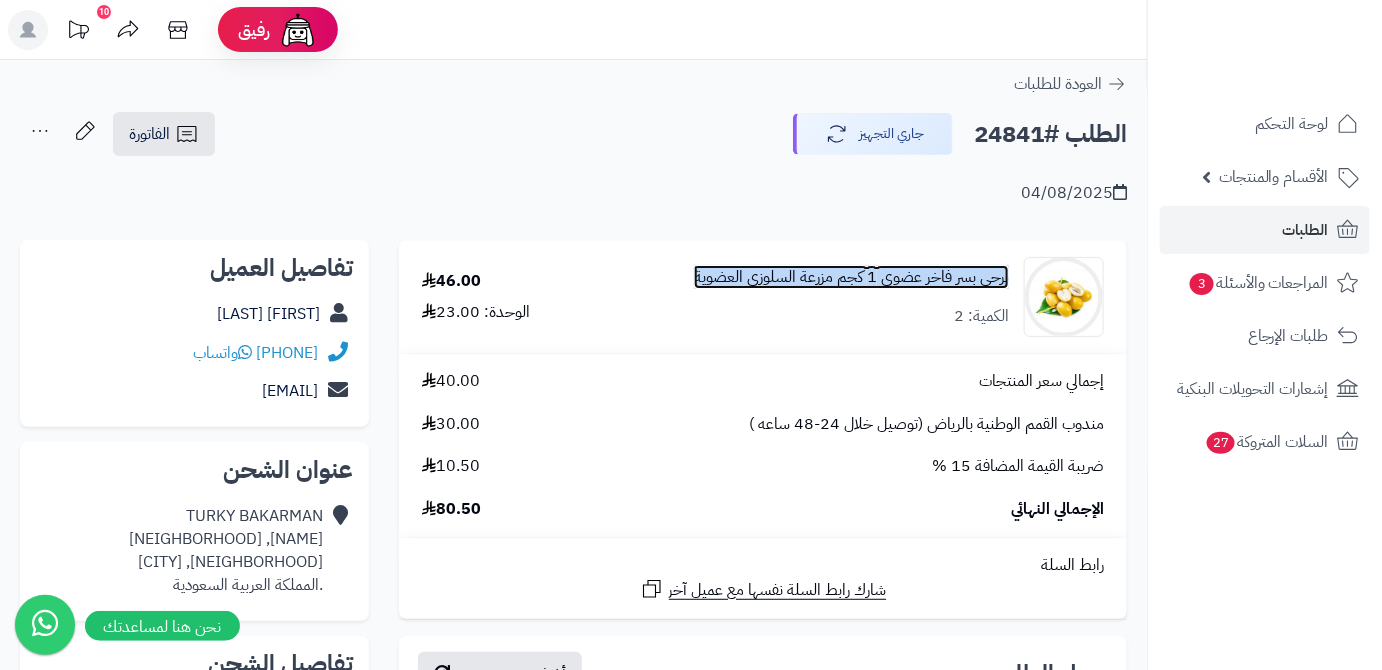 copy on "برحي بسر فاخر عضوي 1 كجم مزرعة السلوزى العضوية" 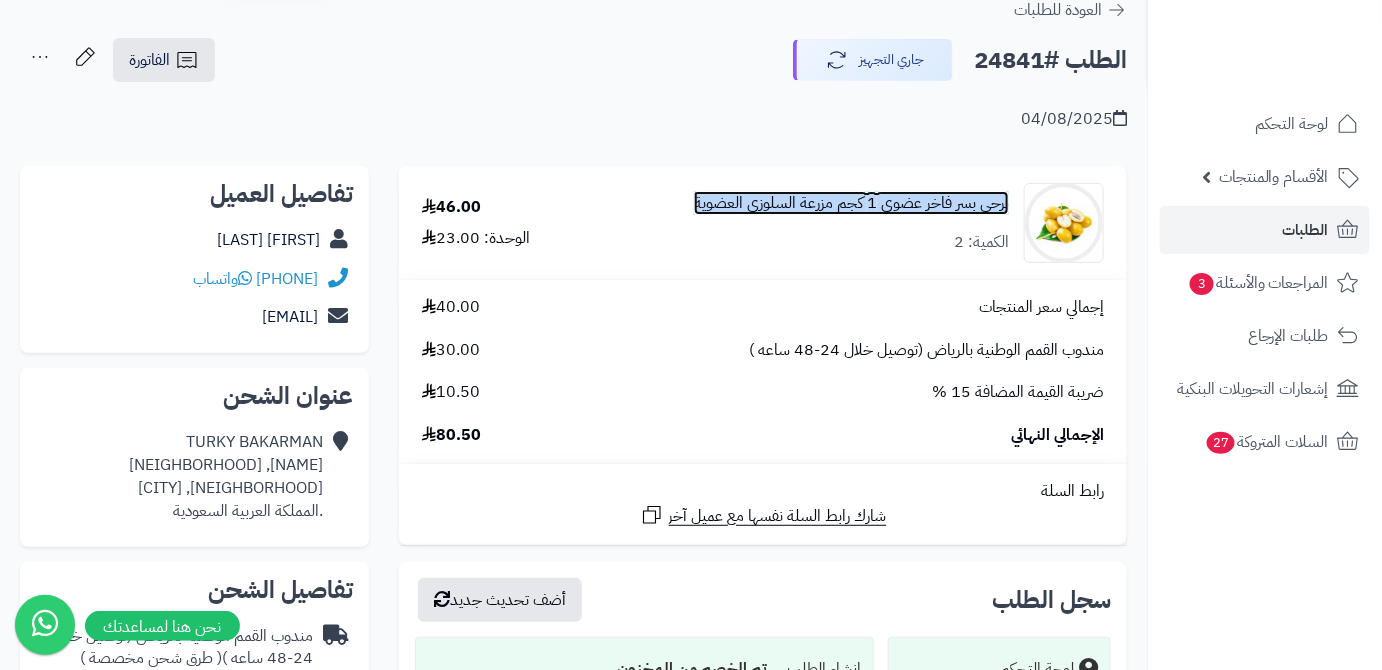 scroll, scrollTop: 272, scrollLeft: 0, axis: vertical 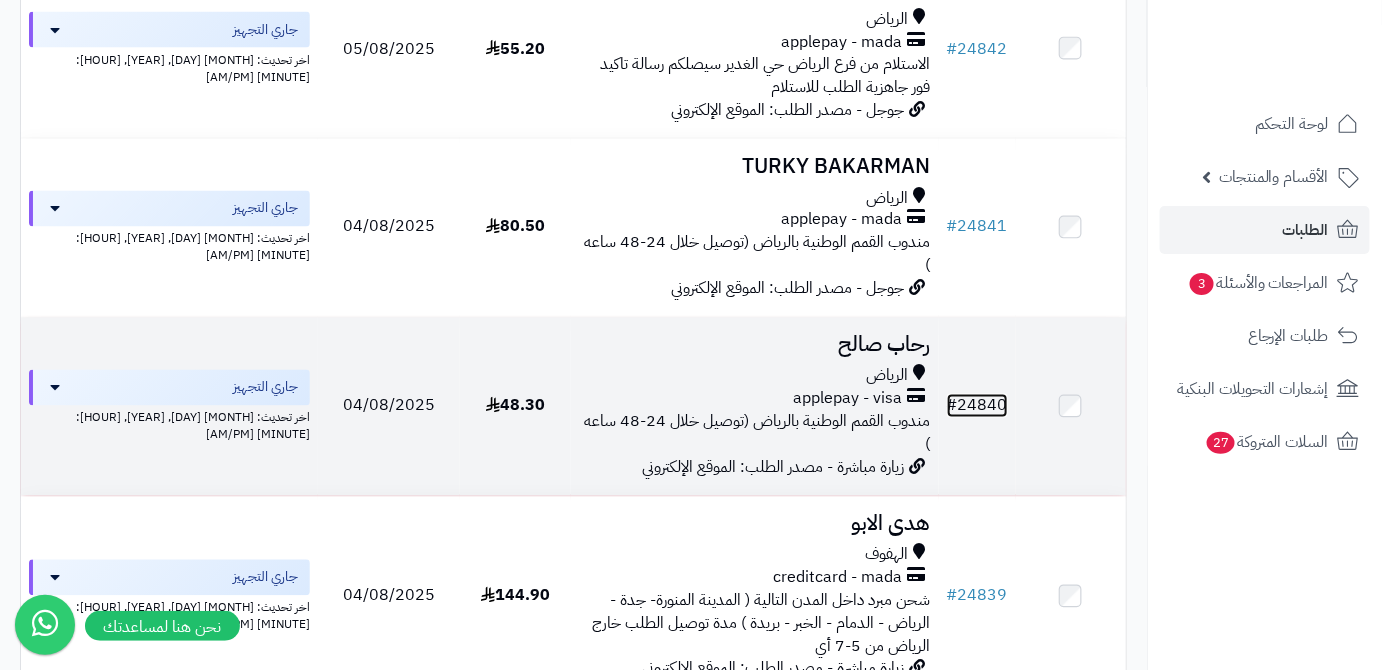 click on "# 24840" at bounding box center [977, 406] 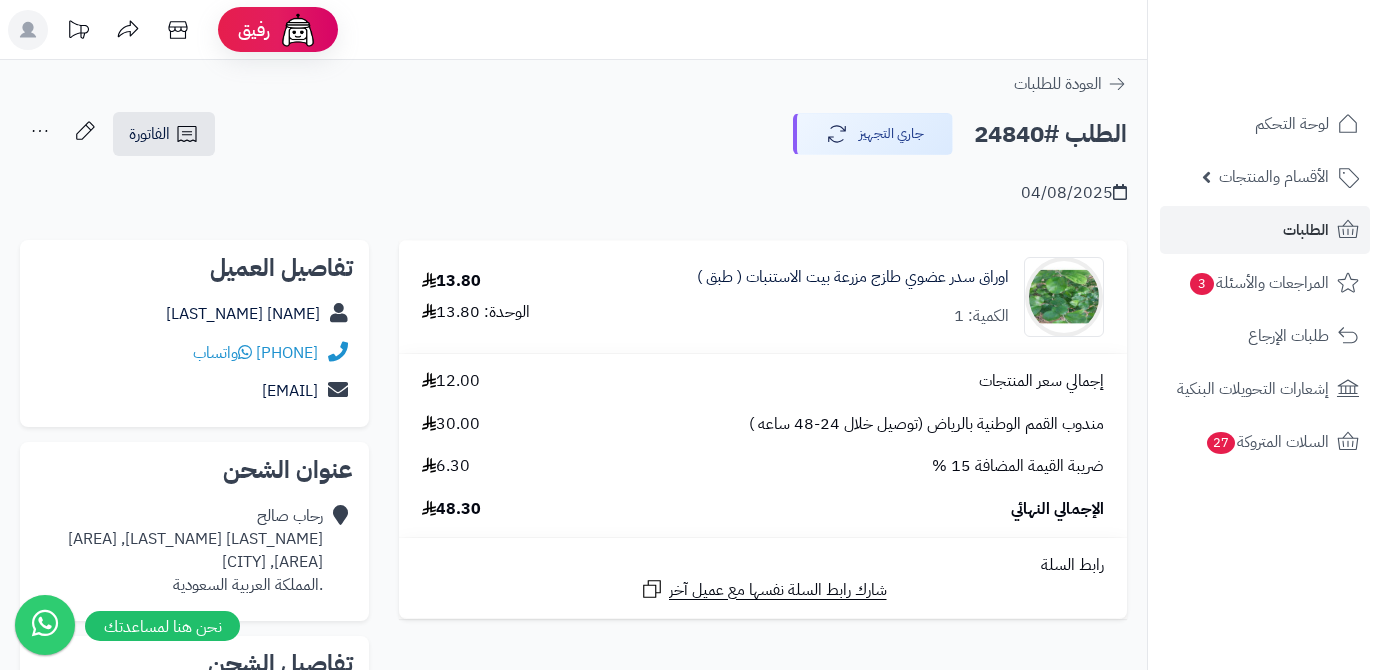 scroll, scrollTop: 0, scrollLeft: 0, axis: both 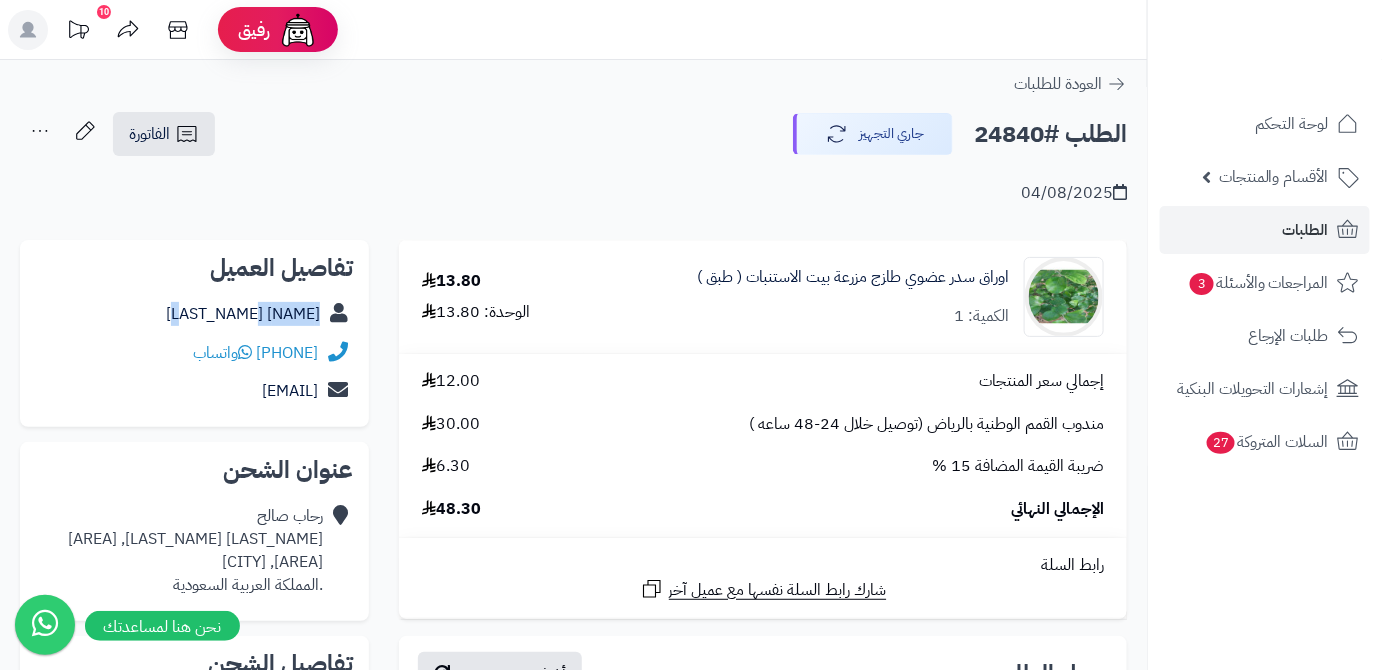drag, startPoint x: 244, startPoint y: 318, endPoint x: 320, endPoint y: 322, distance: 76.105194 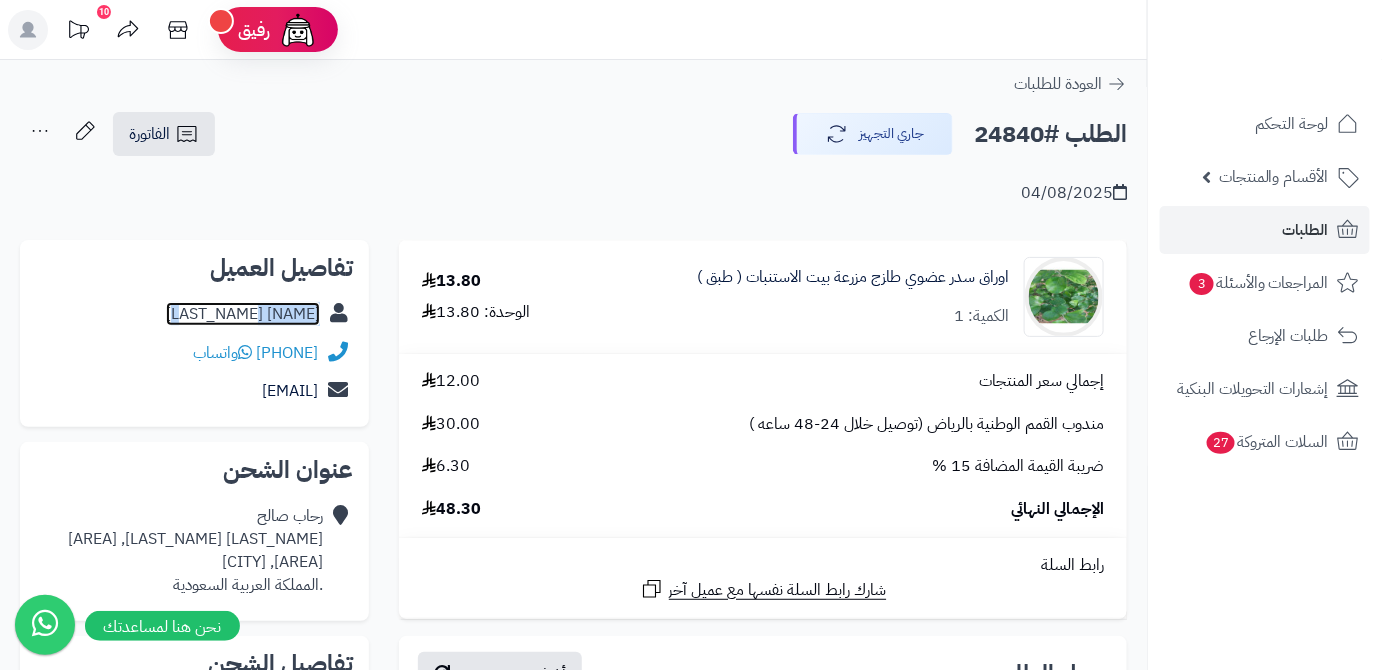 copy on "[NAME]  [LAST_NAME]" 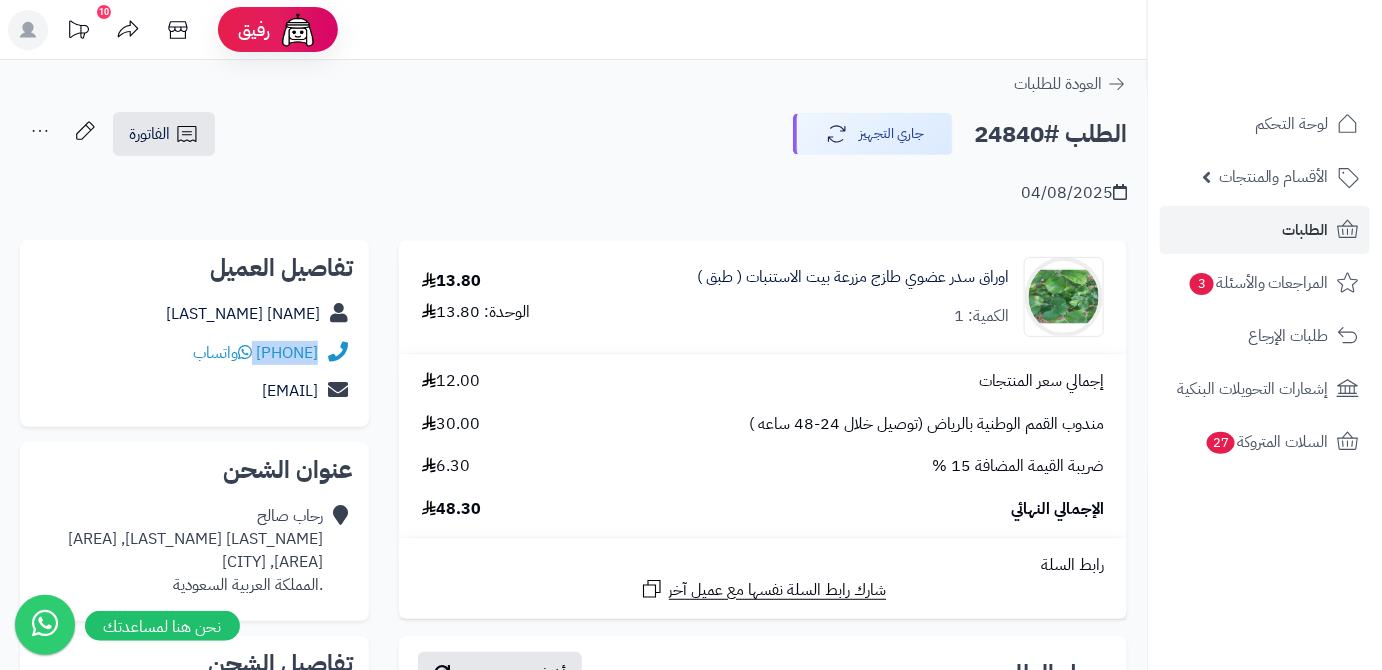 drag, startPoint x: 207, startPoint y: 353, endPoint x: 325, endPoint y: 352, distance: 118.004234 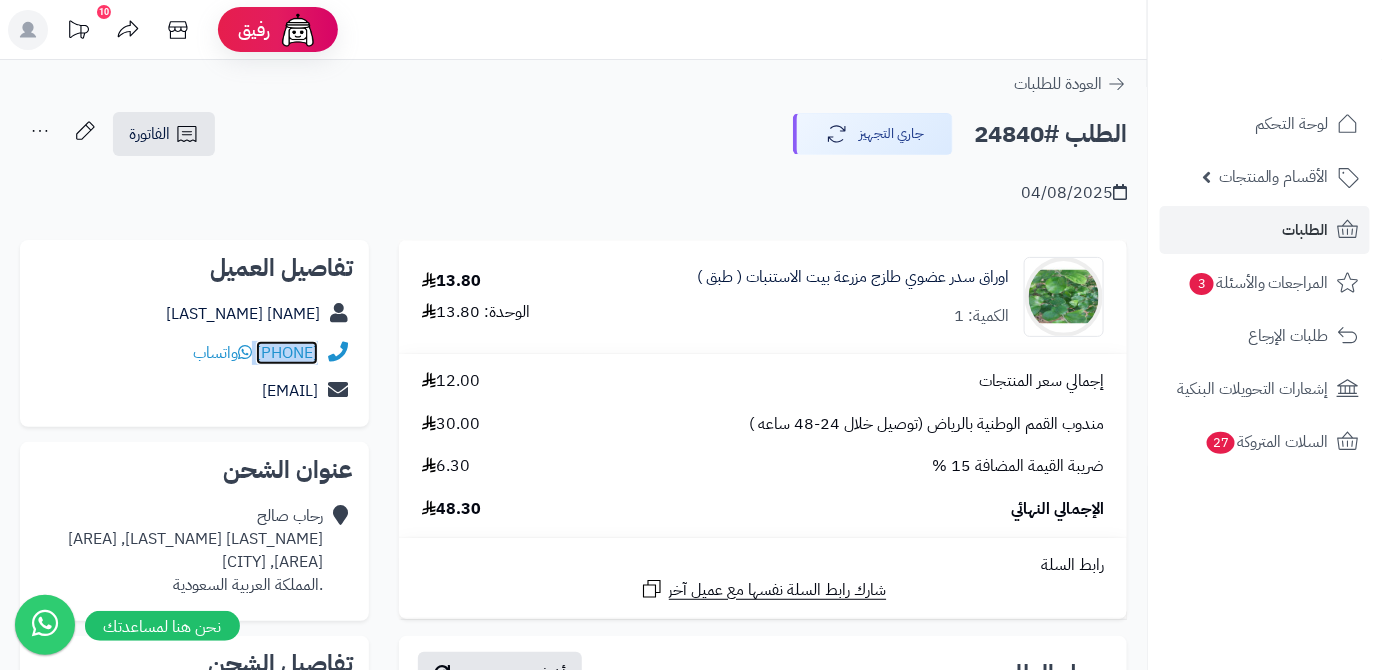 copy on "[PHONE]" 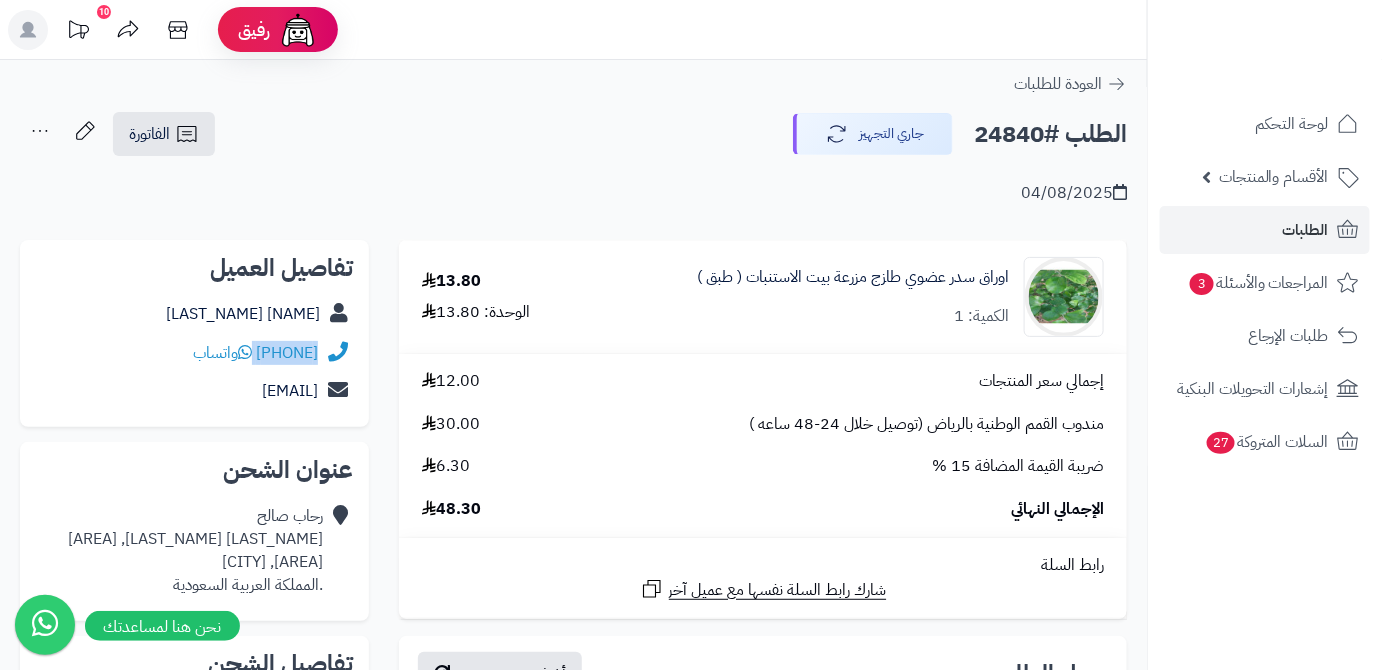 drag, startPoint x: 125, startPoint y: 395, endPoint x: 427, endPoint y: 432, distance: 304.25812 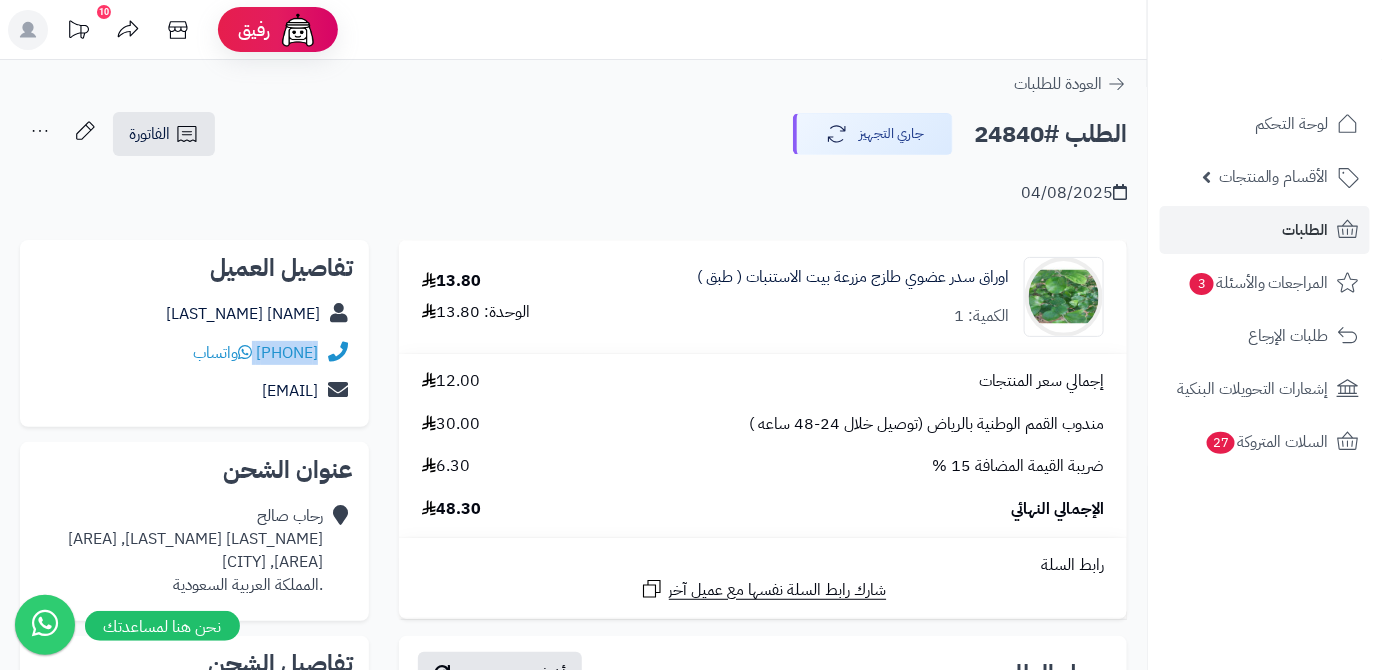click on "تفاصيل العميل
[NAME]  [LAST_NAME]
[PHONE]
واتساب
[EMAIL]" at bounding box center (194, 334) 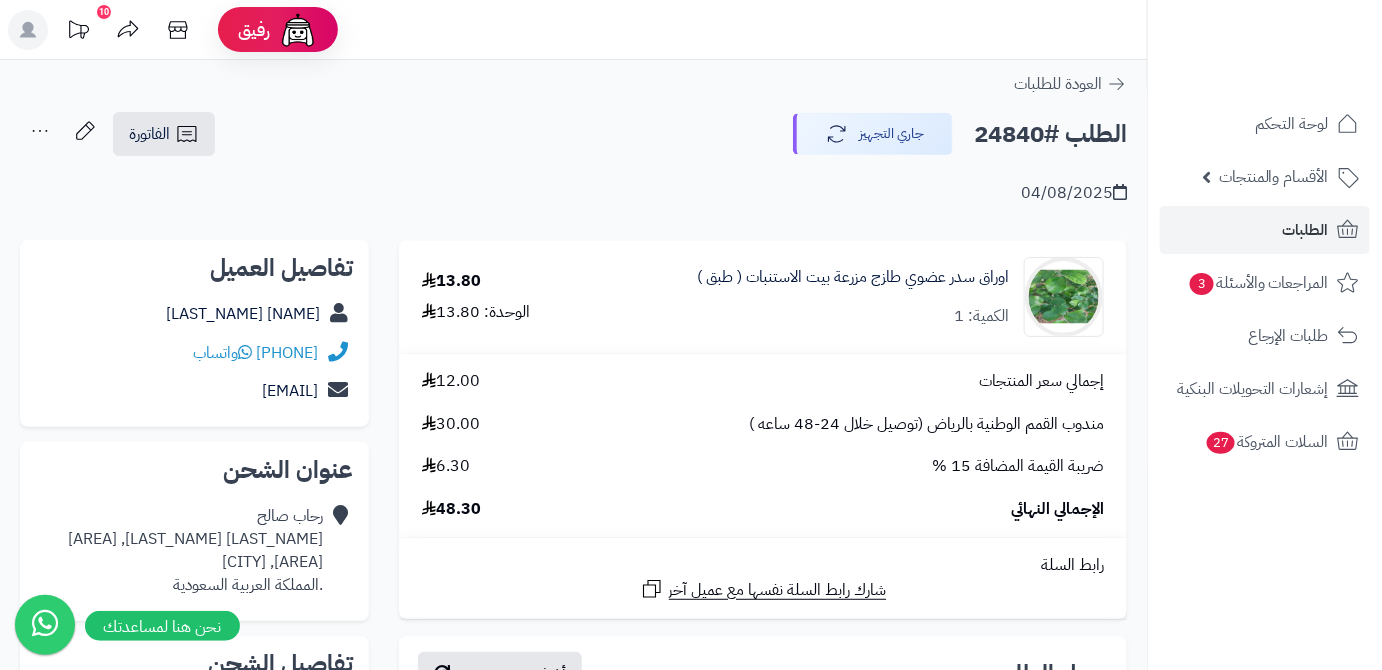 drag, startPoint x: 136, startPoint y: 395, endPoint x: 336, endPoint y: 408, distance: 200.42206 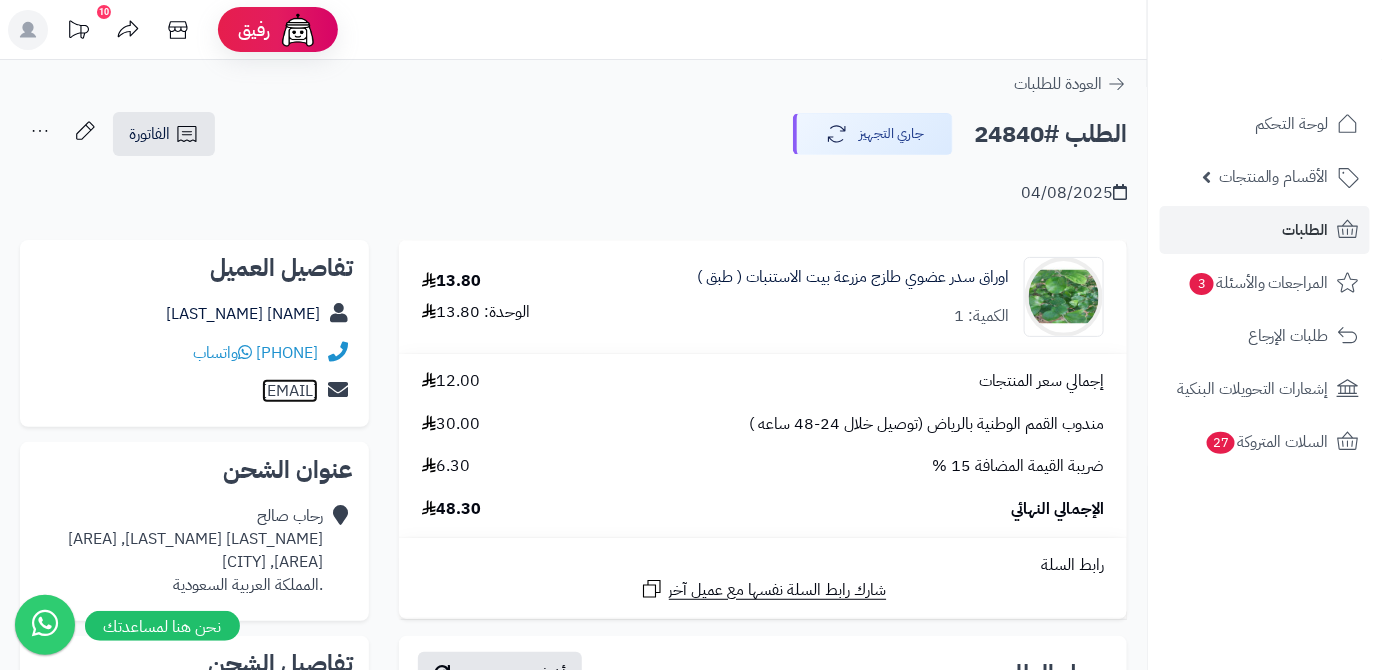 copy on "[EMAIL]" 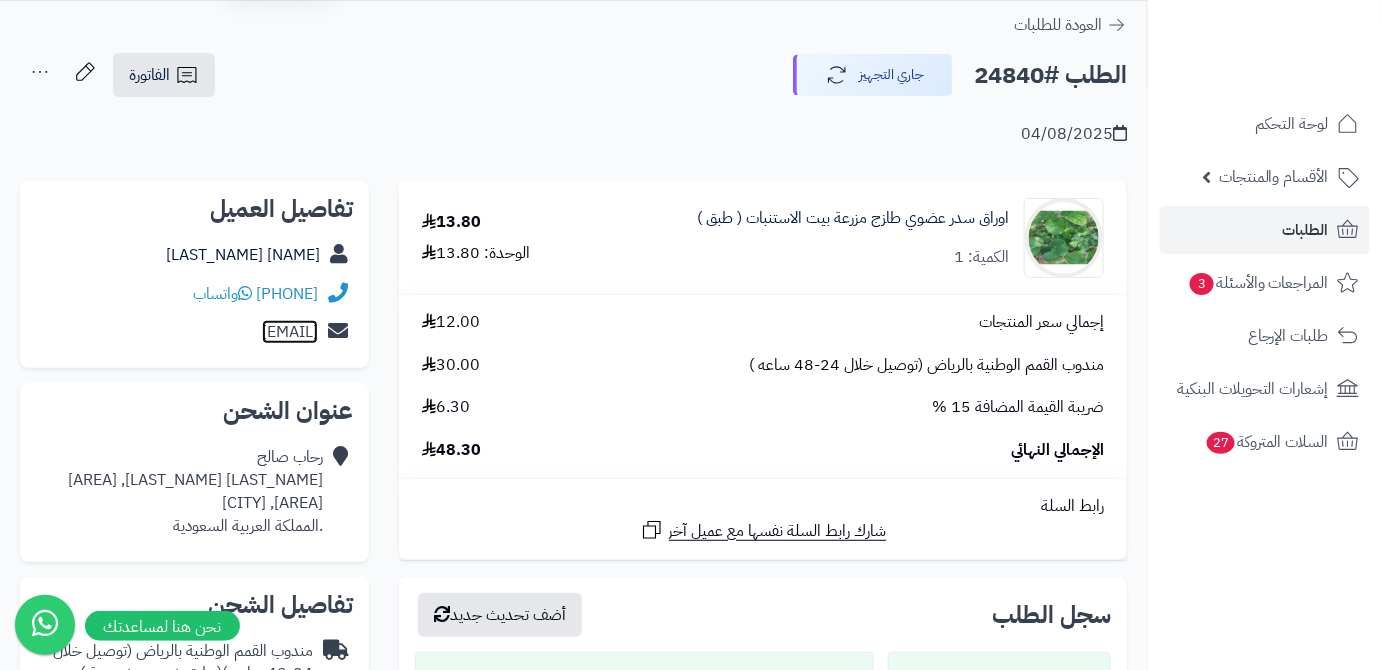 scroll, scrollTop: 90, scrollLeft: 0, axis: vertical 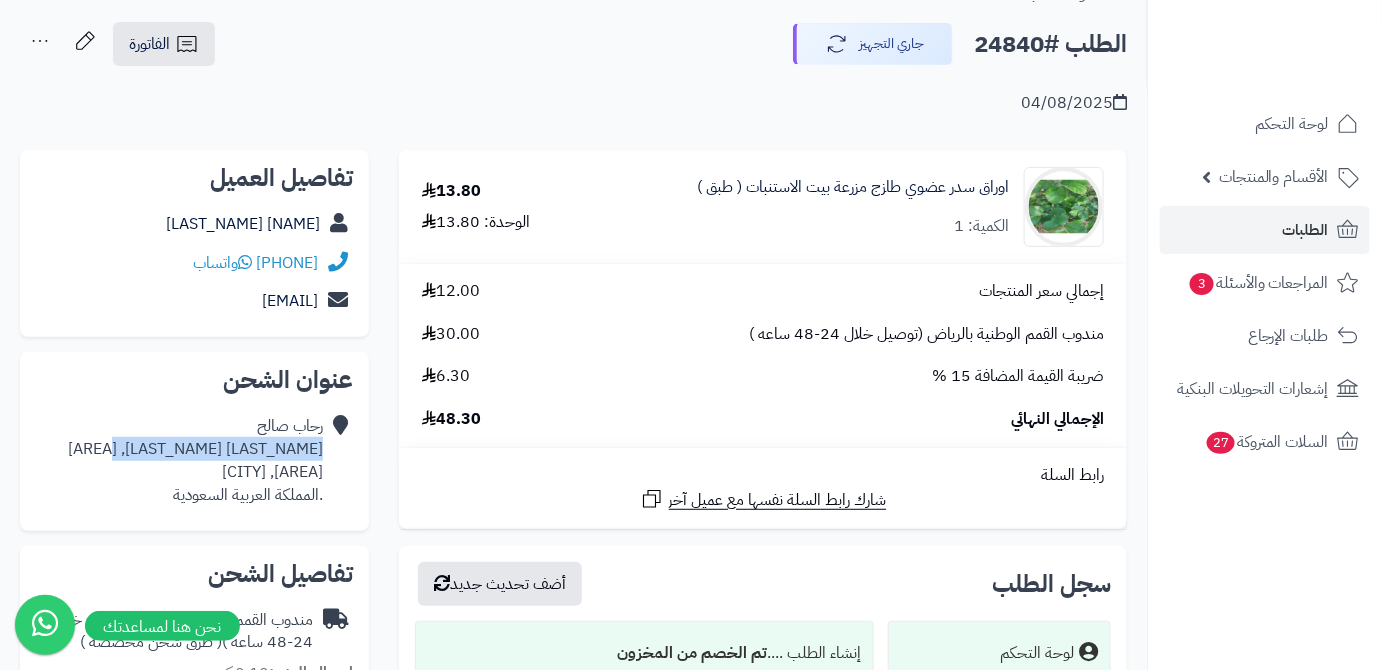 drag, startPoint x: 322, startPoint y: 448, endPoint x: 173, endPoint y: 459, distance: 149.40549 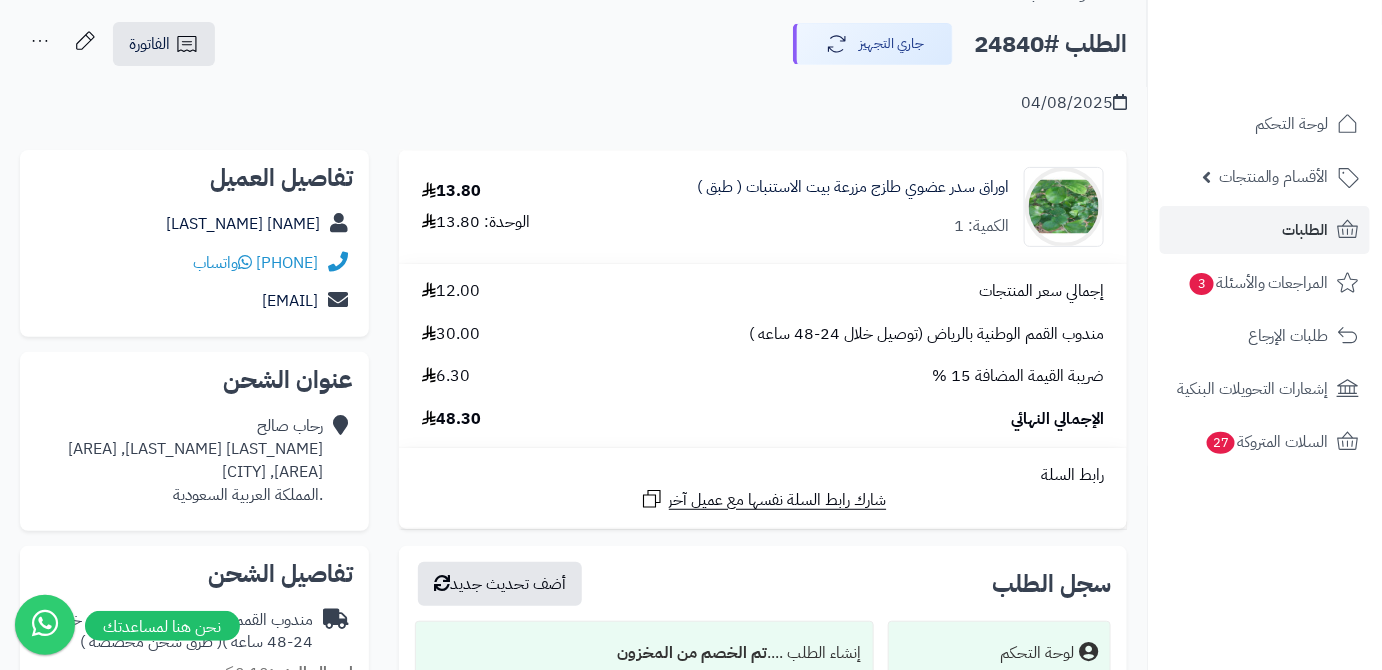 click on "الطلب #24840" at bounding box center [1050, 44] 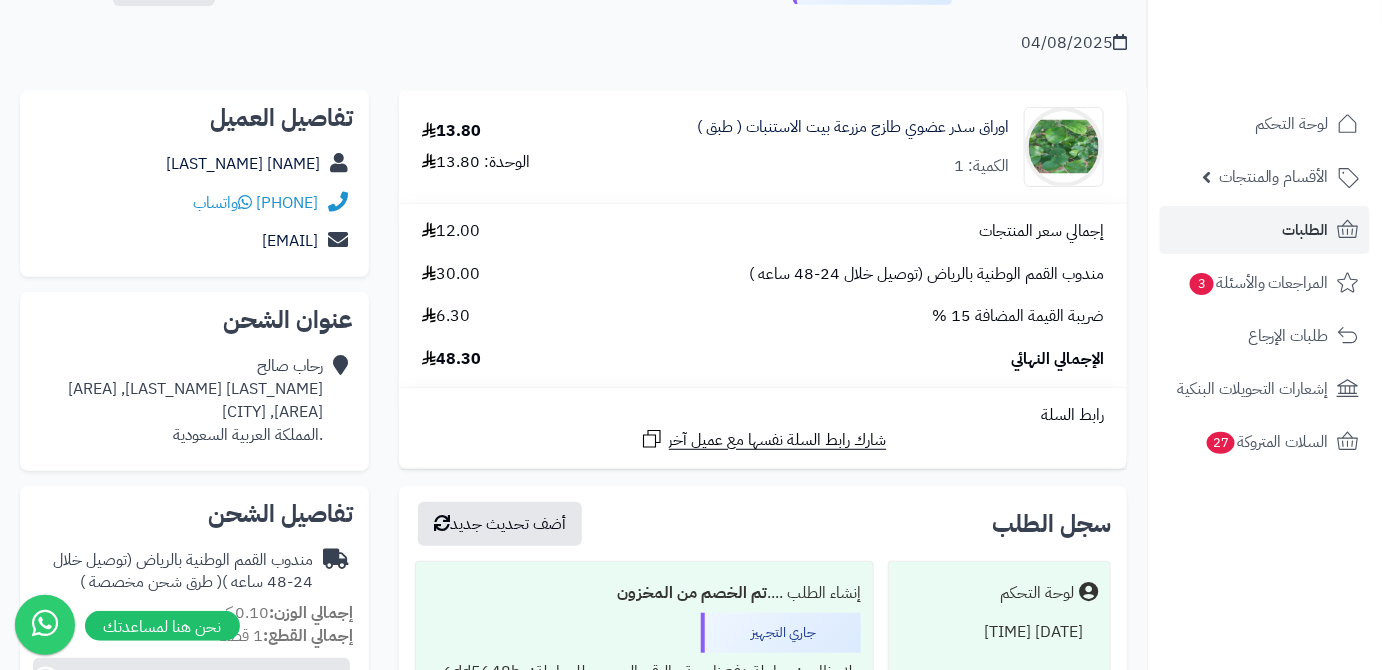 scroll, scrollTop: 181, scrollLeft: 0, axis: vertical 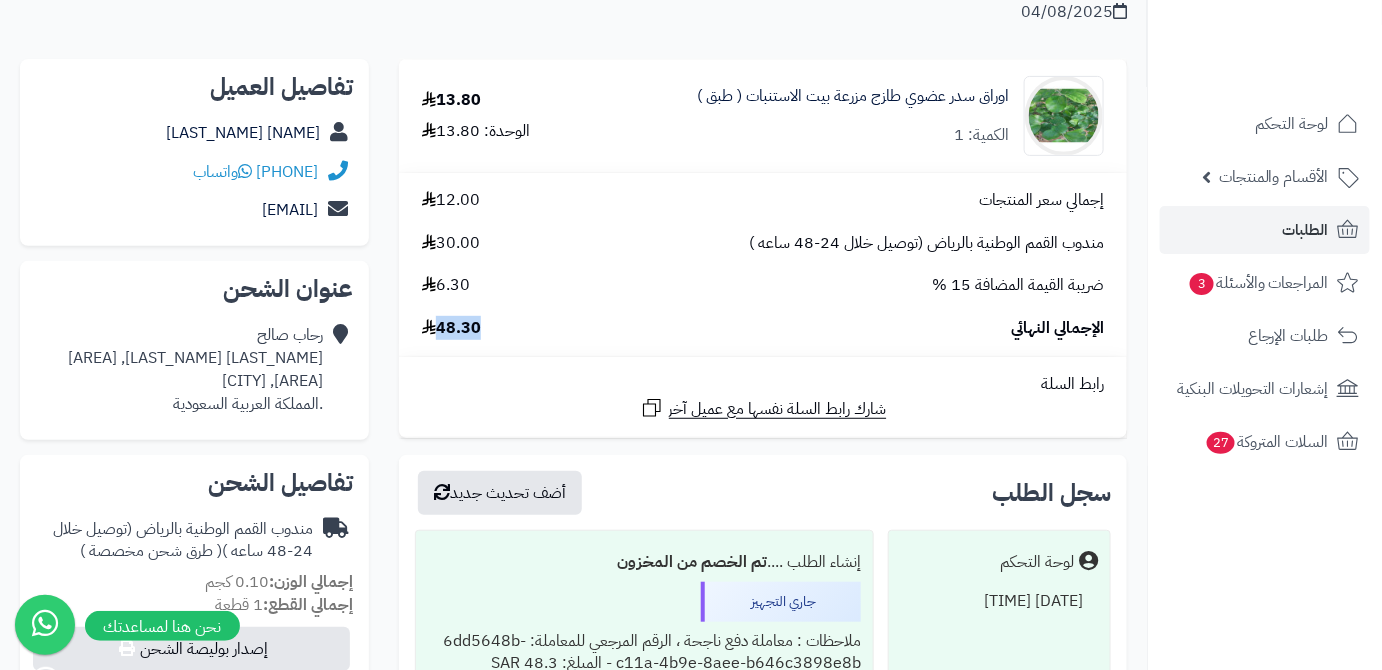 drag, startPoint x: 440, startPoint y: 327, endPoint x: 497, endPoint y: 326, distance: 57.00877 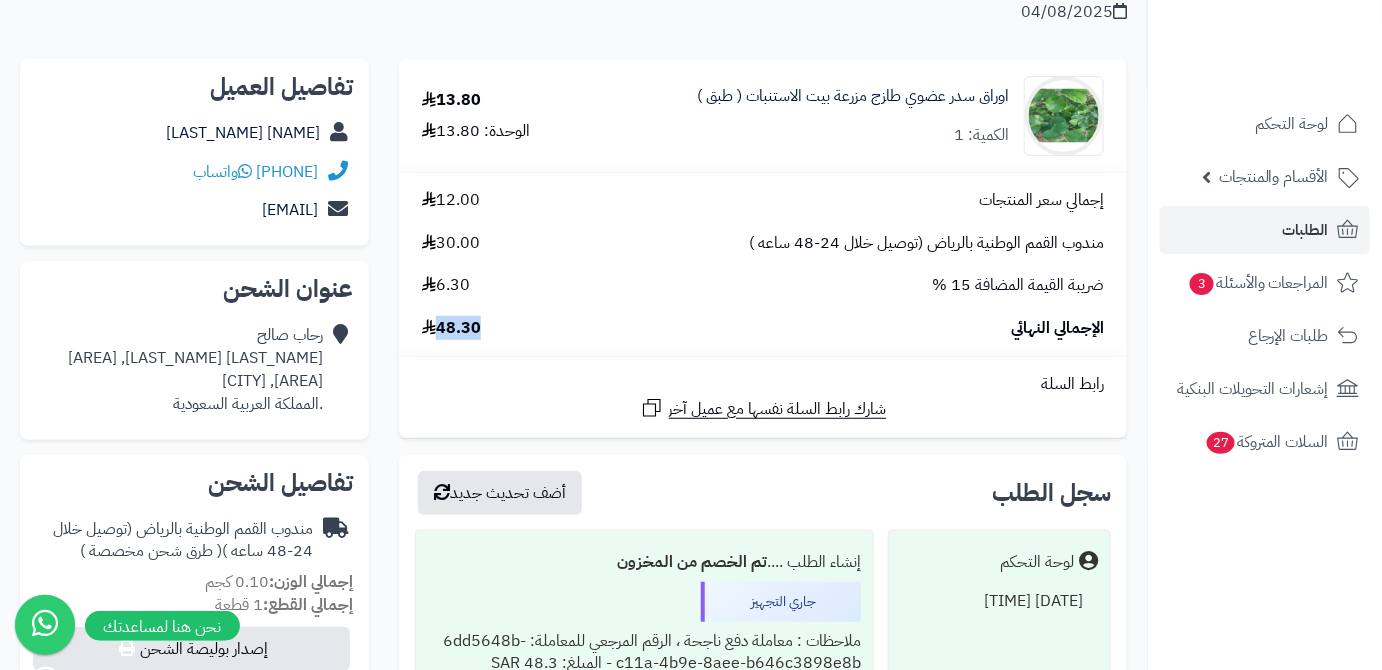 copy on "48.30" 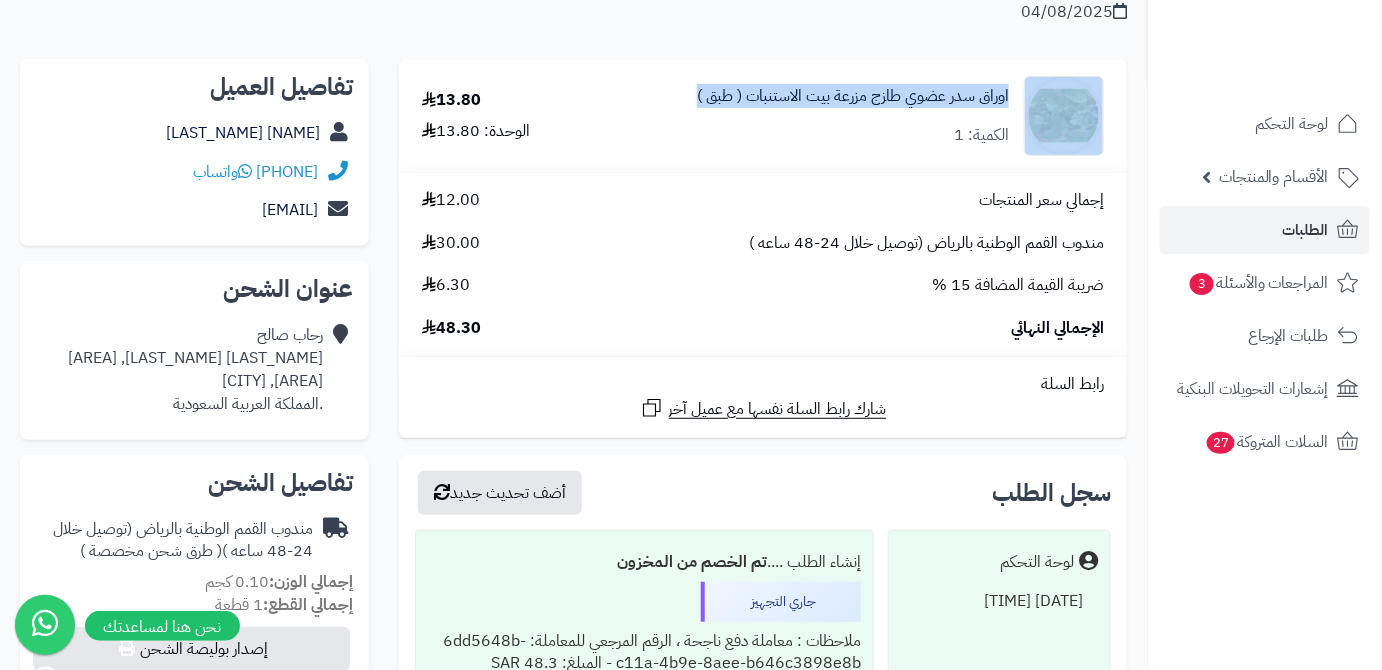 drag, startPoint x: 1021, startPoint y: 94, endPoint x: 696, endPoint y: 104, distance: 325.1538 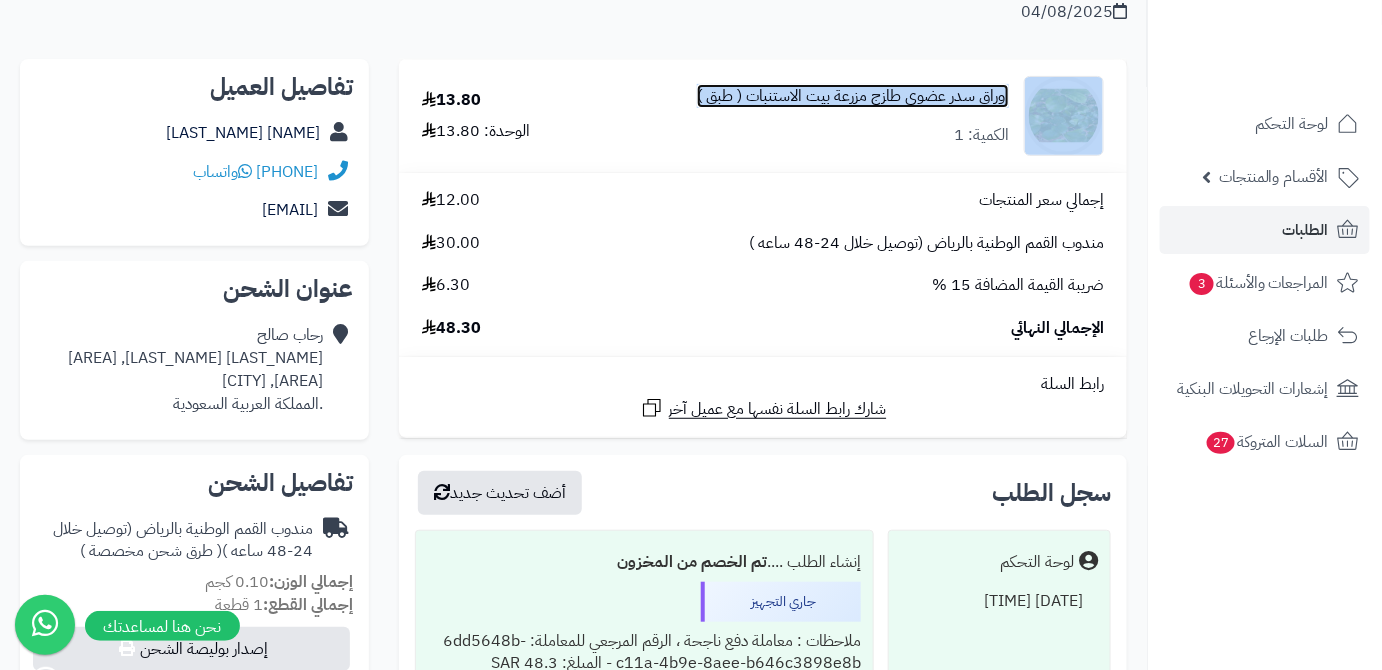 copy on "اوراق سدر عضوي طازج مزرعة بيت الاستنبات ( طبق )" 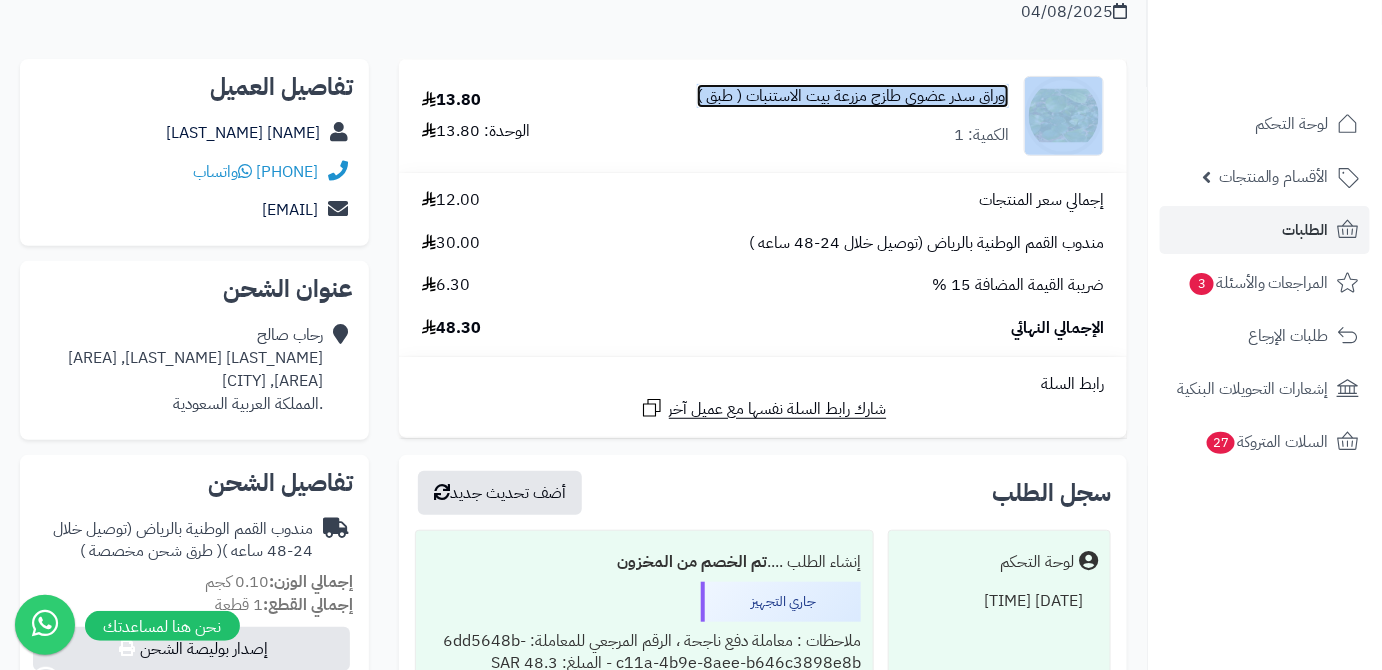 scroll, scrollTop: 363, scrollLeft: 0, axis: vertical 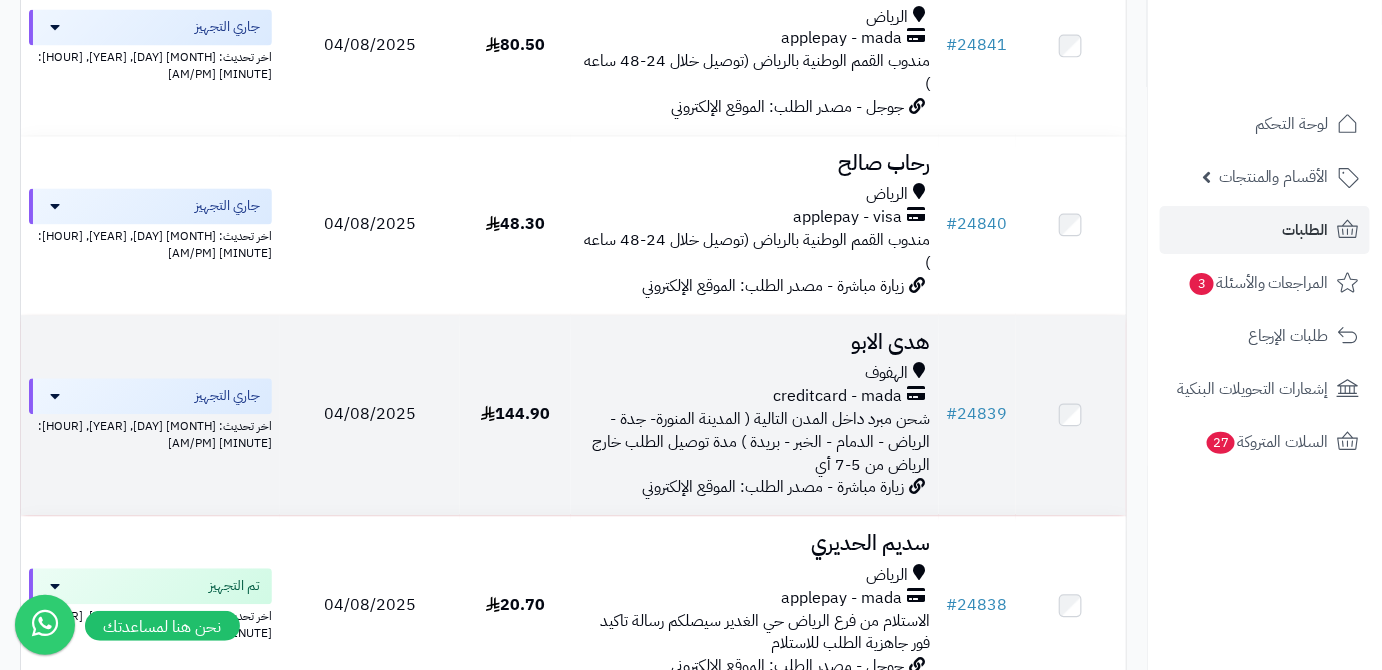 click on "هدى الابو" at bounding box center (755, 343) 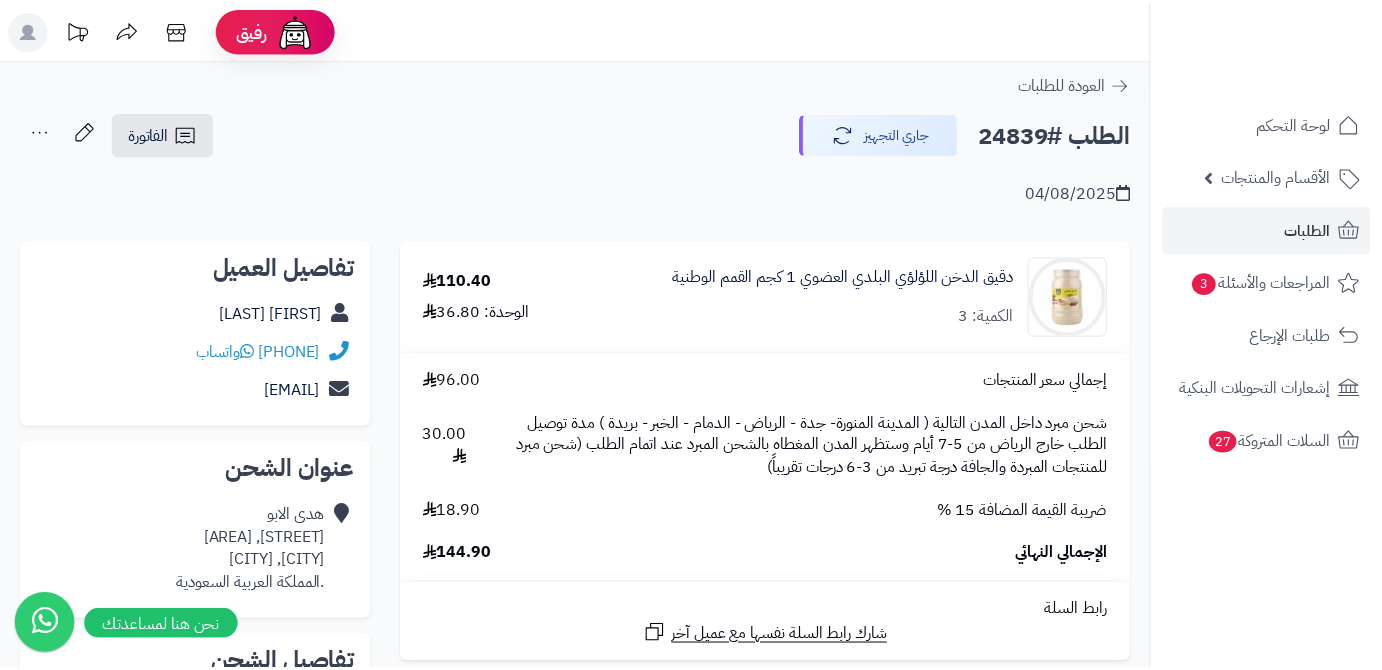 scroll, scrollTop: 0, scrollLeft: 0, axis: both 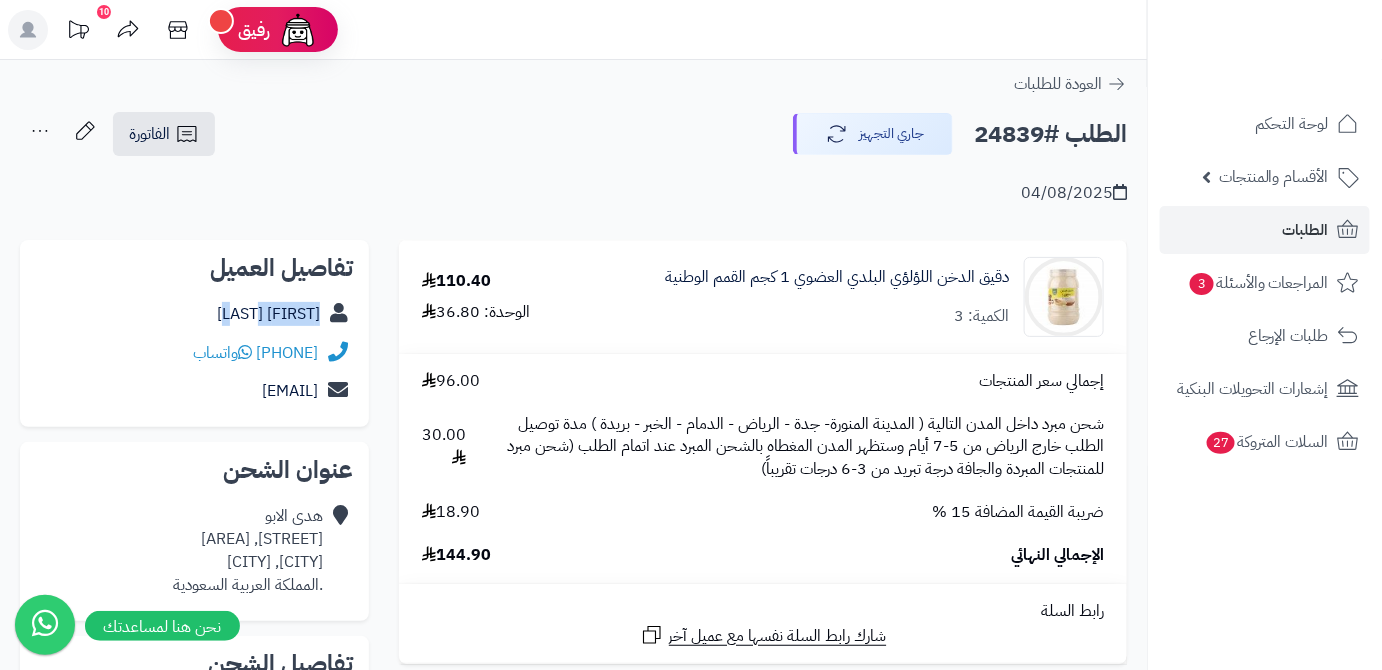 drag, startPoint x: 258, startPoint y: 318, endPoint x: 324, endPoint y: 329, distance: 66.910385 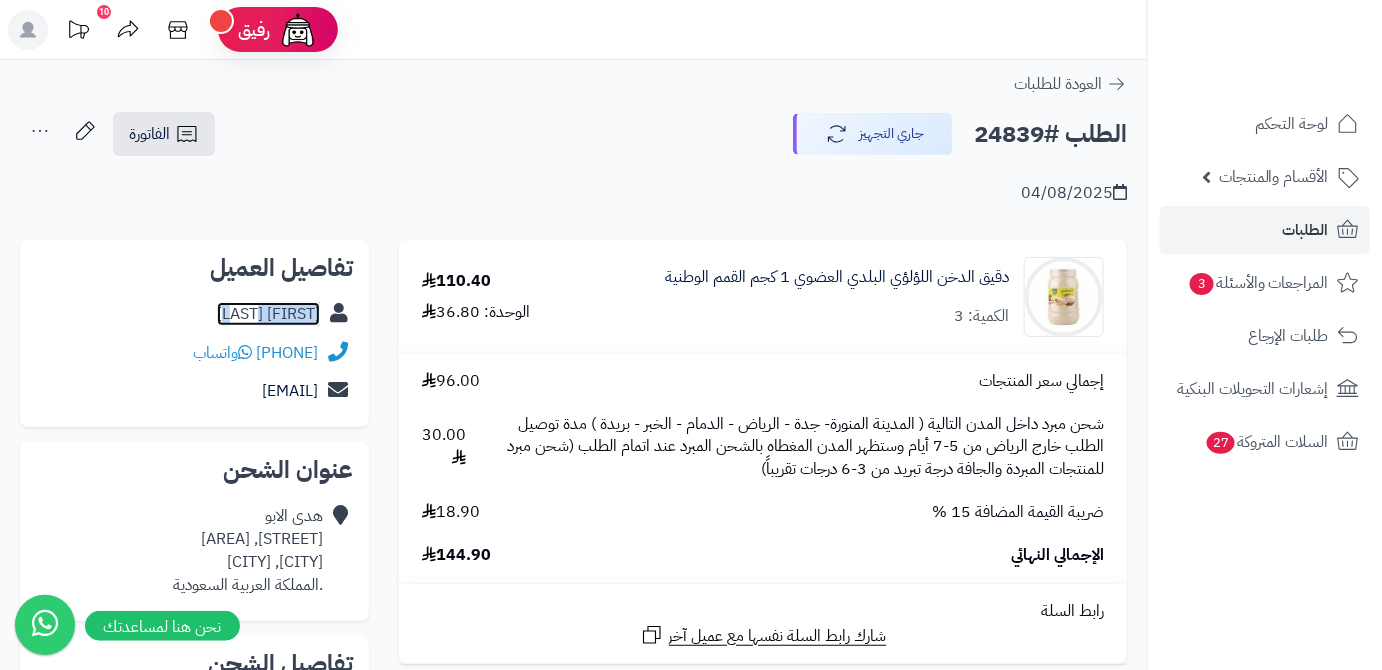 copy on "هدى  الابو" 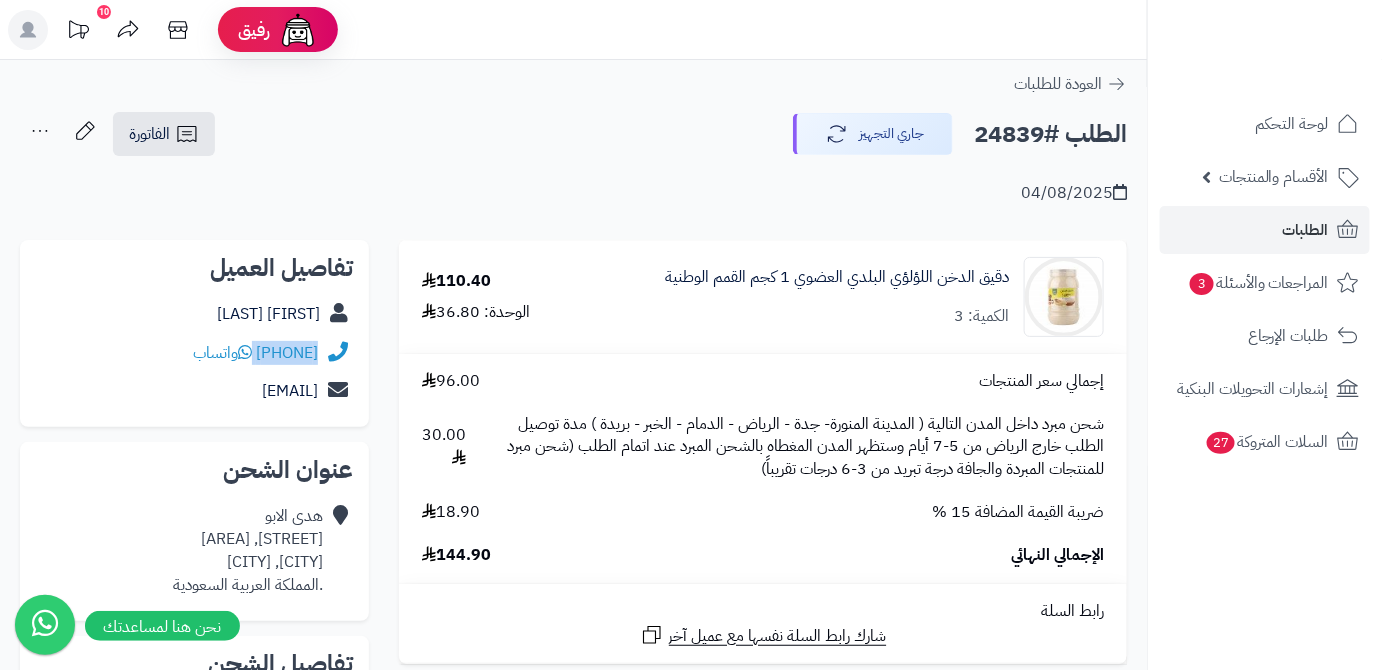 drag, startPoint x: 199, startPoint y: 351, endPoint x: 322, endPoint y: 352, distance: 123.00407 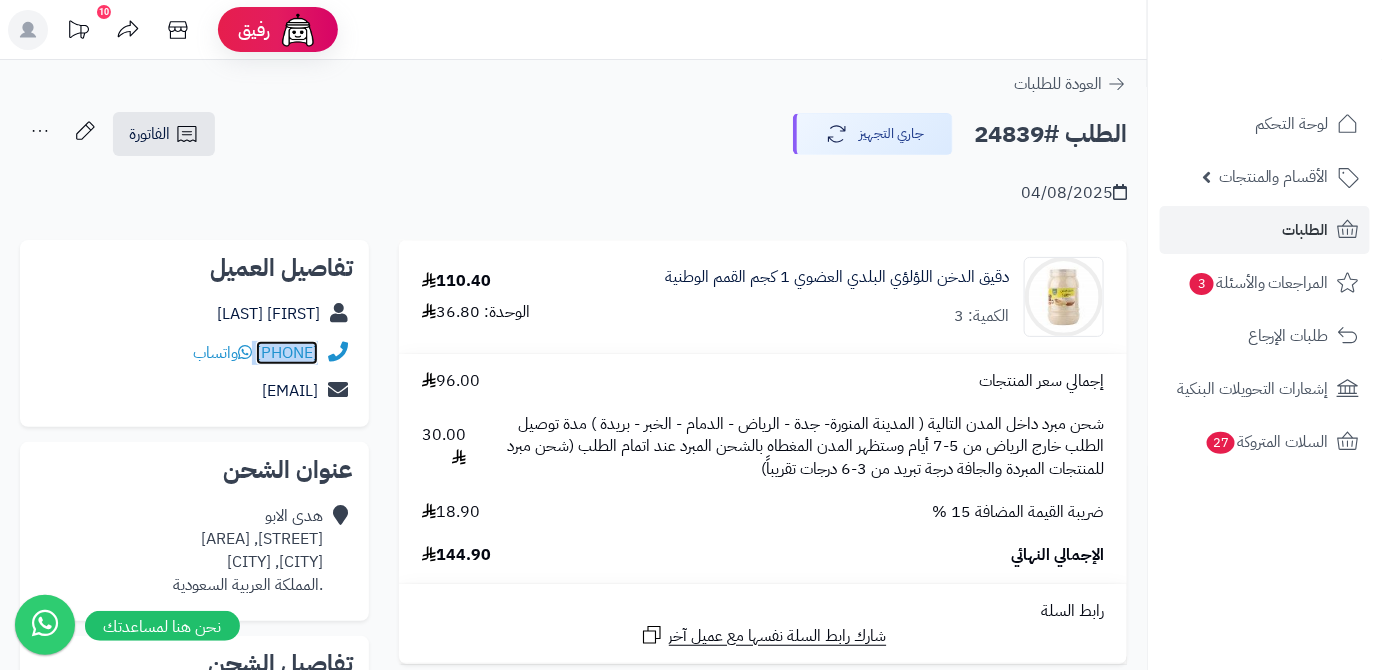 copy on "966535212155" 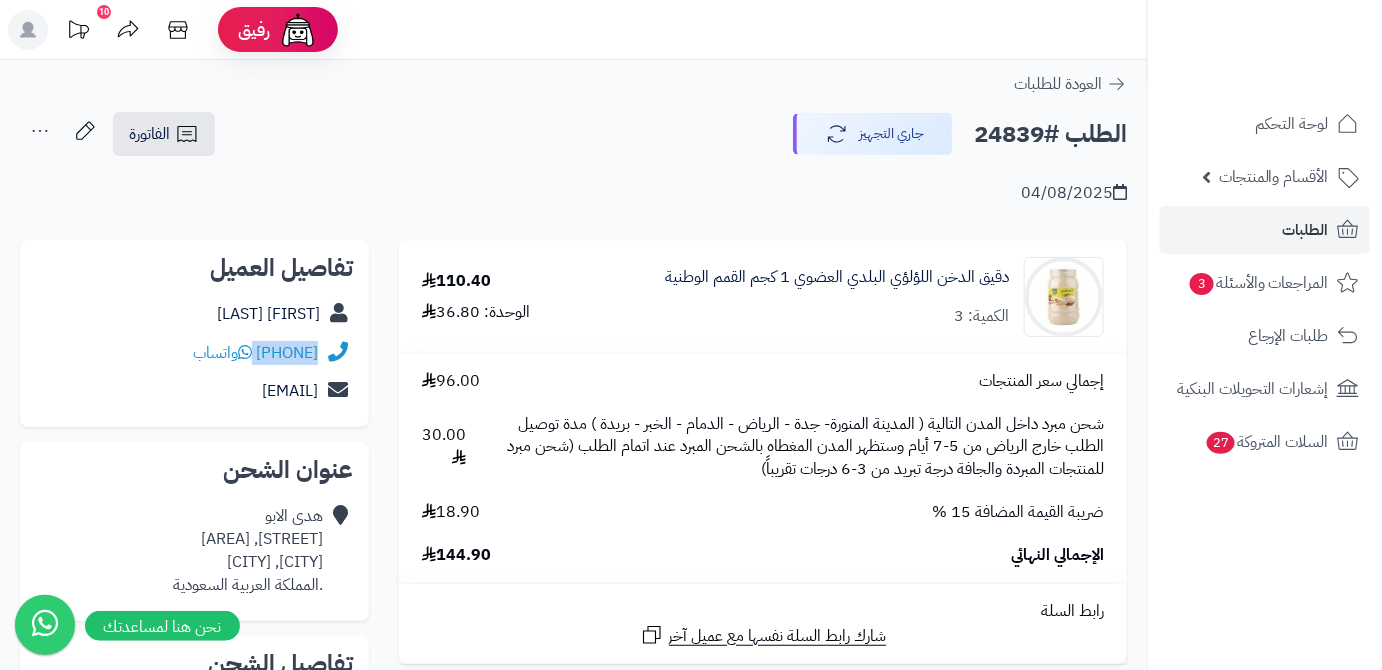 drag, startPoint x: 136, startPoint y: 395, endPoint x: 319, endPoint y: 386, distance: 183.22118 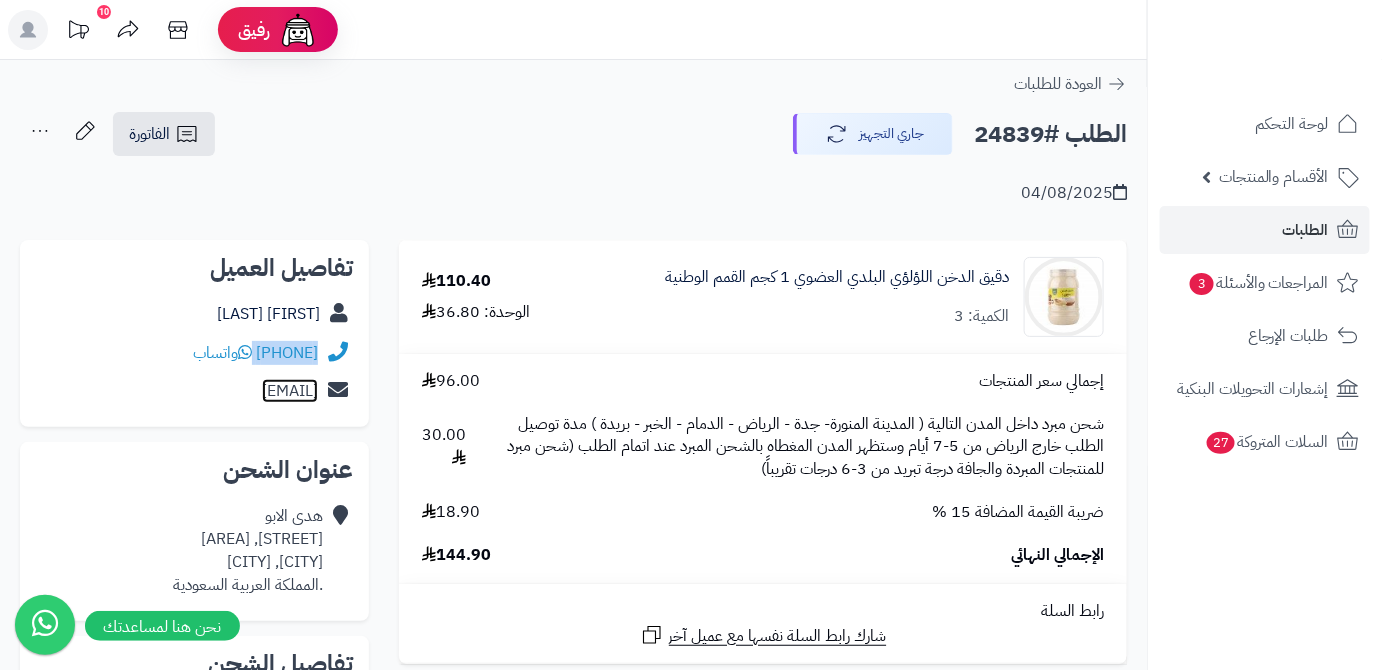 copy on "ammshal89@gmail.com" 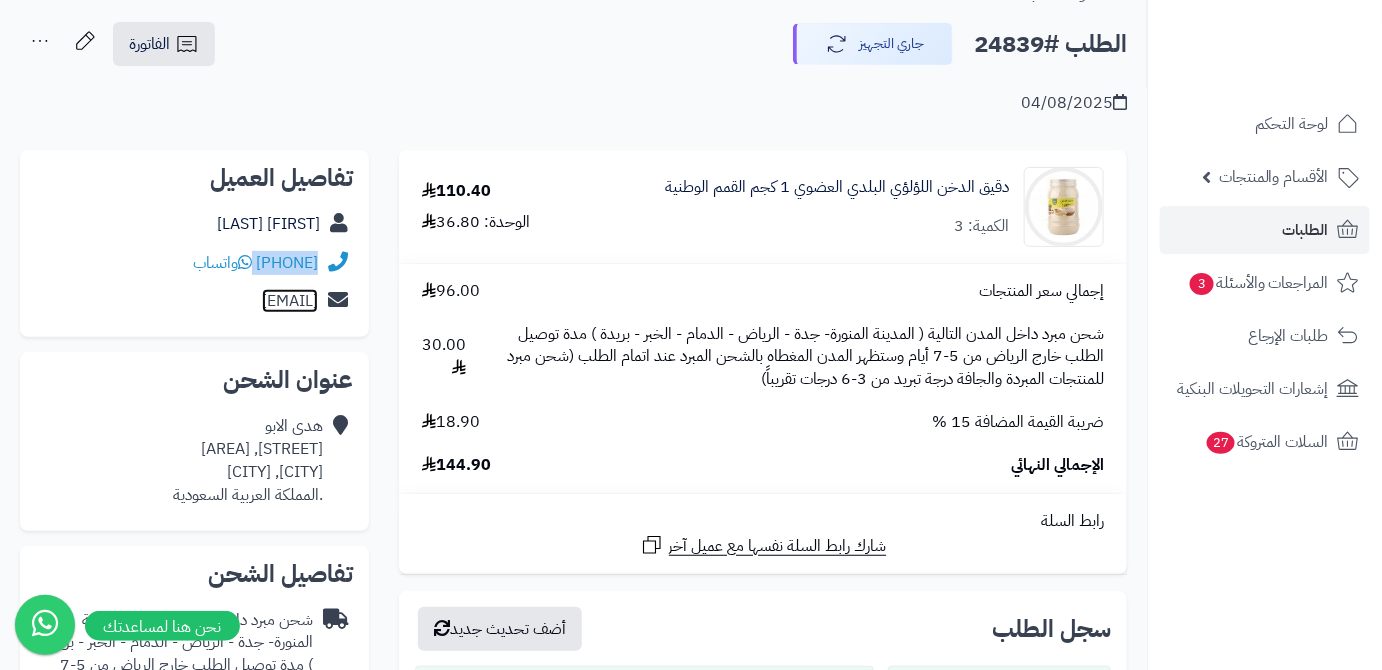 scroll, scrollTop: 90, scrollLeft: 0, axis: vertical 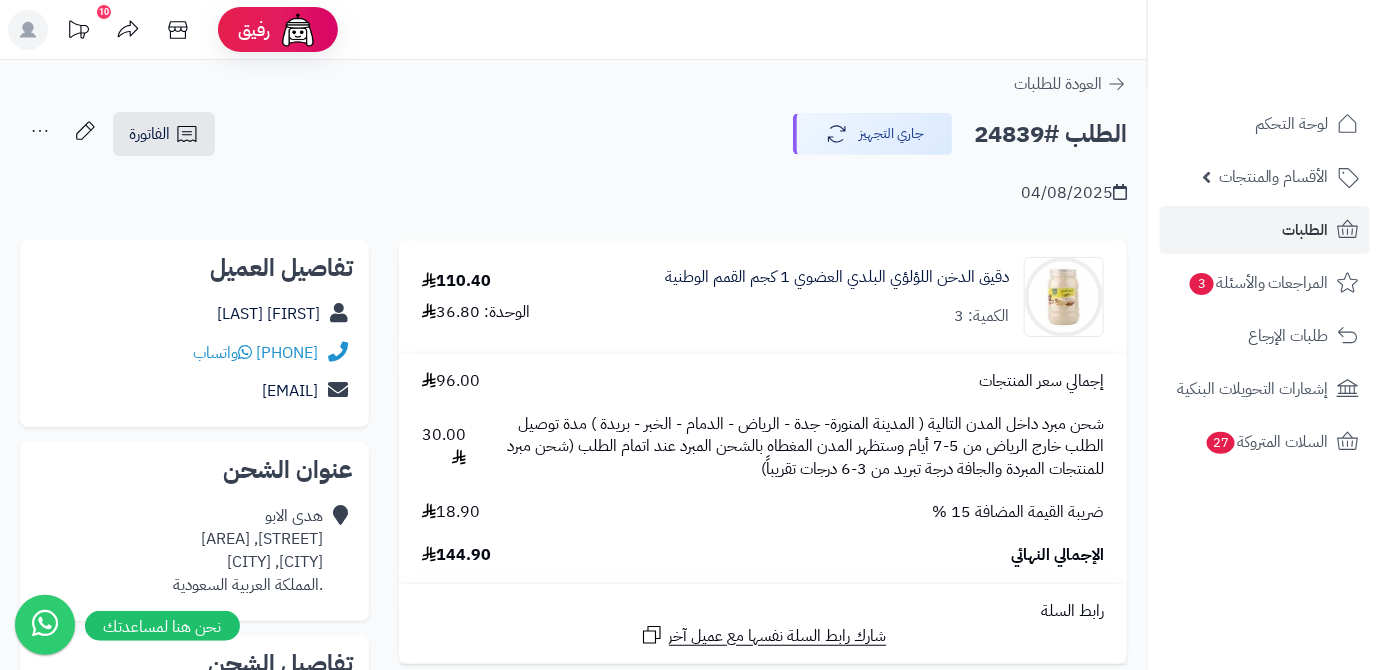 click on "الطلب #24839" at bounding box center (1050, 134) 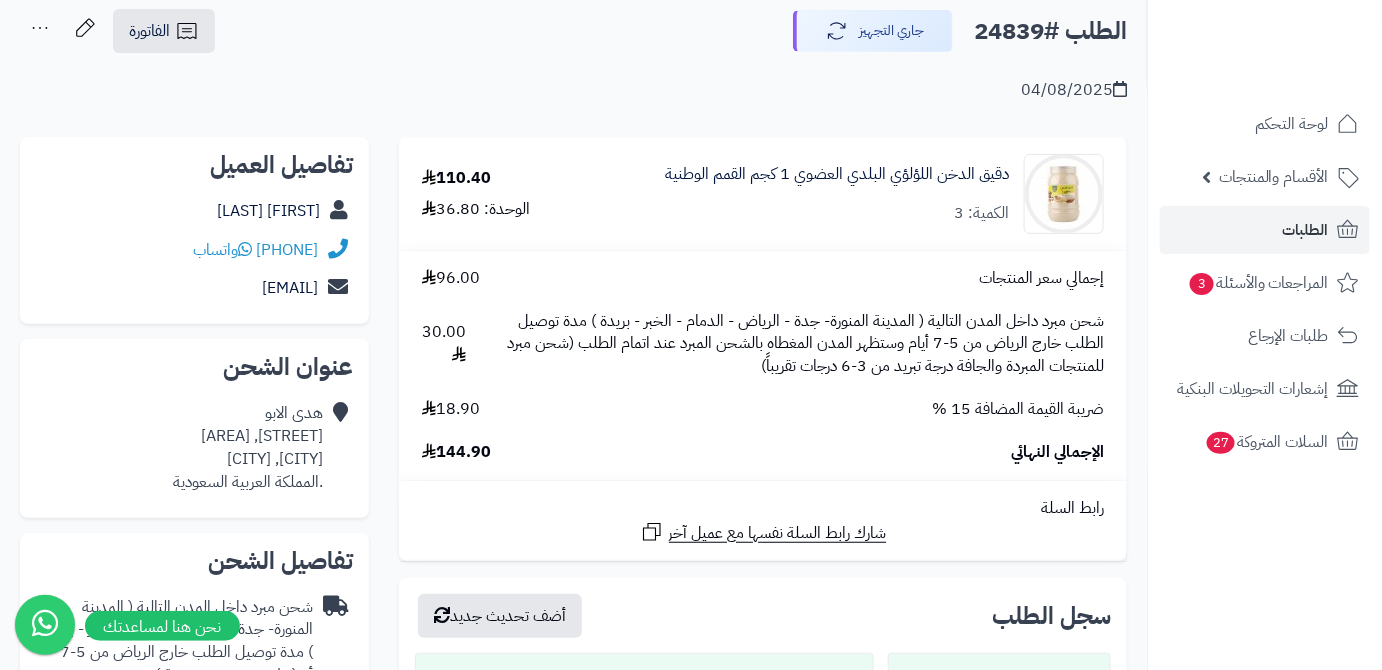 scroll, scrollTop: 181, scrollLeft: 0, axis: vertical 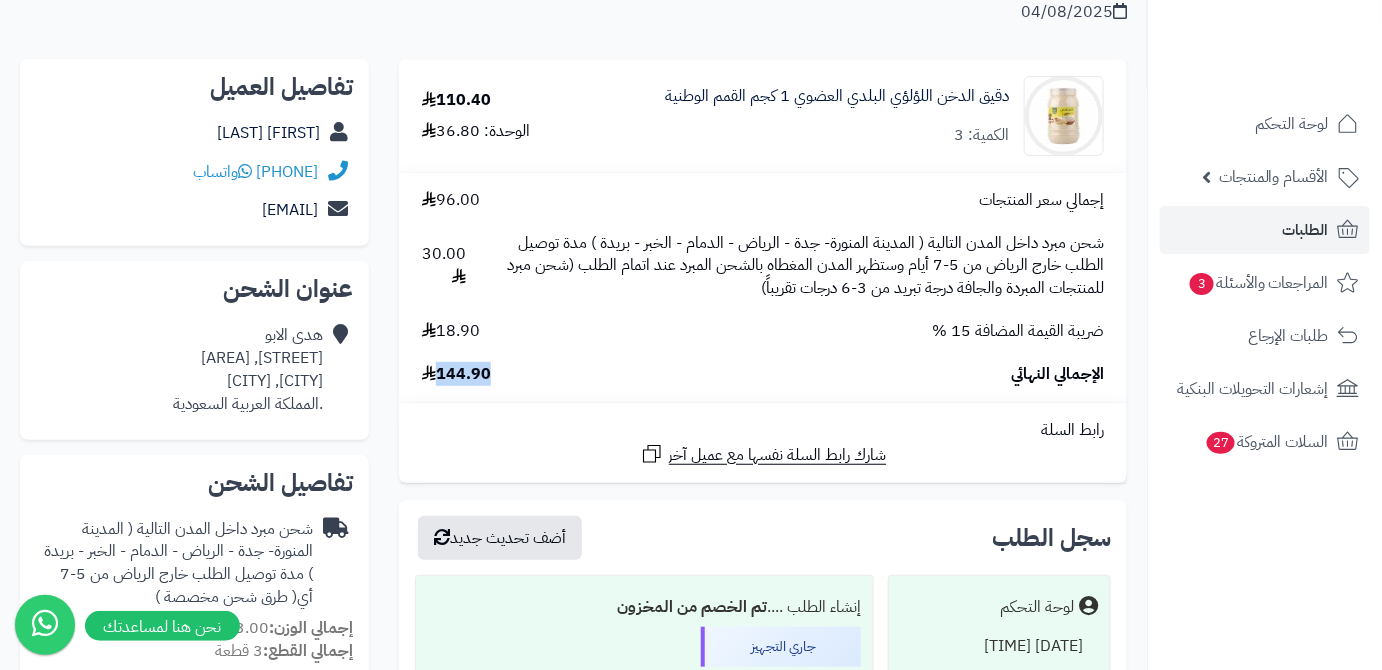 drag, startPoint x: 438, startPoint y: 377, endPoint x: 506, endPoint y: 381, distance: 68.117546 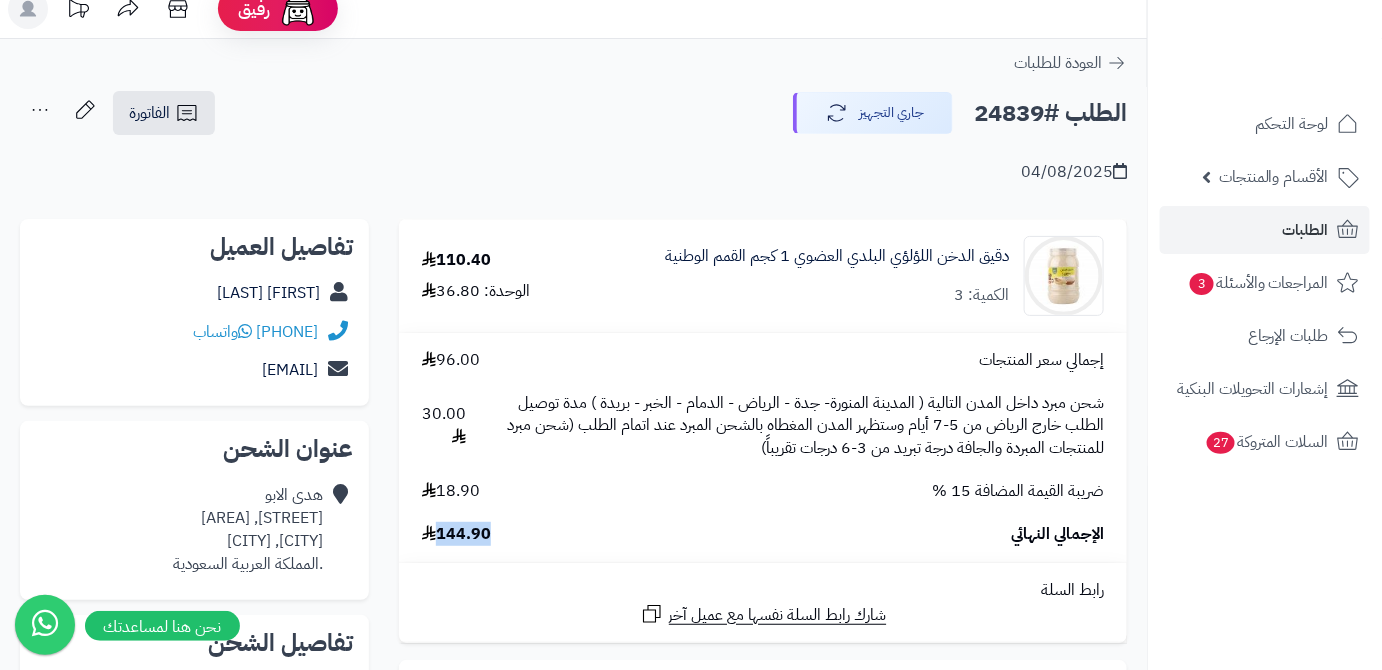 scroll, scrollTop: 0, scrollLeft: 0, axis: both 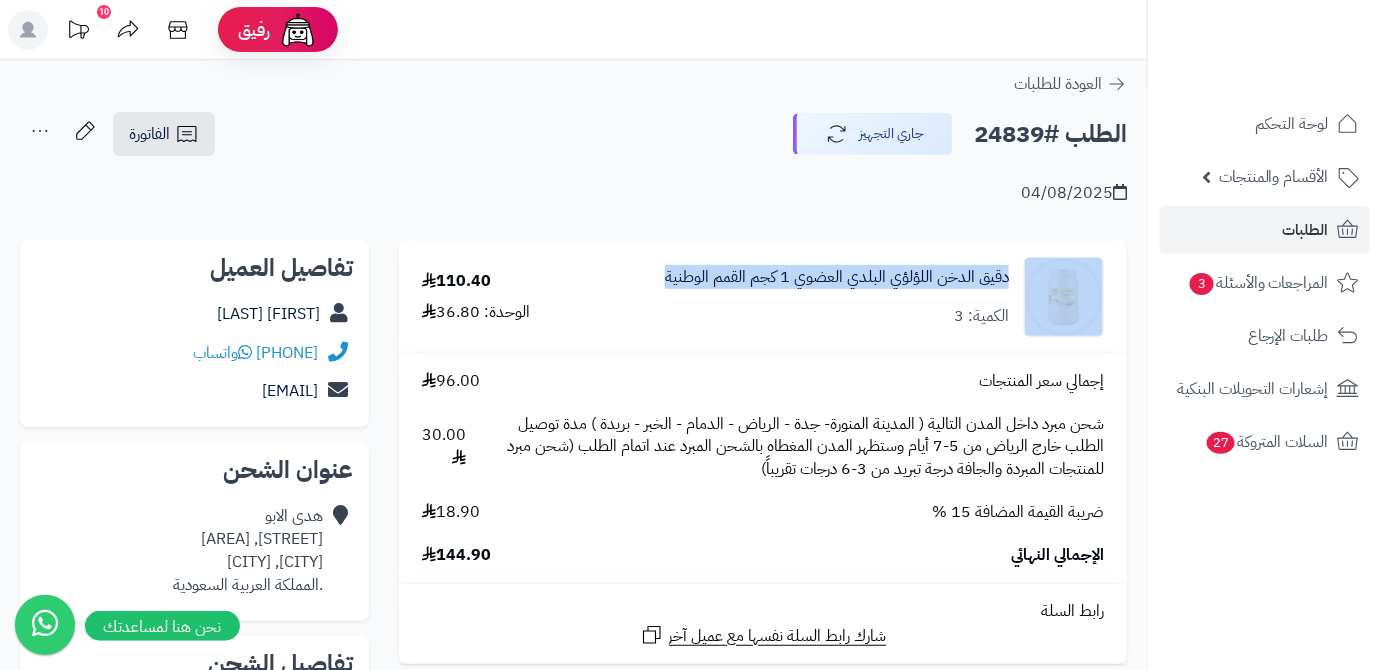 drag, startPoint x: 610, startPoint y: 271, endPoint x: 1022, endPoint y: 267, distance: 412.0194 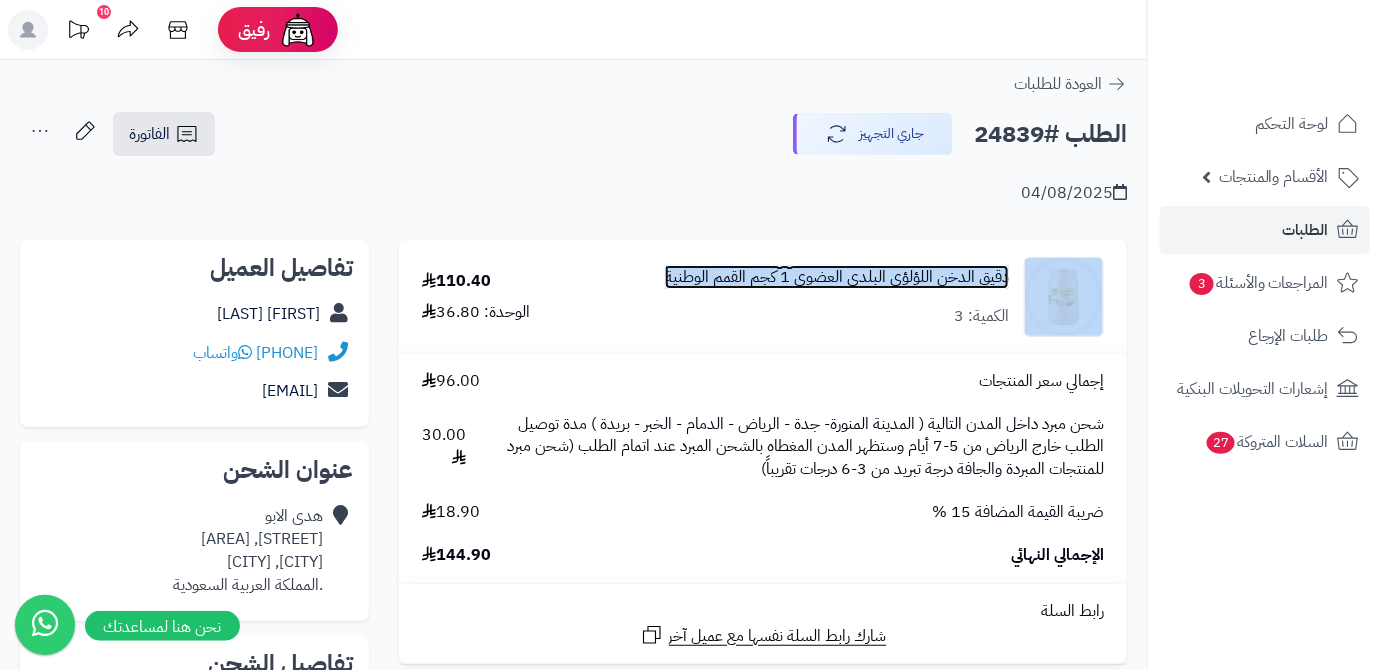 copy on "دقيق الدخن اللؤلؤي البلدي العضوي 1 كجم القمم الوطنية" 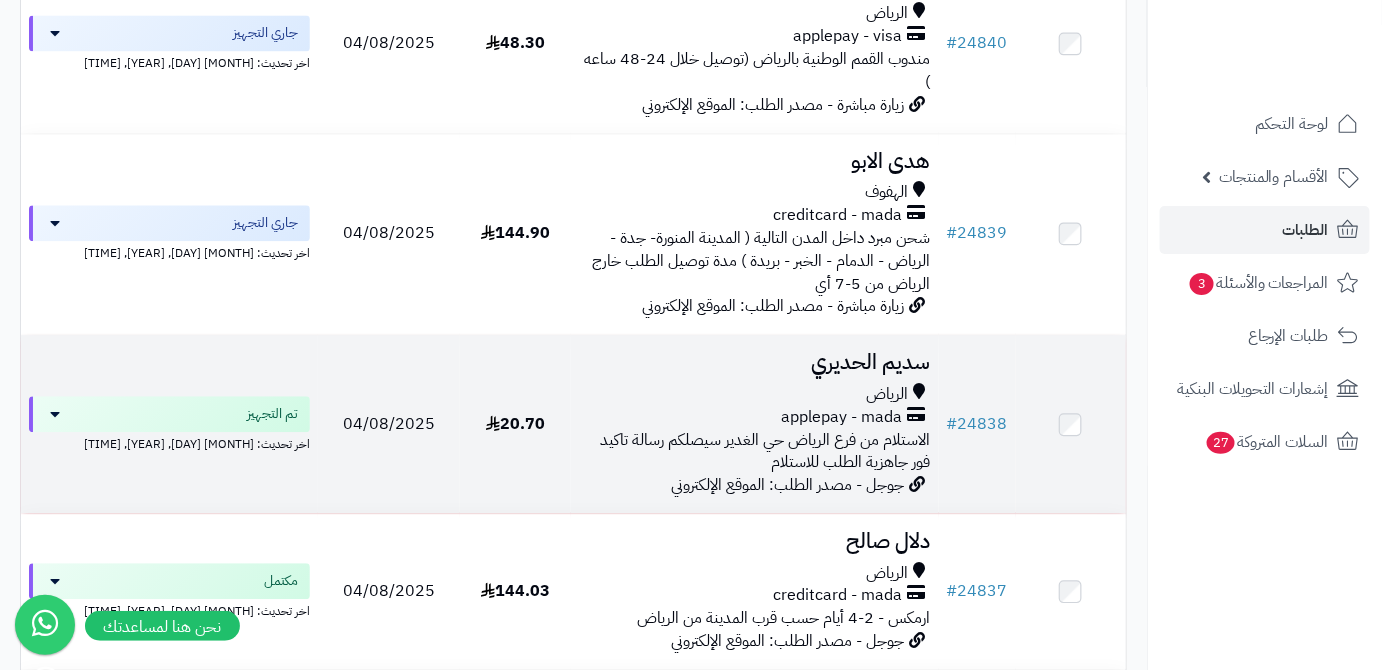 scroll, scrollTop: 1609, scrollLeft: 0, axis: vertical 